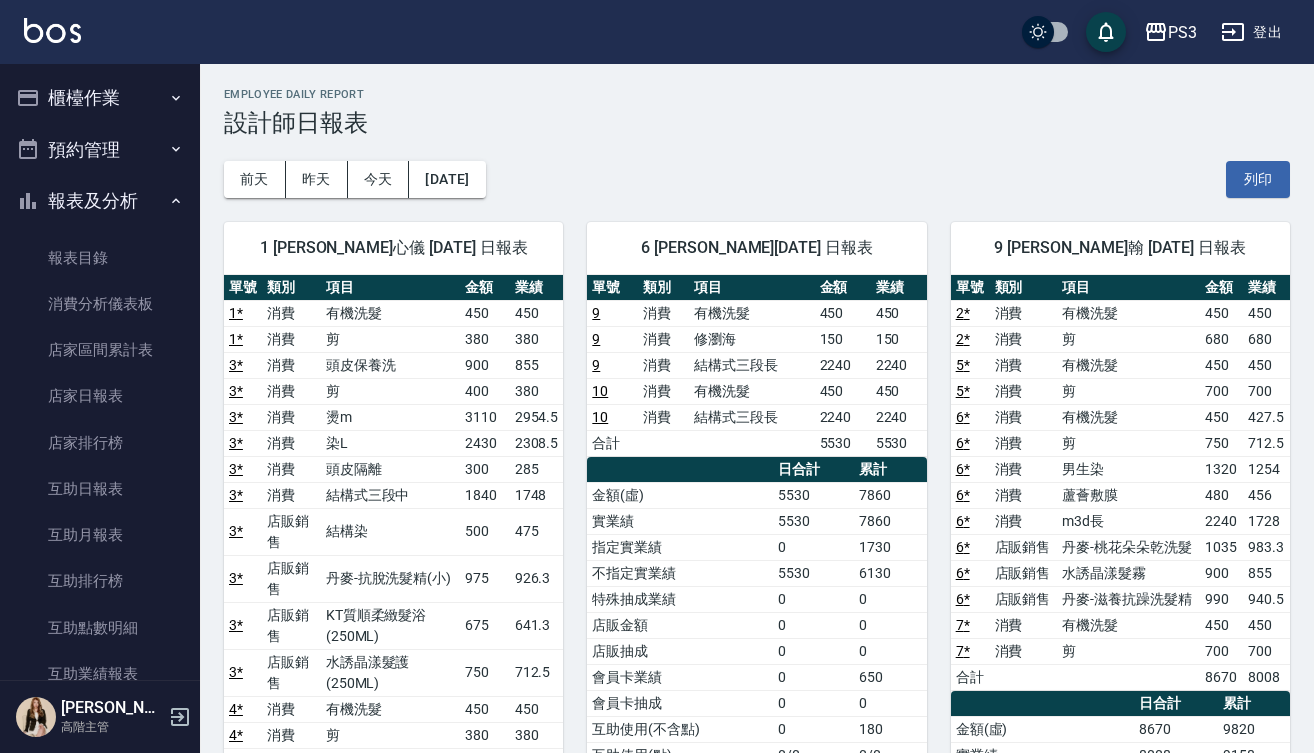 scroll, scrollTop: 377, scrollLeft: 0, axis: vertical 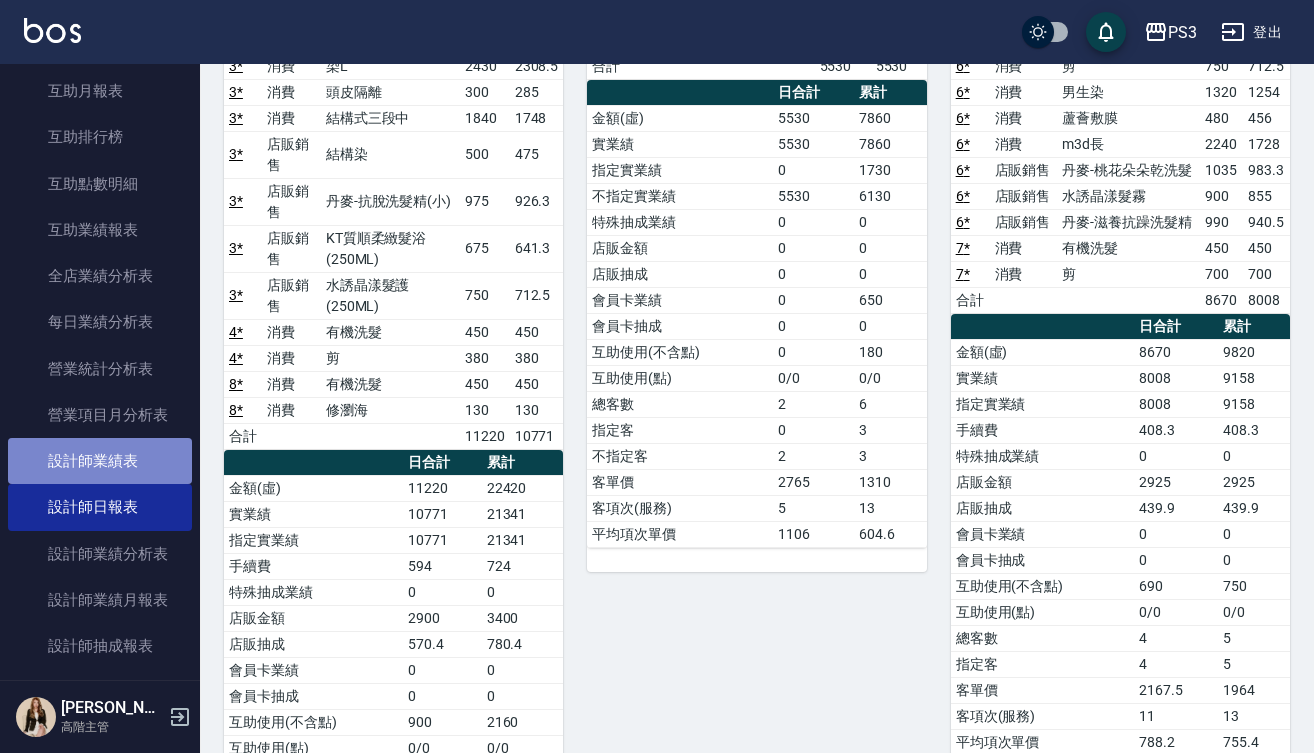 click on "設計師業績表" at bounding box center (100, 461) 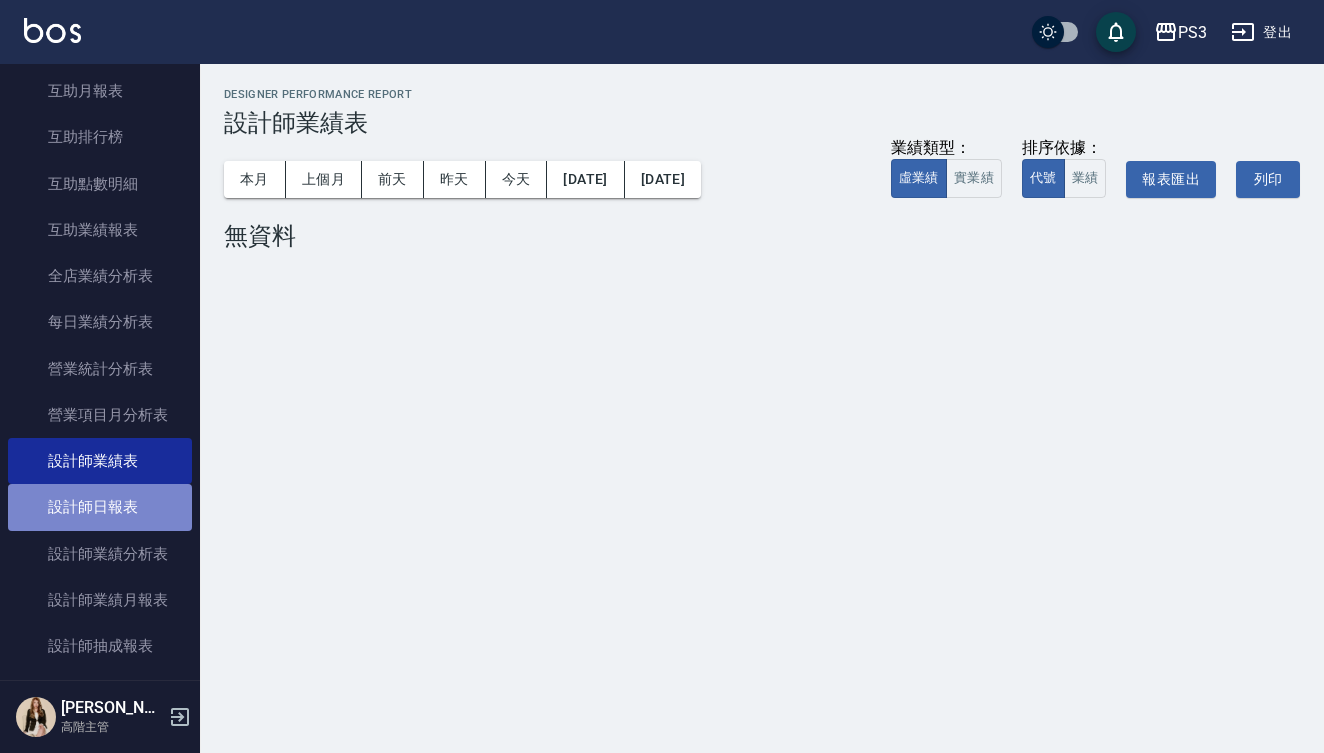 click on "設計師日報表" at bounding box center [100, 507] 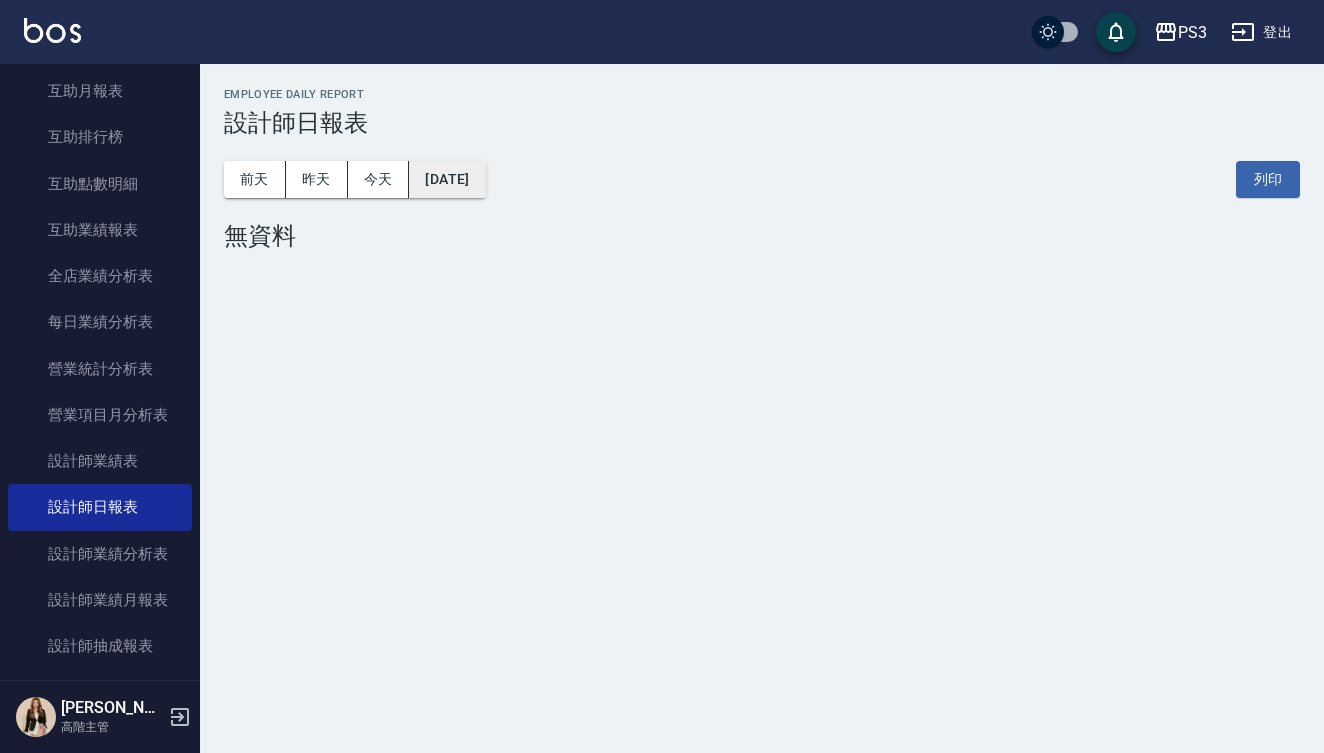 click on "[DATE]" at bounding box center (447, 179) 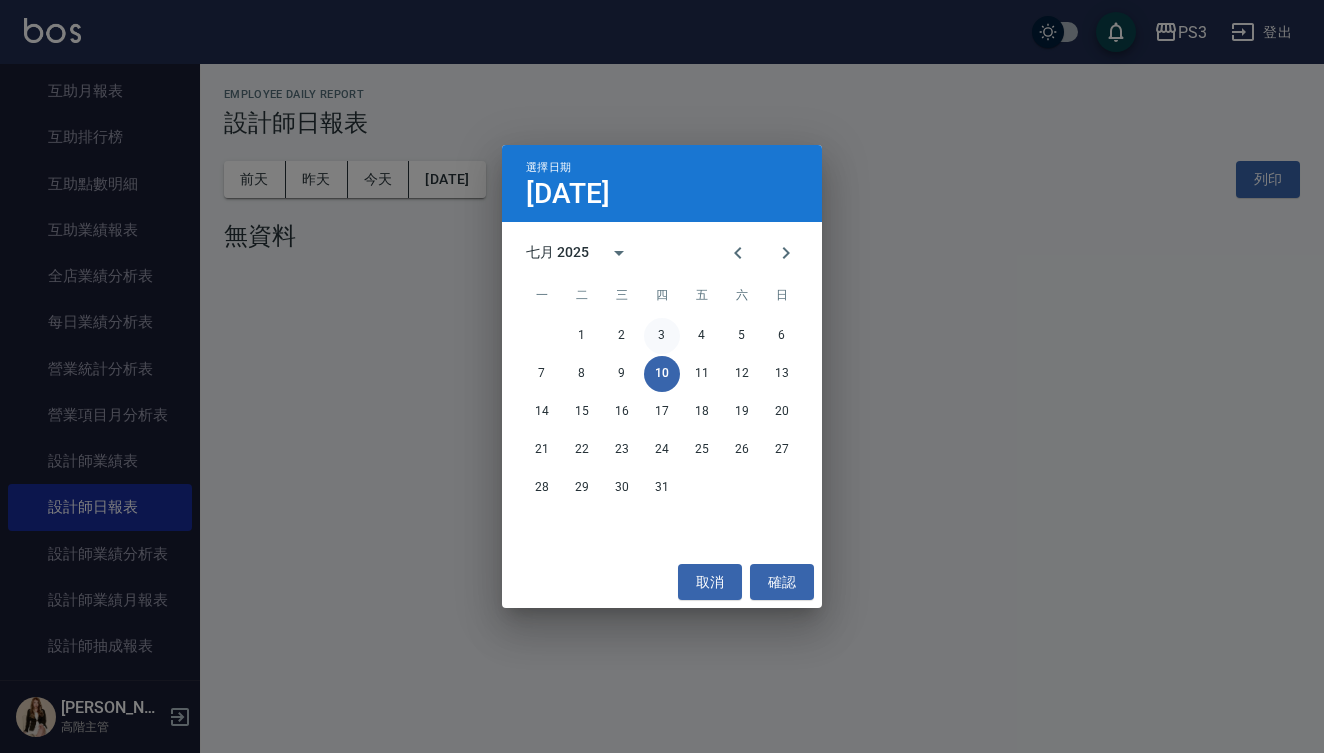 click on "3" at bounding box center [662, 336] 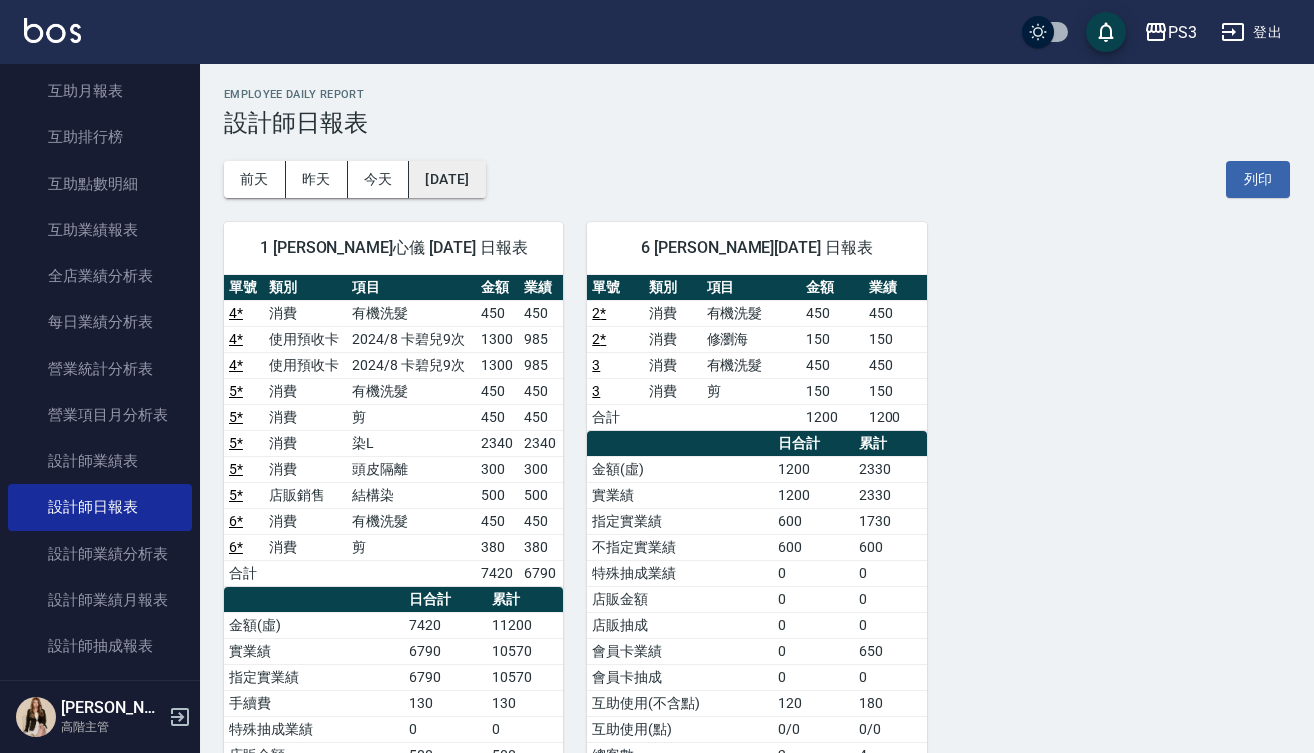 click on "[DATE]" at bounding box center [447, 179] 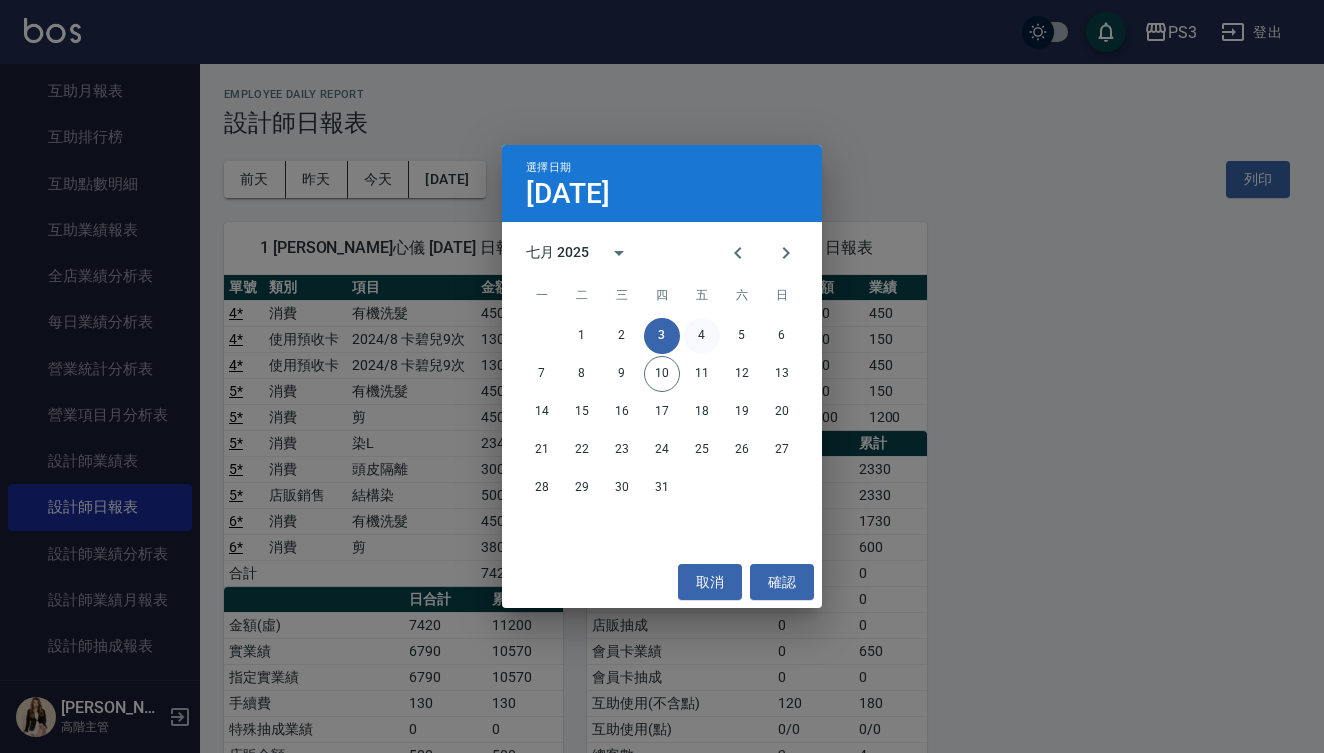click on "4" at bounding box center [702, 336] 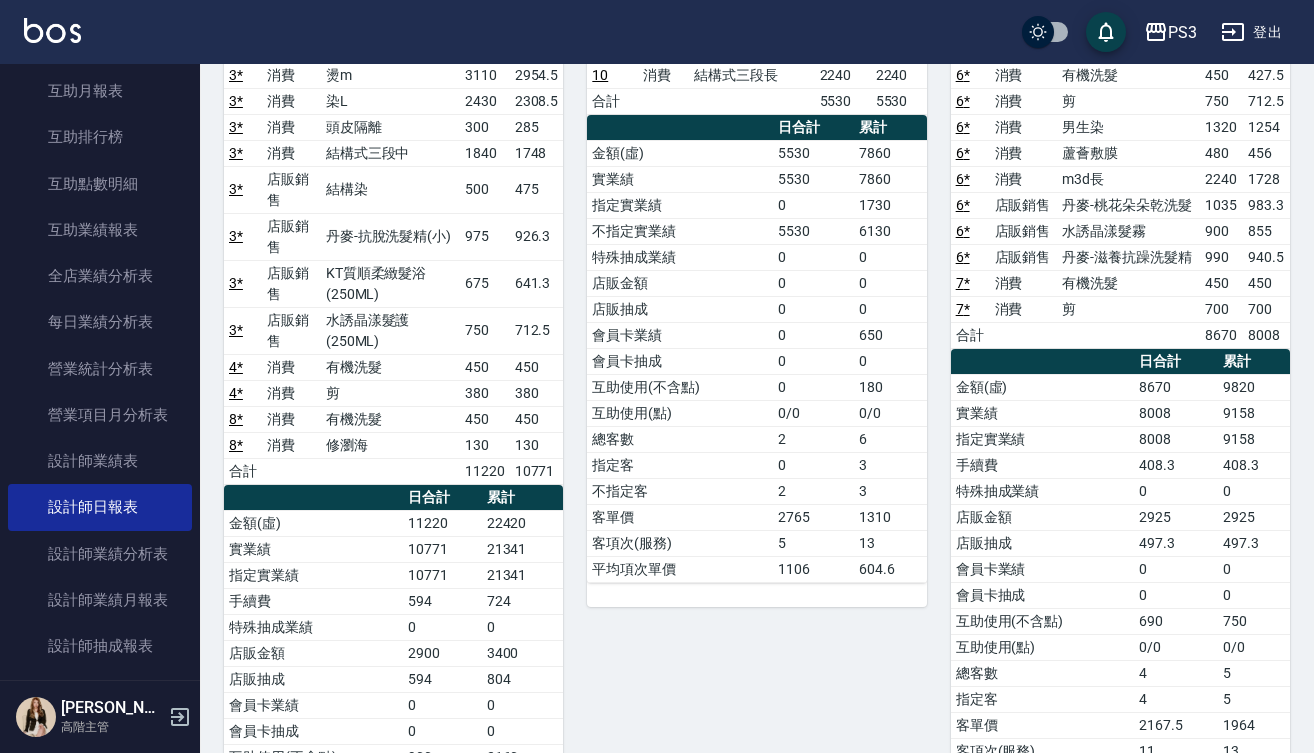 scroll, scrollTop: 345, scrollLeft: 0, axis: vertical 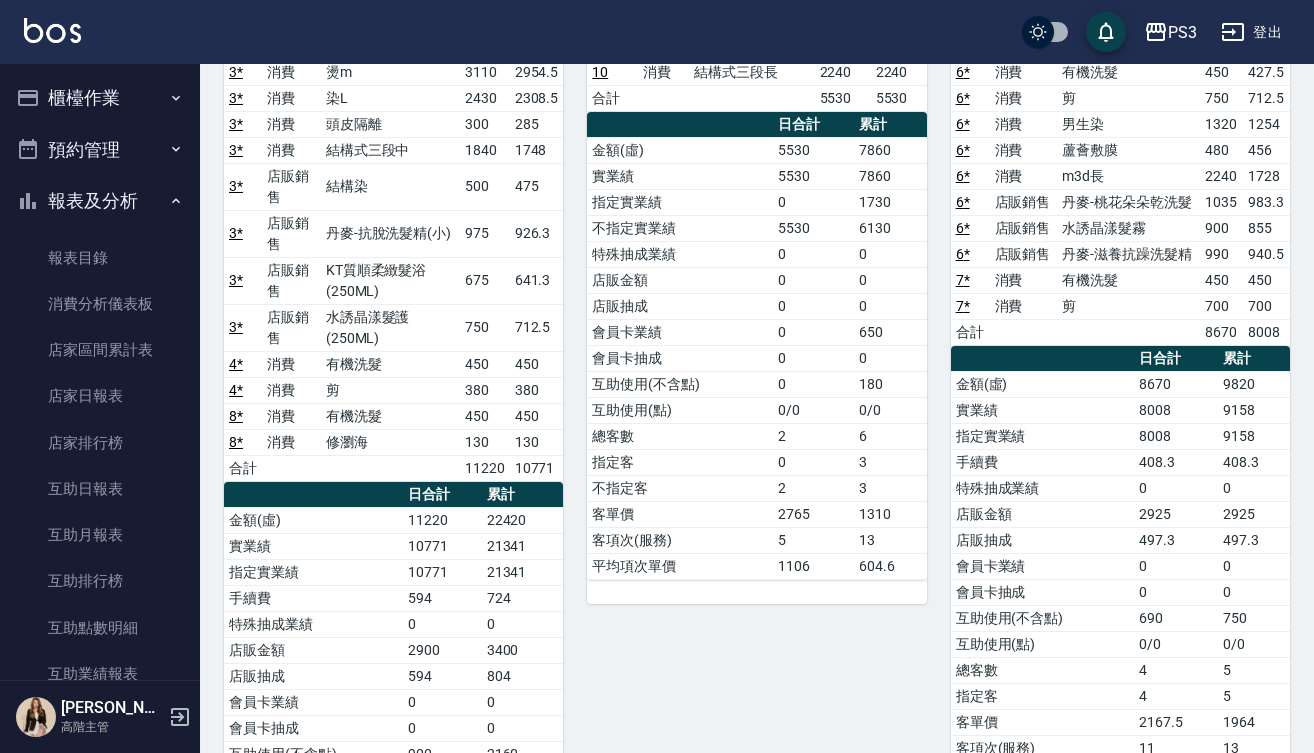 click on "櫃檯作業" at bounding box center [100, 98] 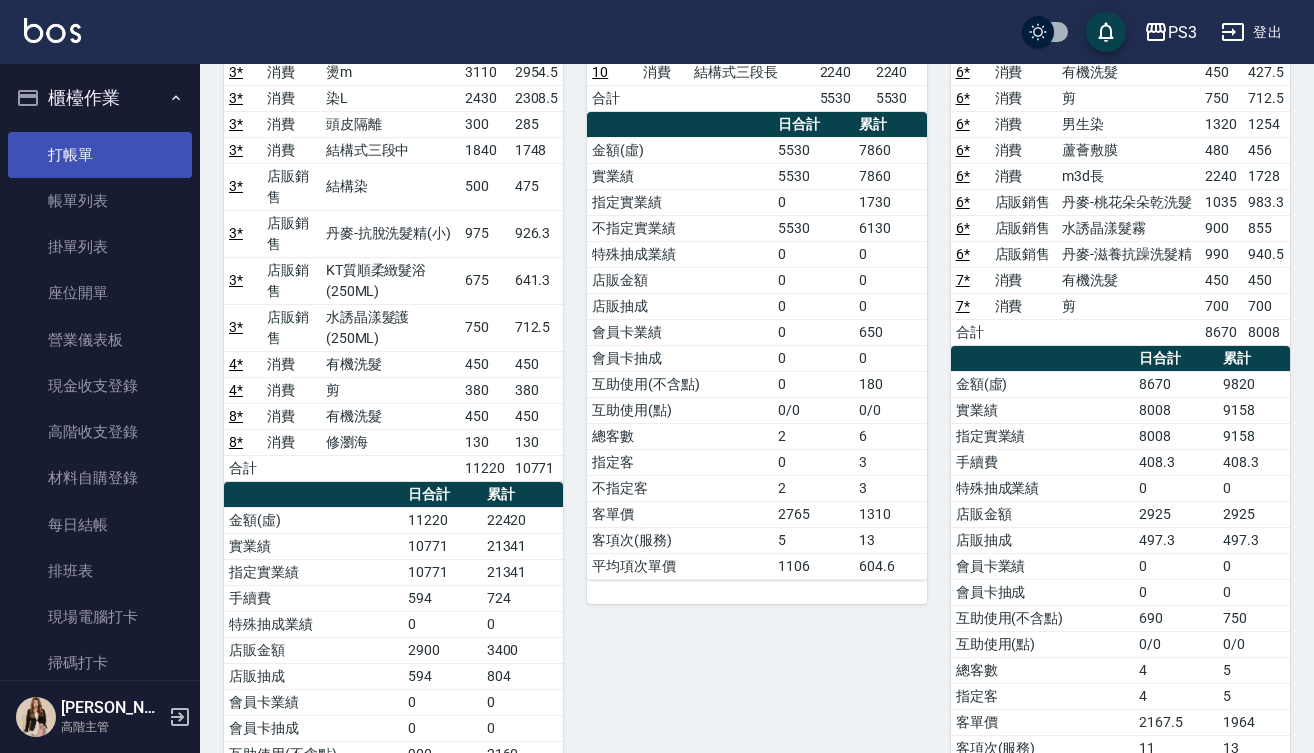 click on "打帳單" at bounding box center [100, 155] 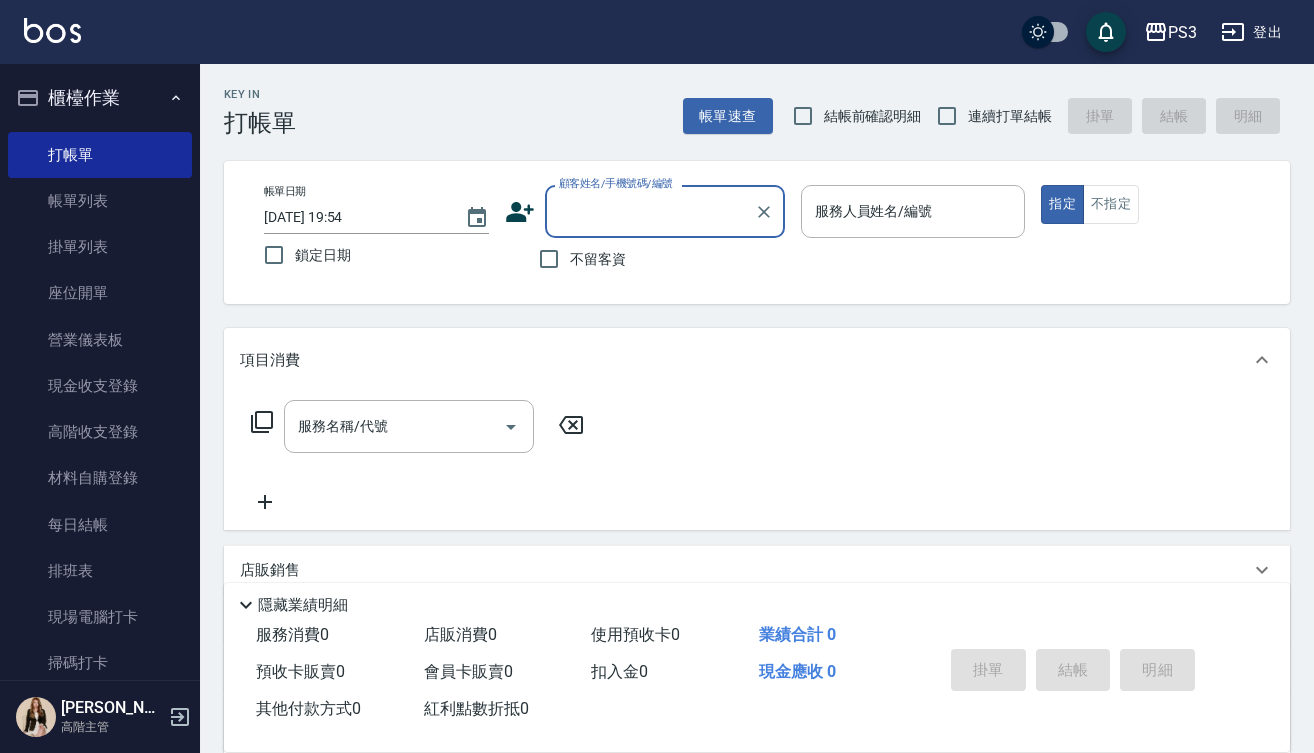 click on "顧客姓名/手機號碼/編號" at bounding box center [650, 211] 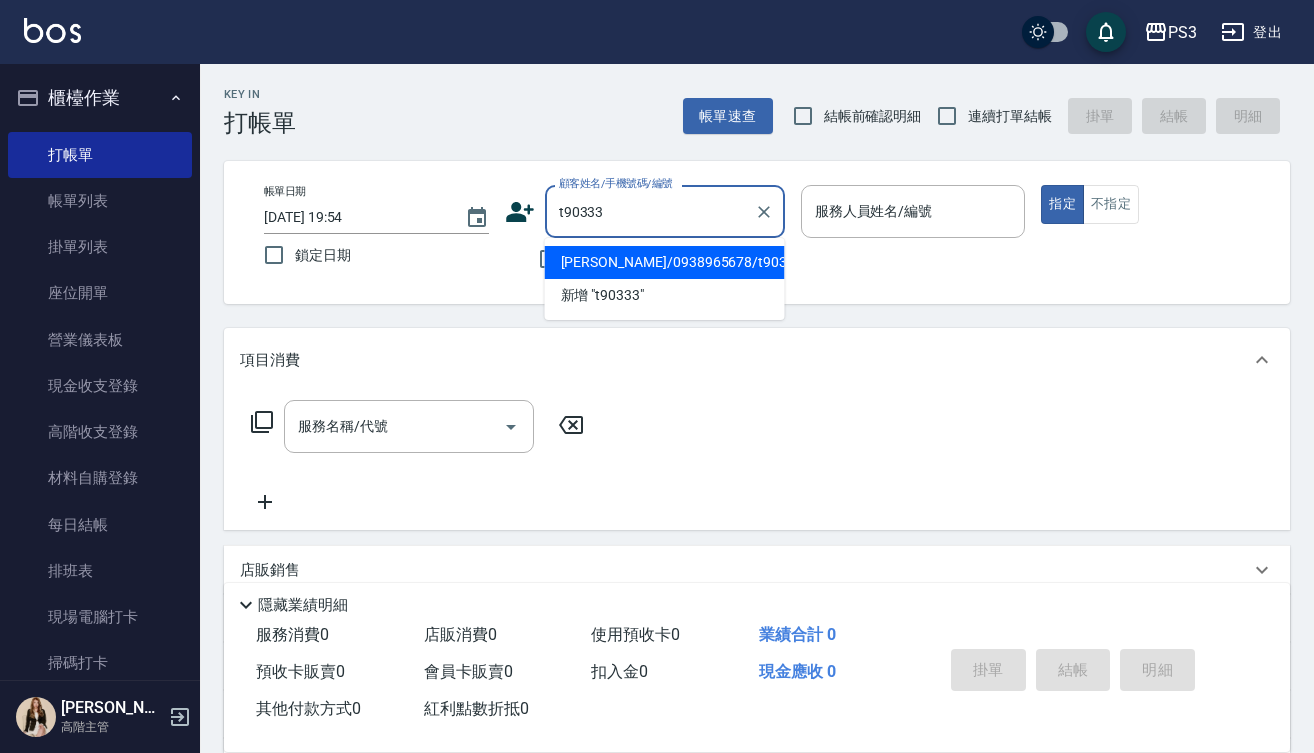 type on "[PERSON_NAME]/0938965678/t90333" 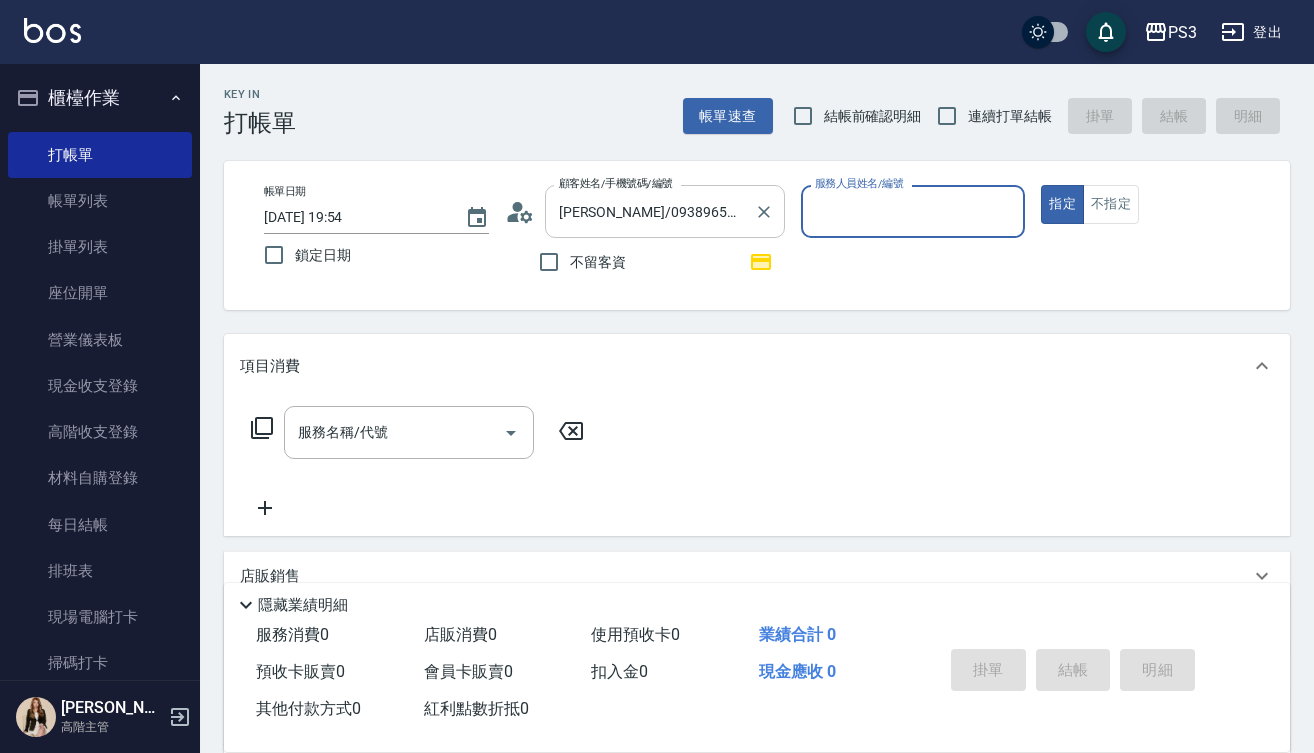 click on "指定" at bounding box center [1062, 204] 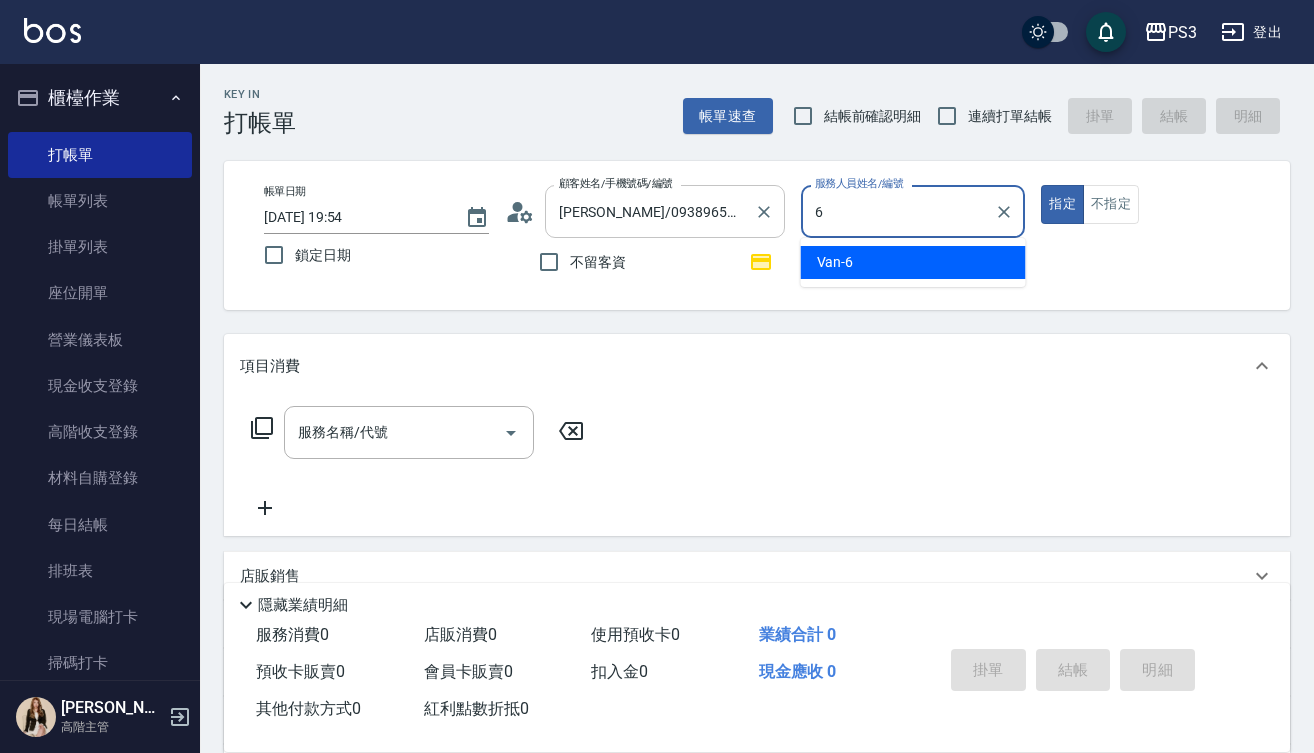type on "Van-6" 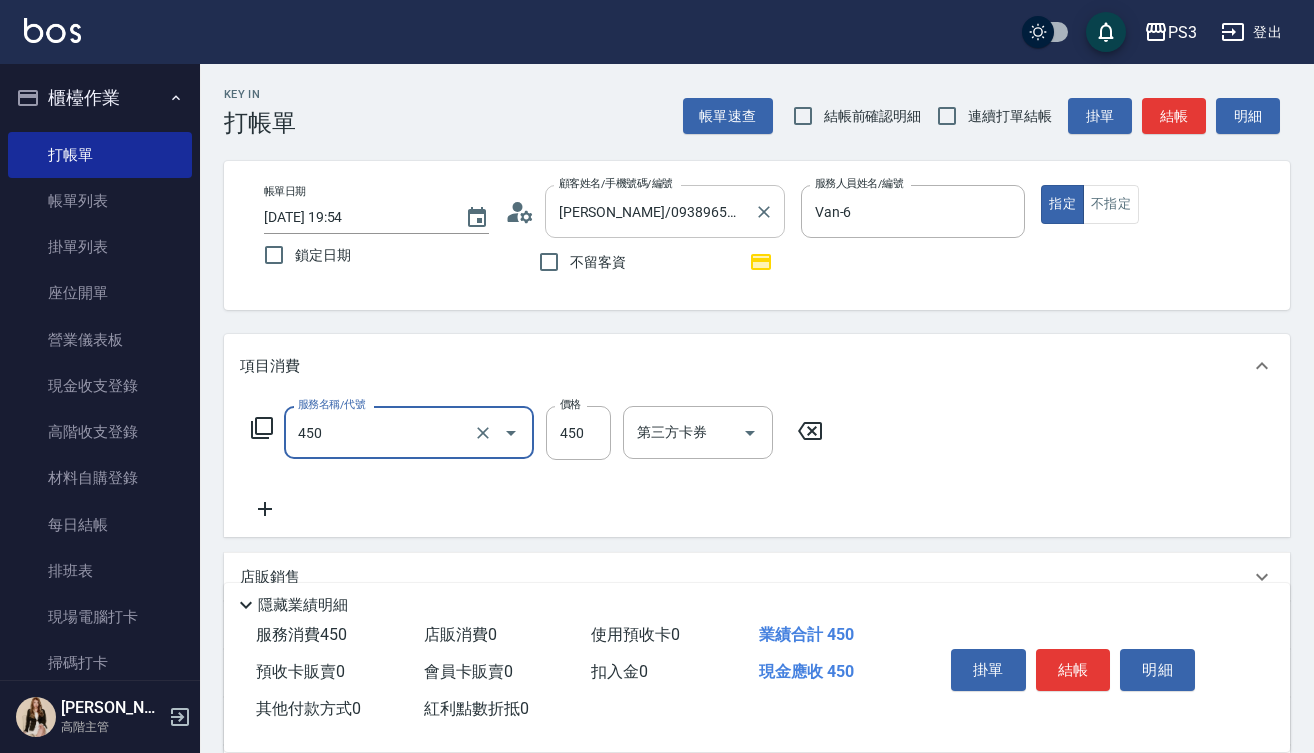 type on "有機洗髮(450)" 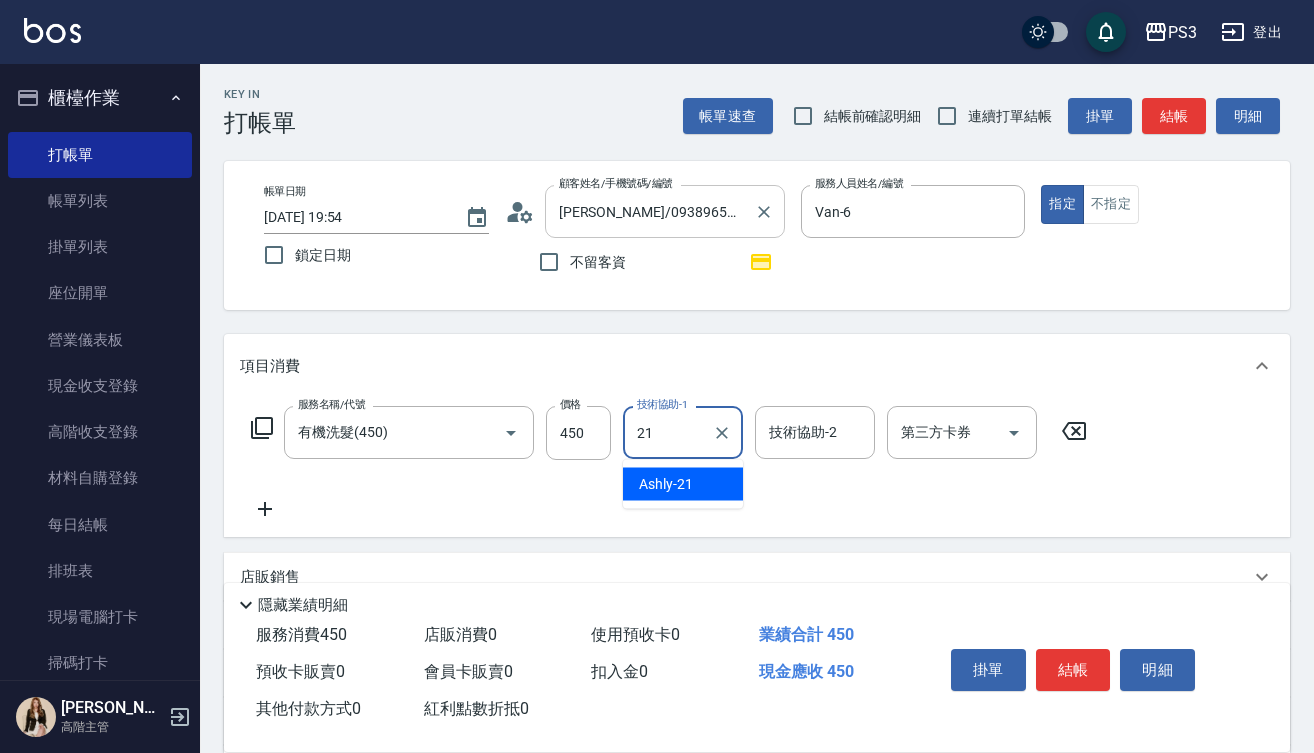 type on "Ashly-21" 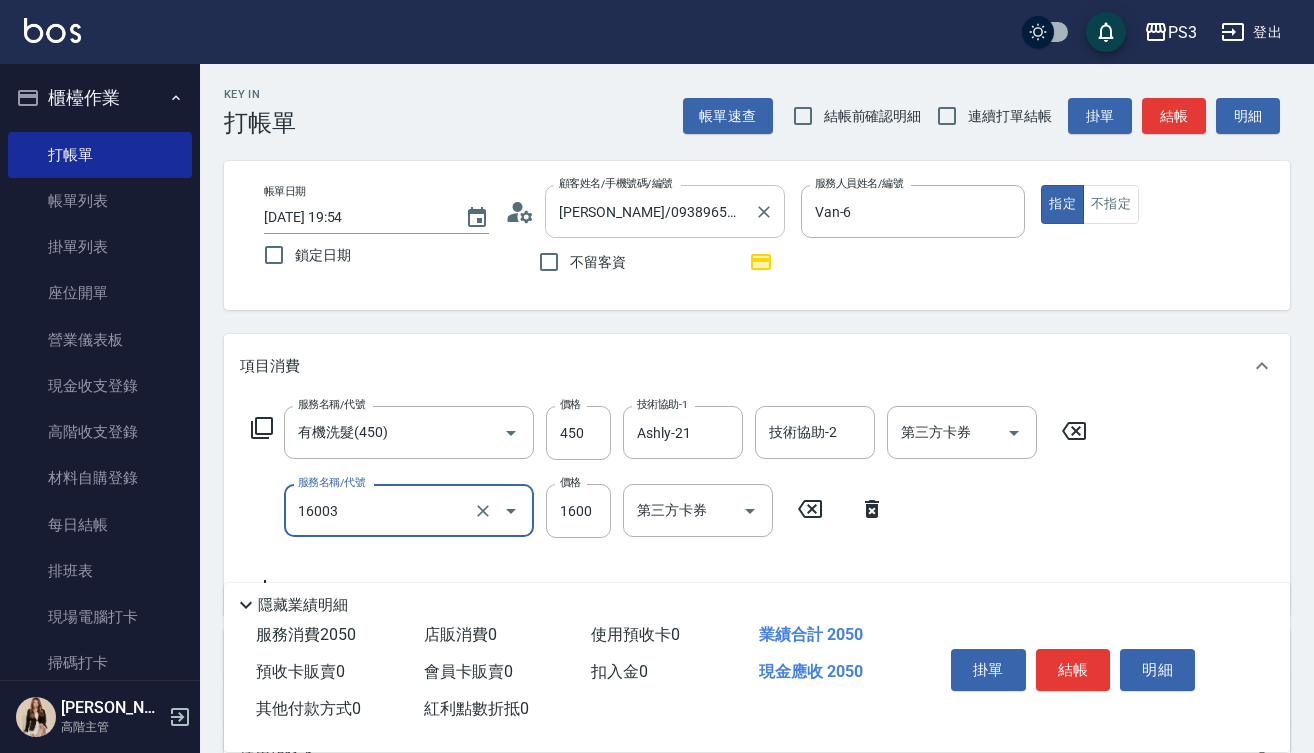 type on "卡碧兒頭皮(16003)" 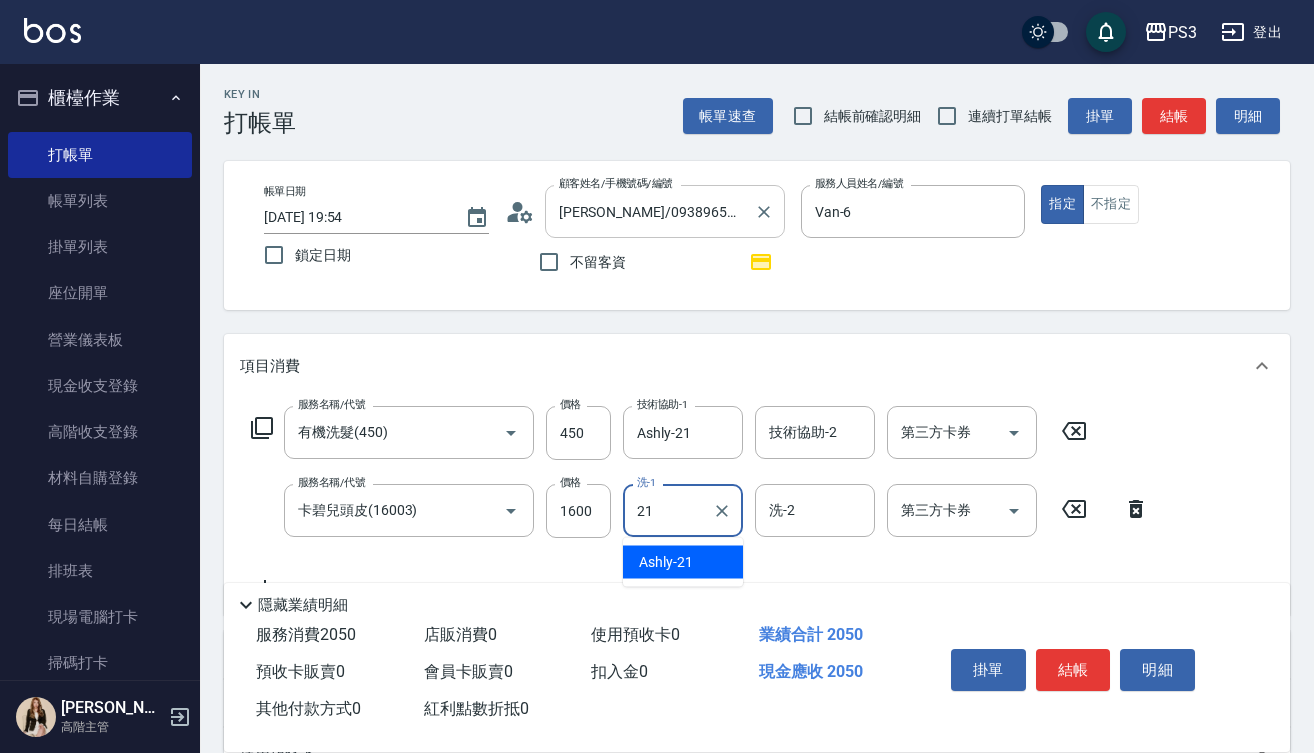 type on "Ashly-21" 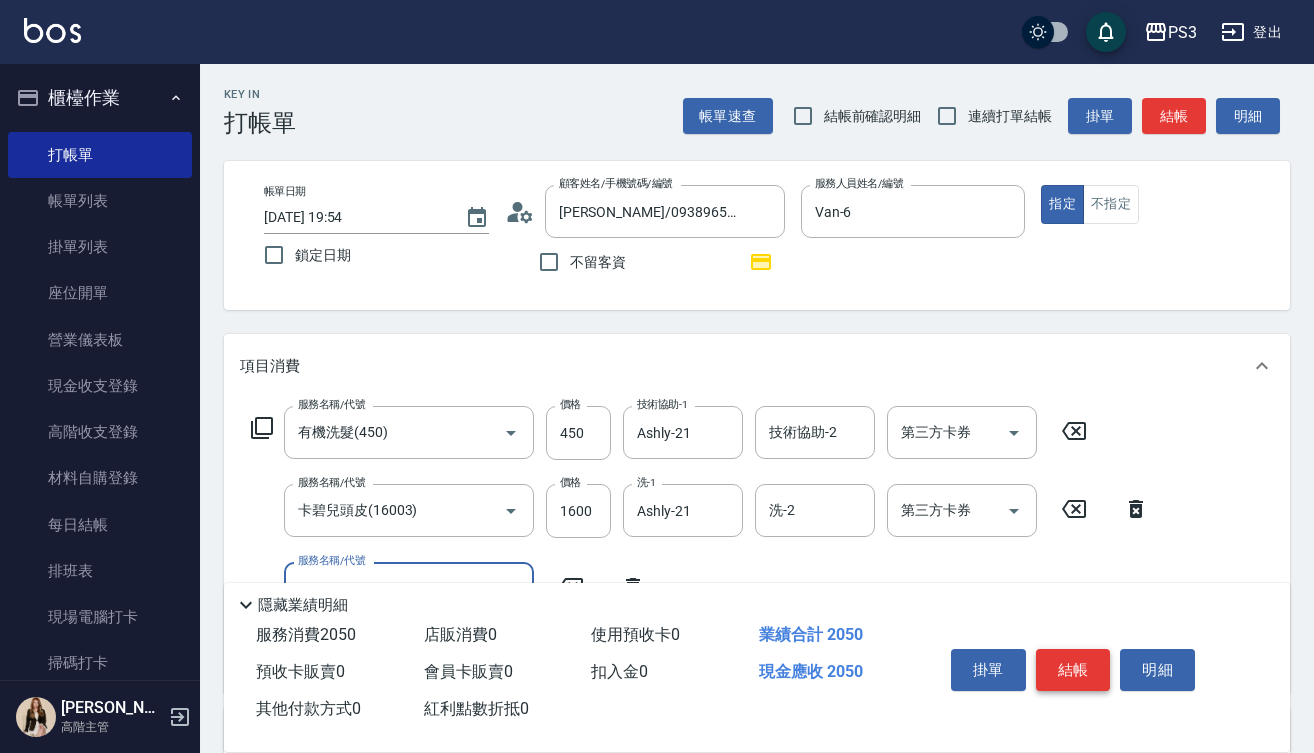 click on "結帳" at bounding box center [1073, 670] 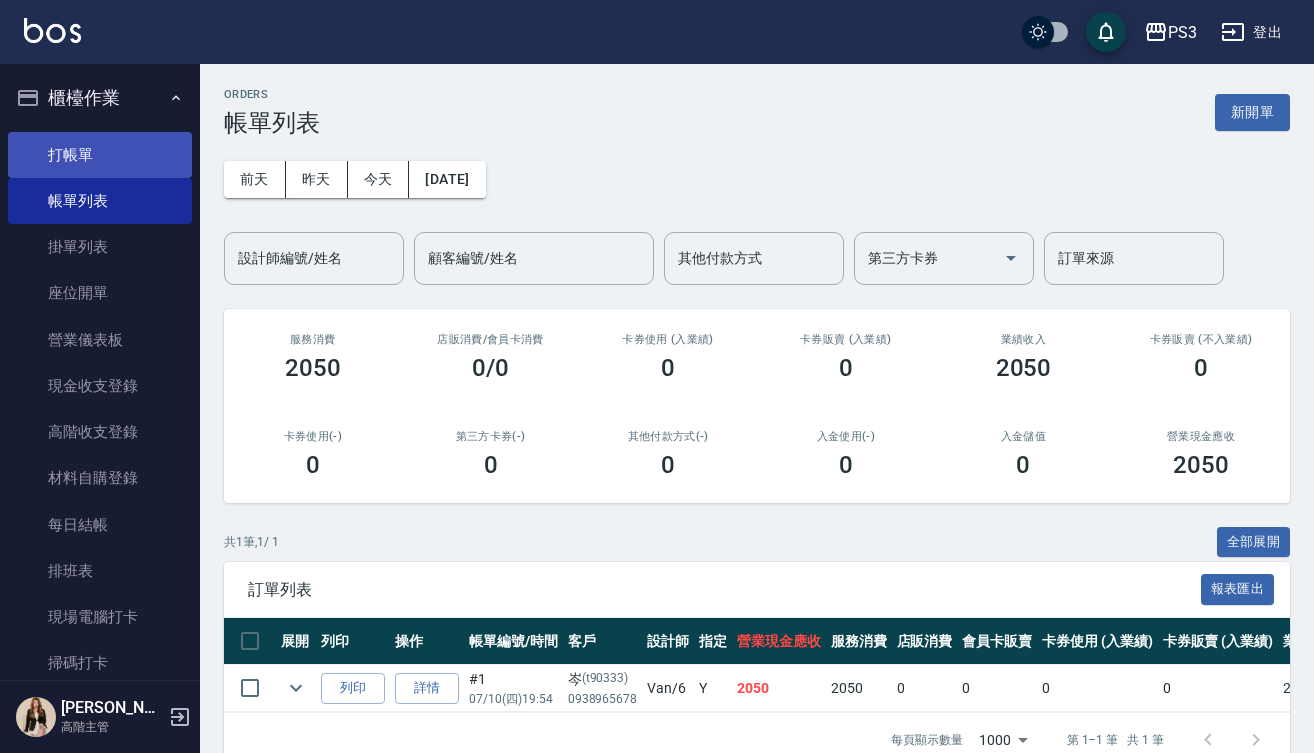 click on "打帳單" at bounding box center [100, 155] 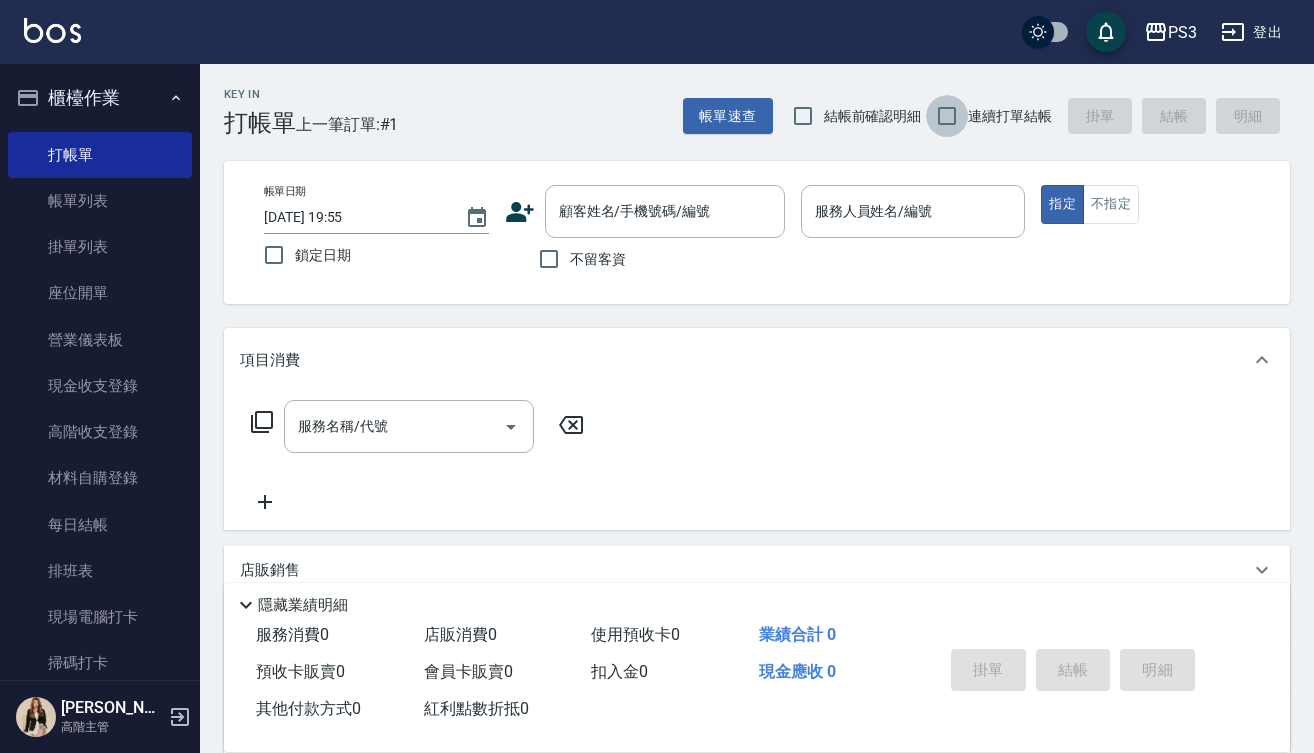 click on "連續打單結帳" at bounding box center [947, 116] 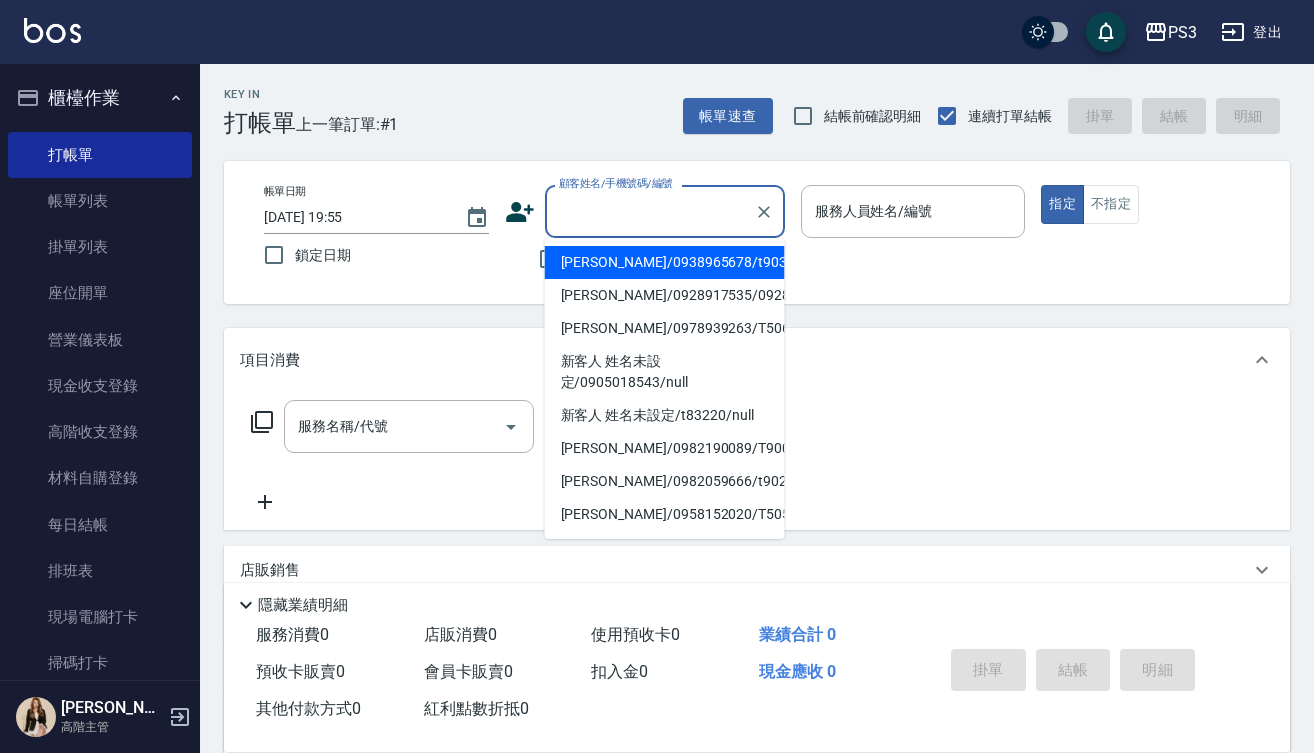 click on "顧客姓名/手機號碼/編號" at bounding box center (650, 211) 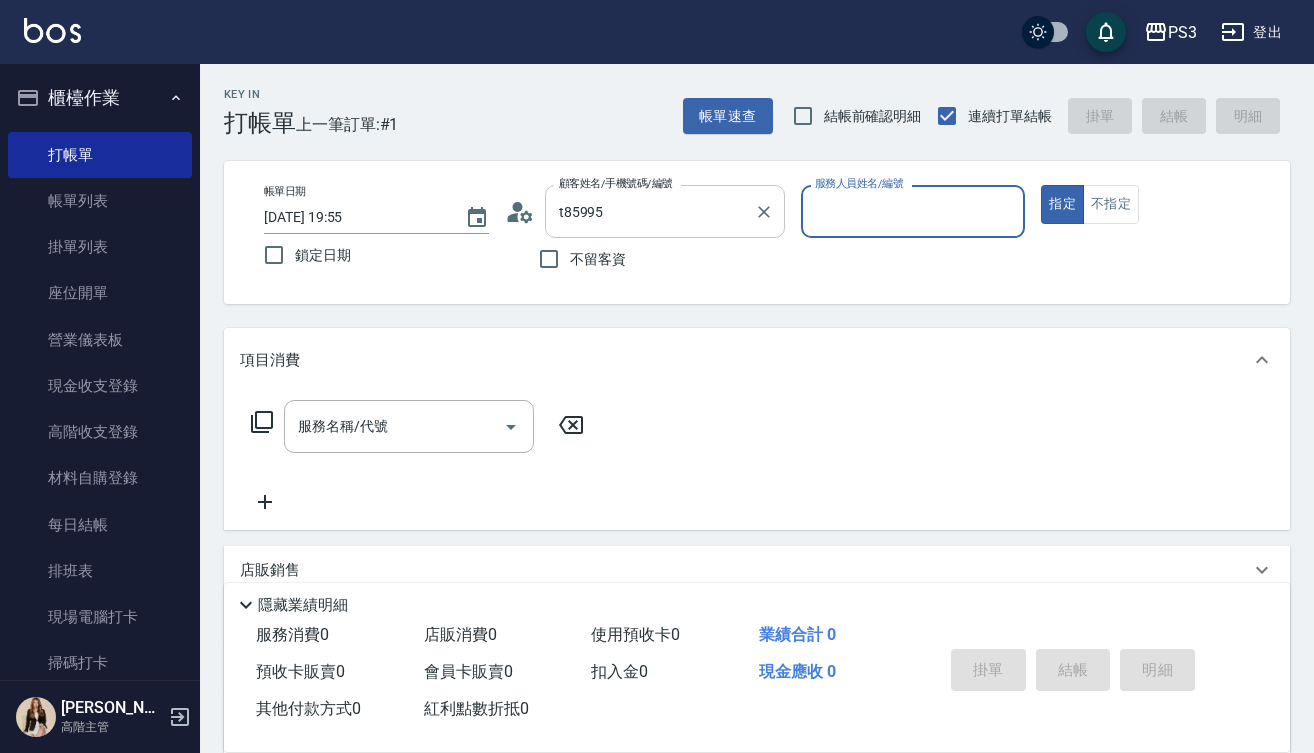 type on "[PERSON_NAME]碗/0988377469/t85995" 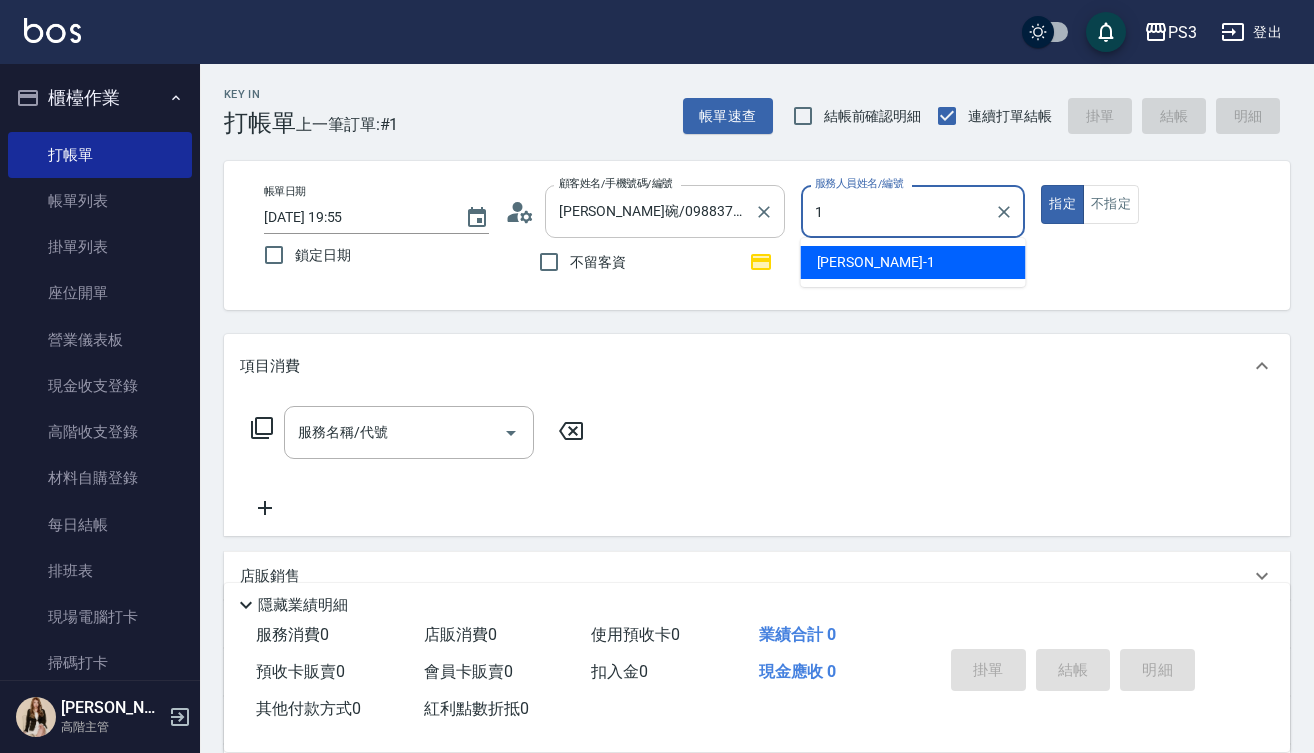 type on "[PERSON_NAME]-1" 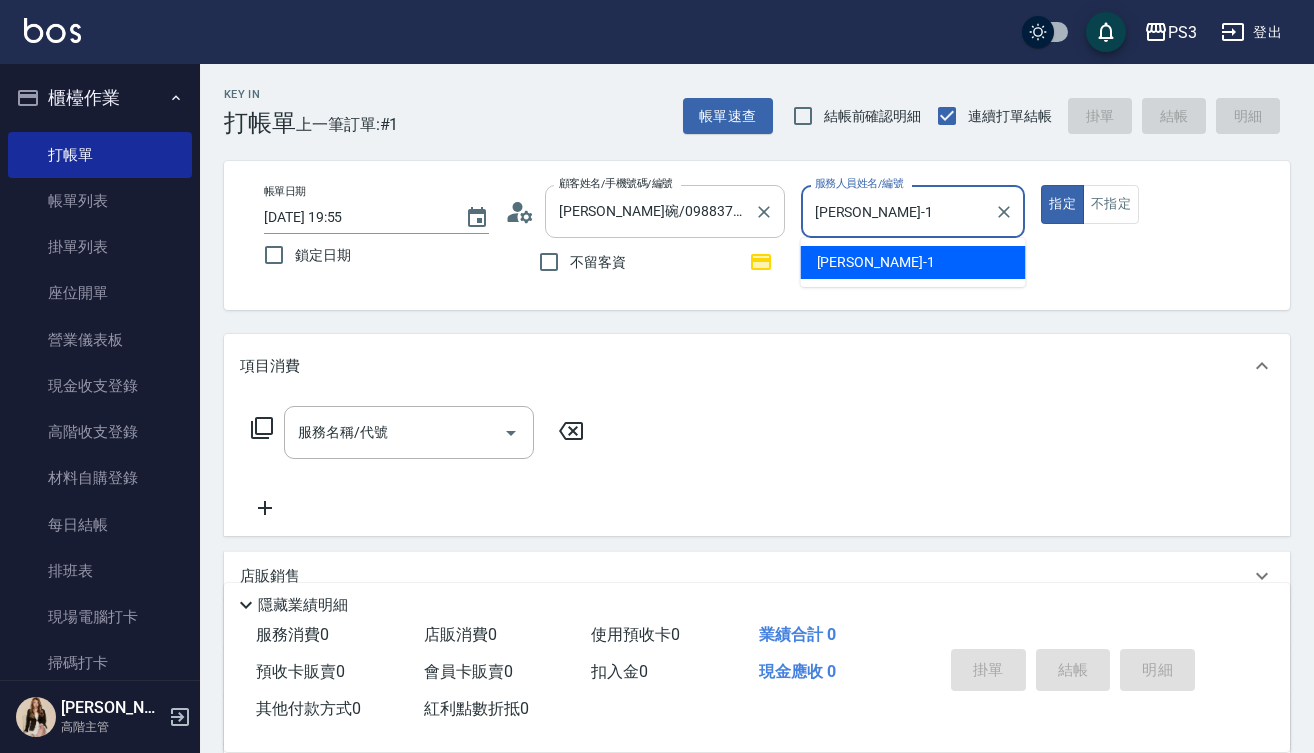 type on "true" 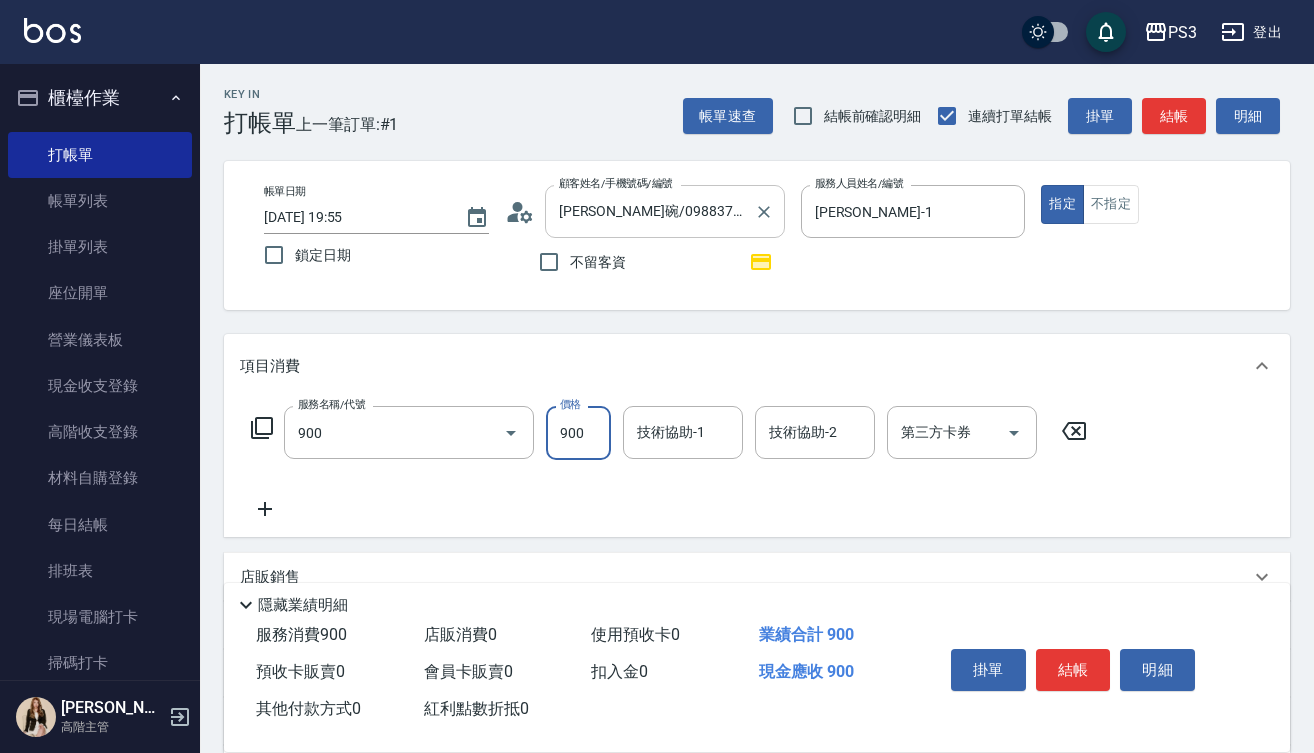 type on "頭皮保養洗(900)" 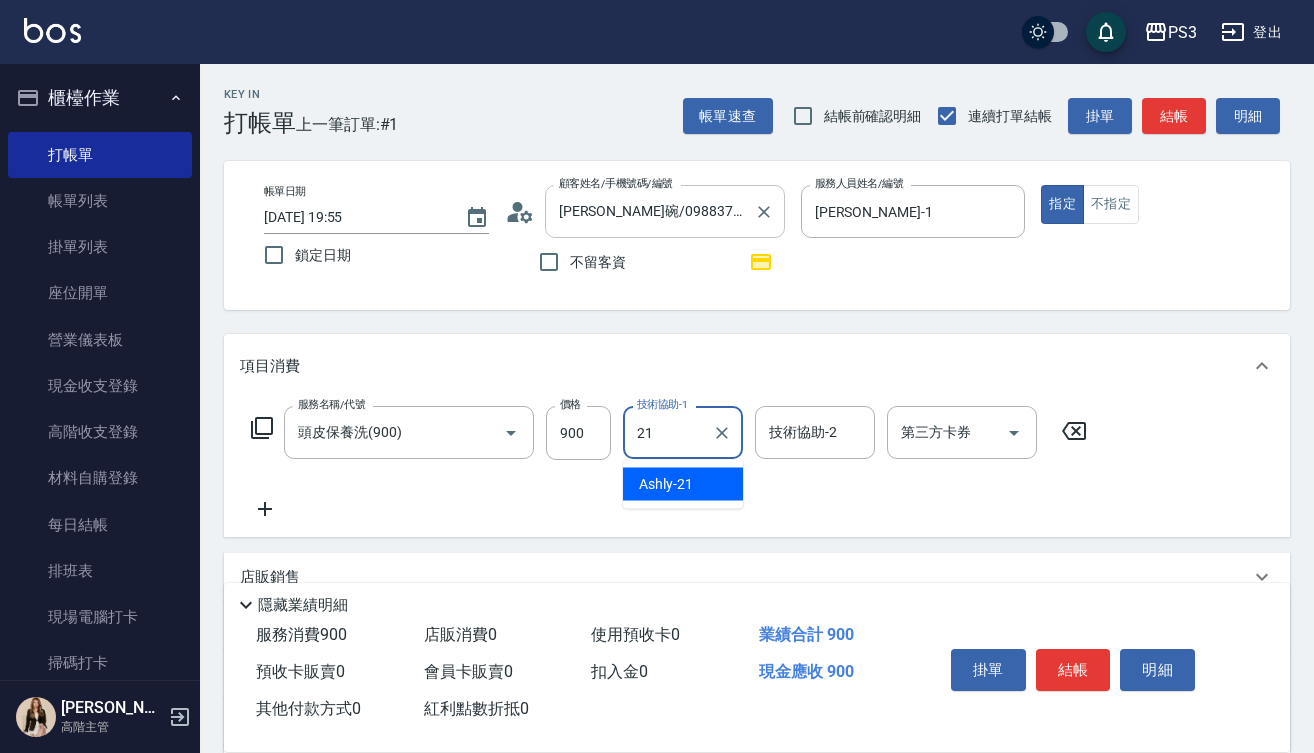 type on "Ashly-21" 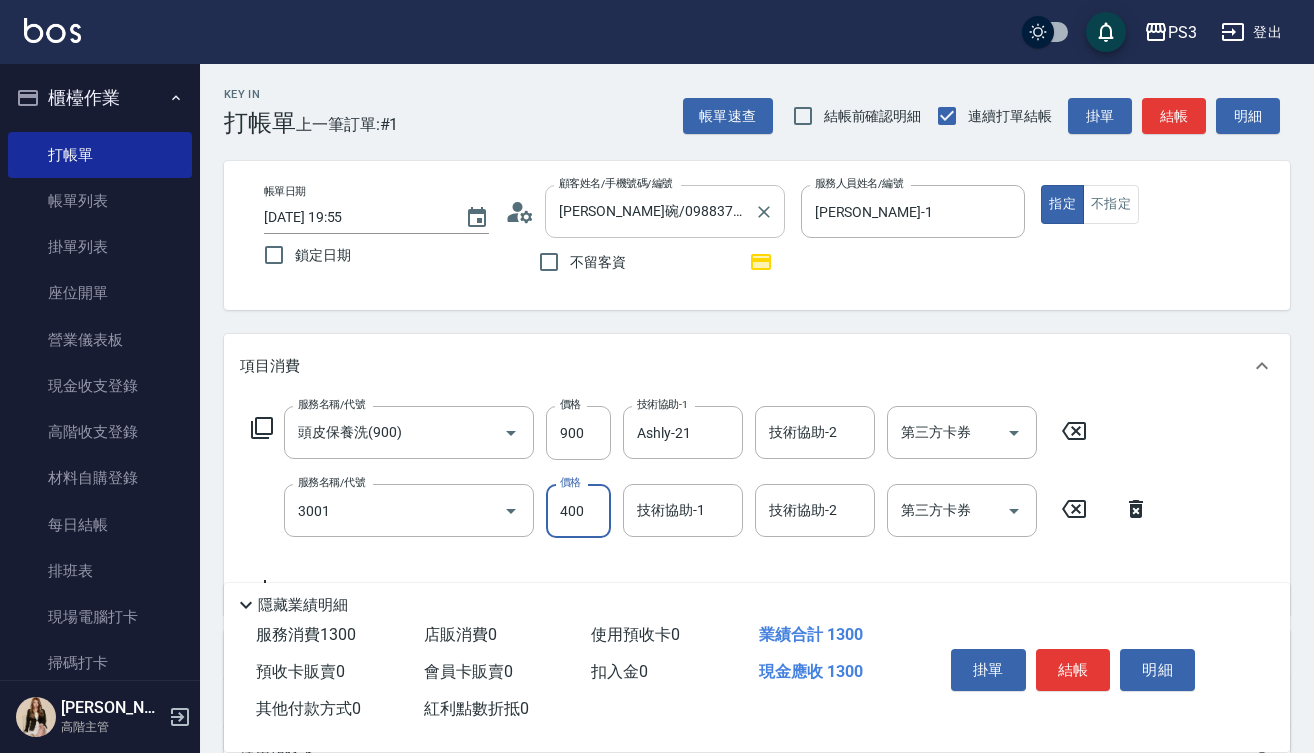 type on "燙貼(3001)" 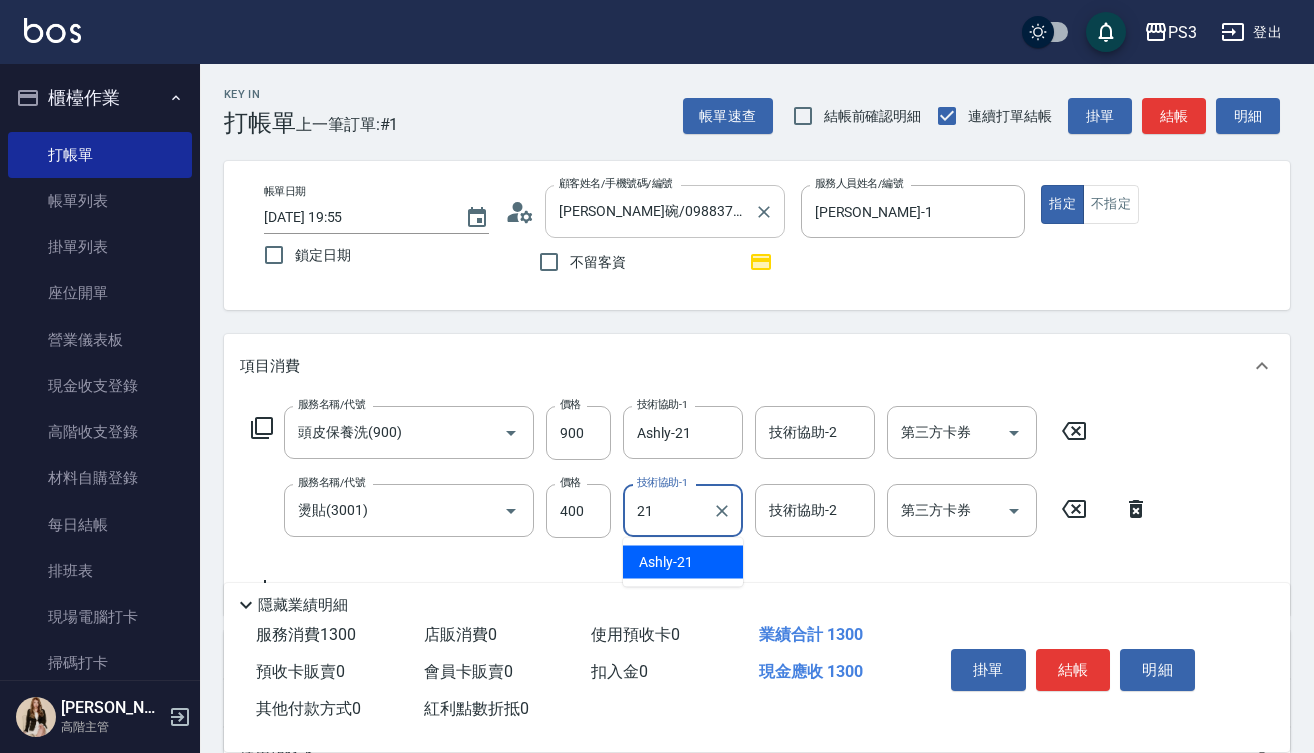 type on "Ashly-21" 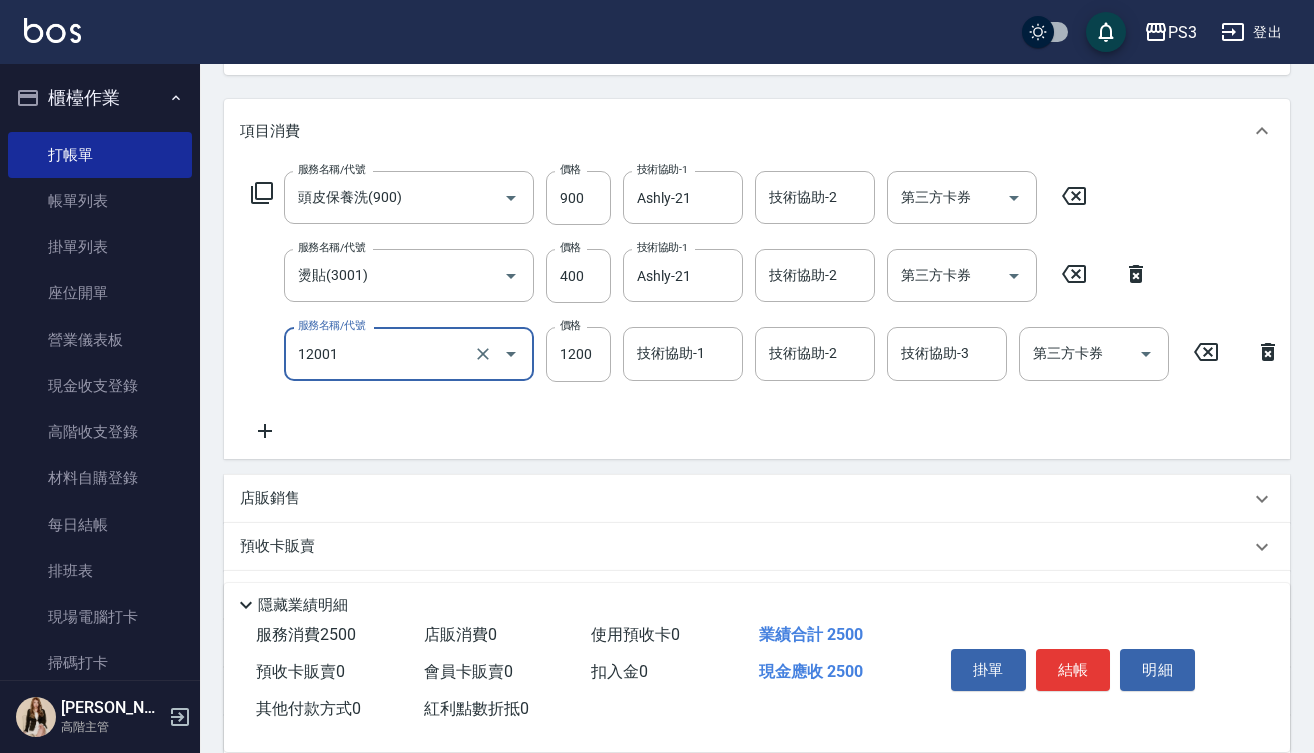 scroll, scrollTop: 241, scrollLeft: 0, axis: vertical 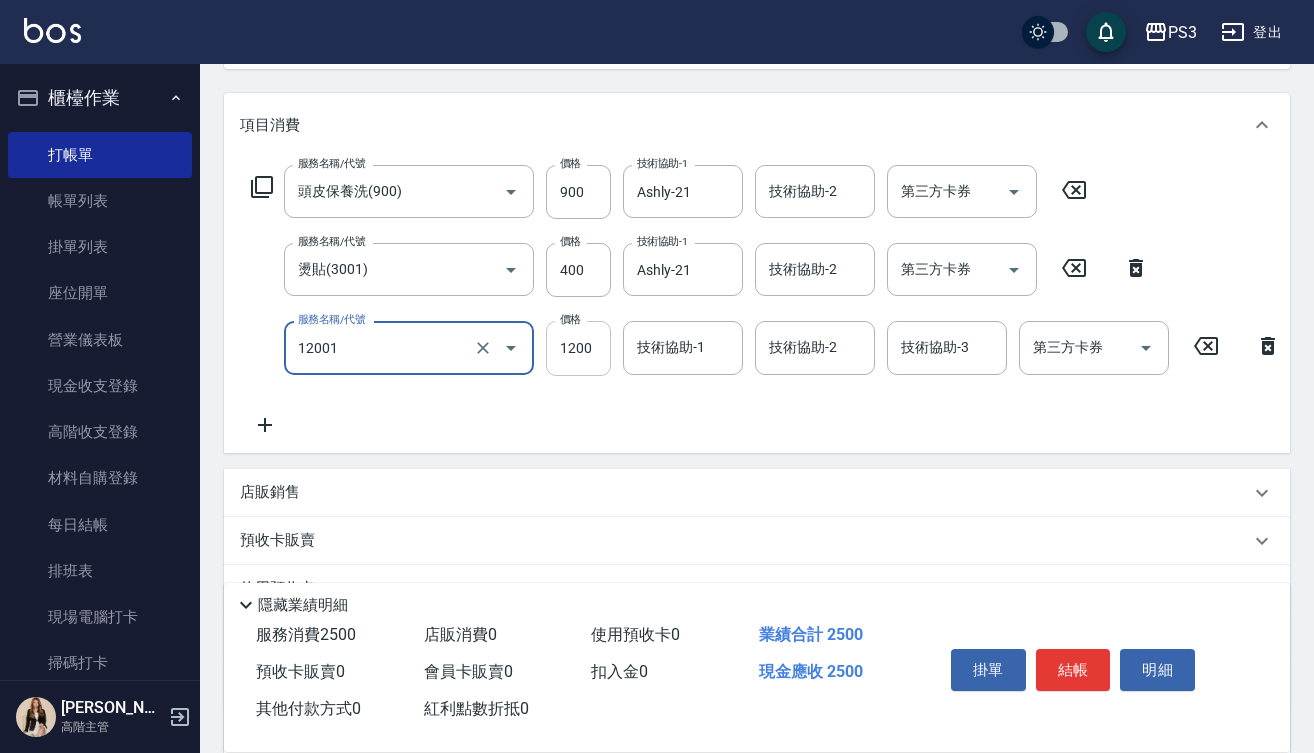 type on "燙s(12001)" 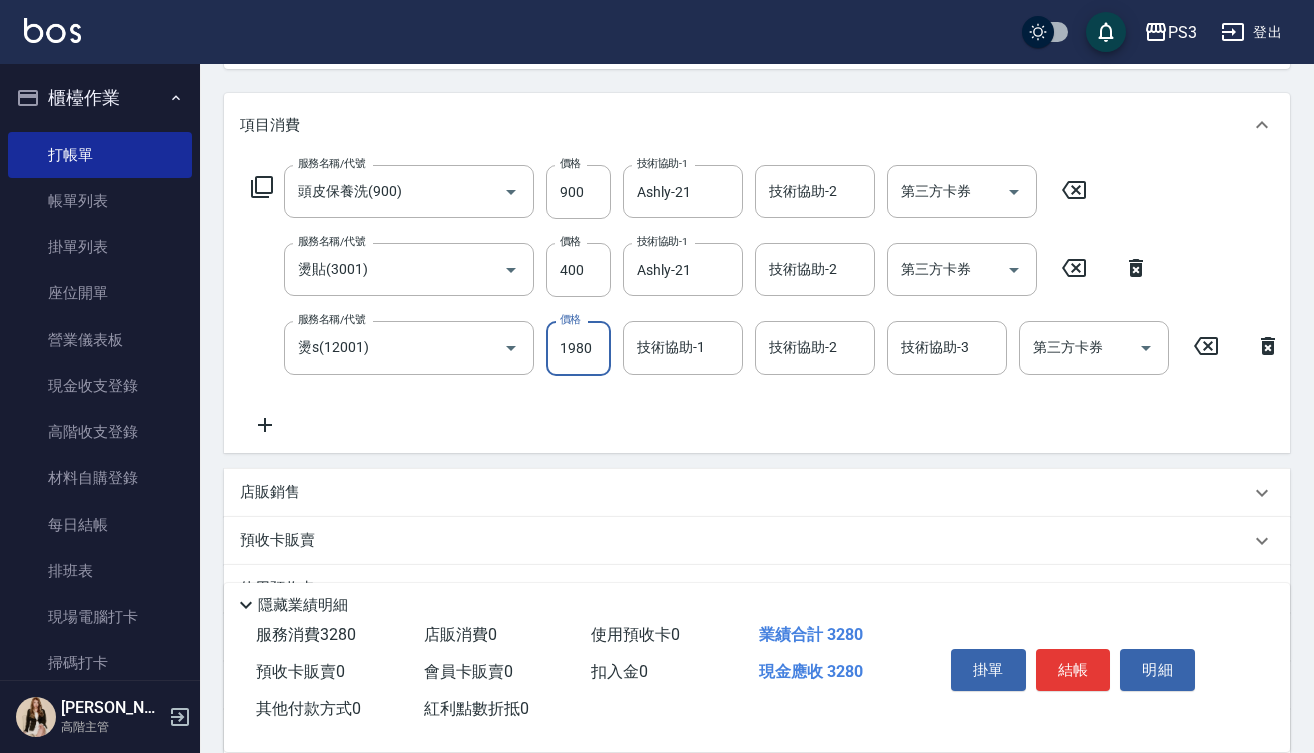 type on "1980" 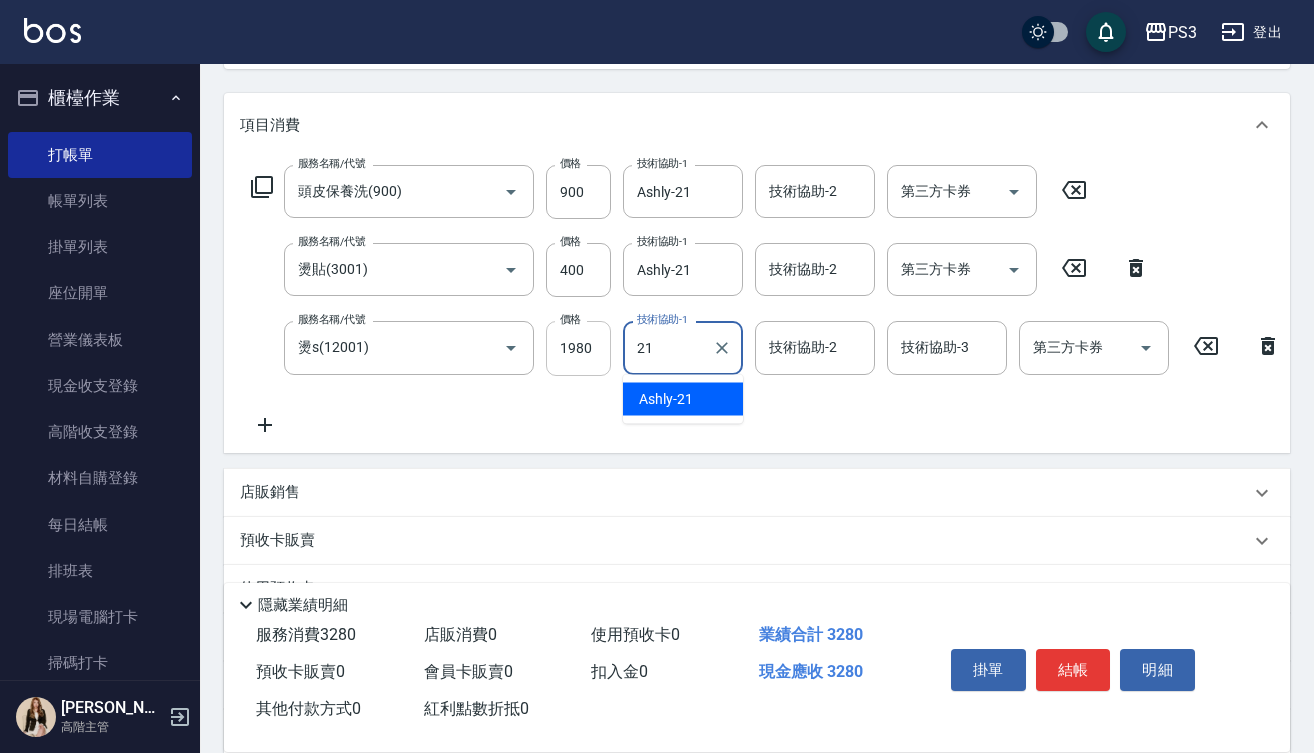 type on "Ashly-21" 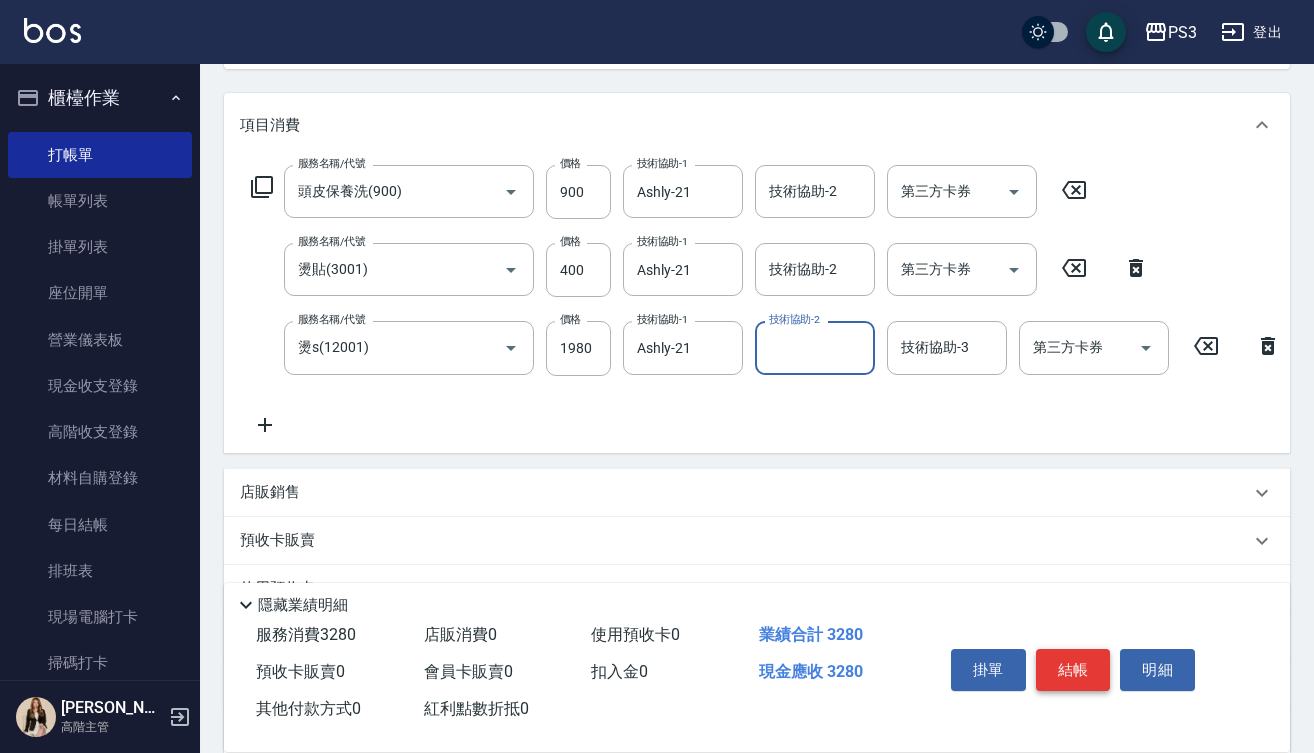 click on "結帳" at bounding box center [1073, 670] 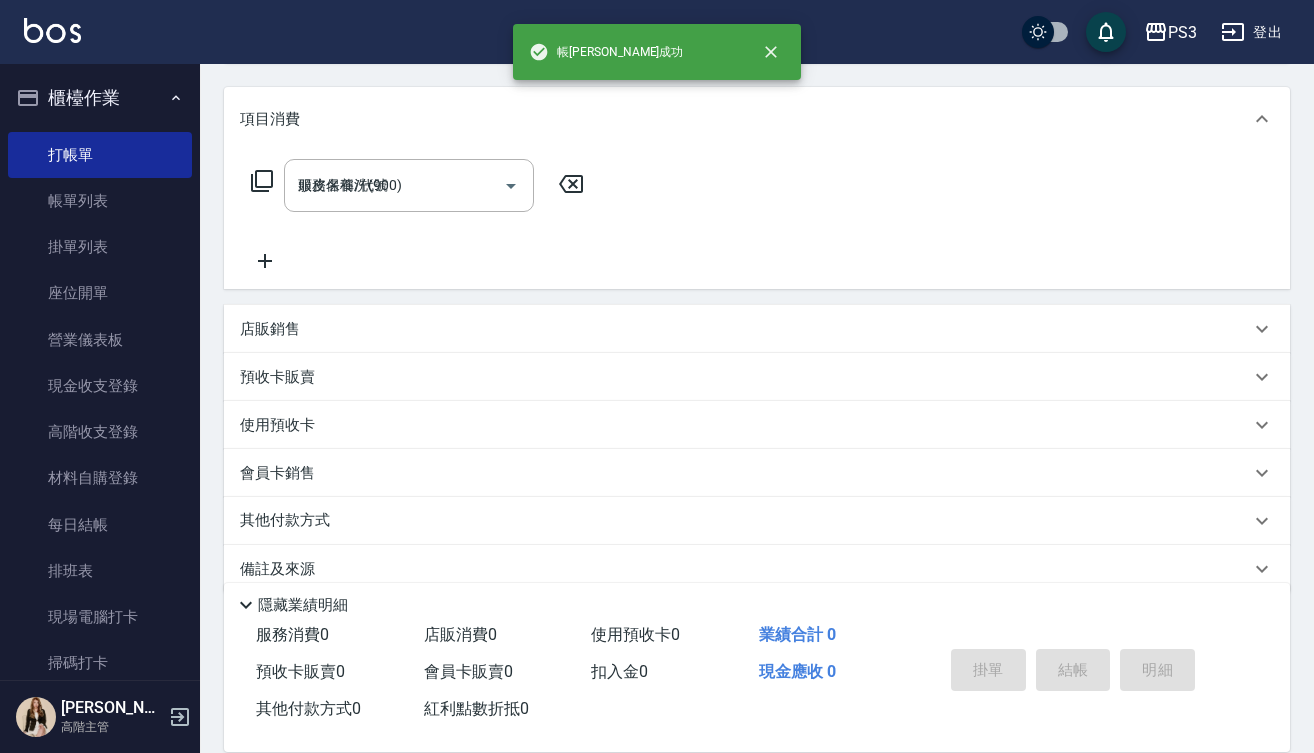 type on "[DATE] 19:56" 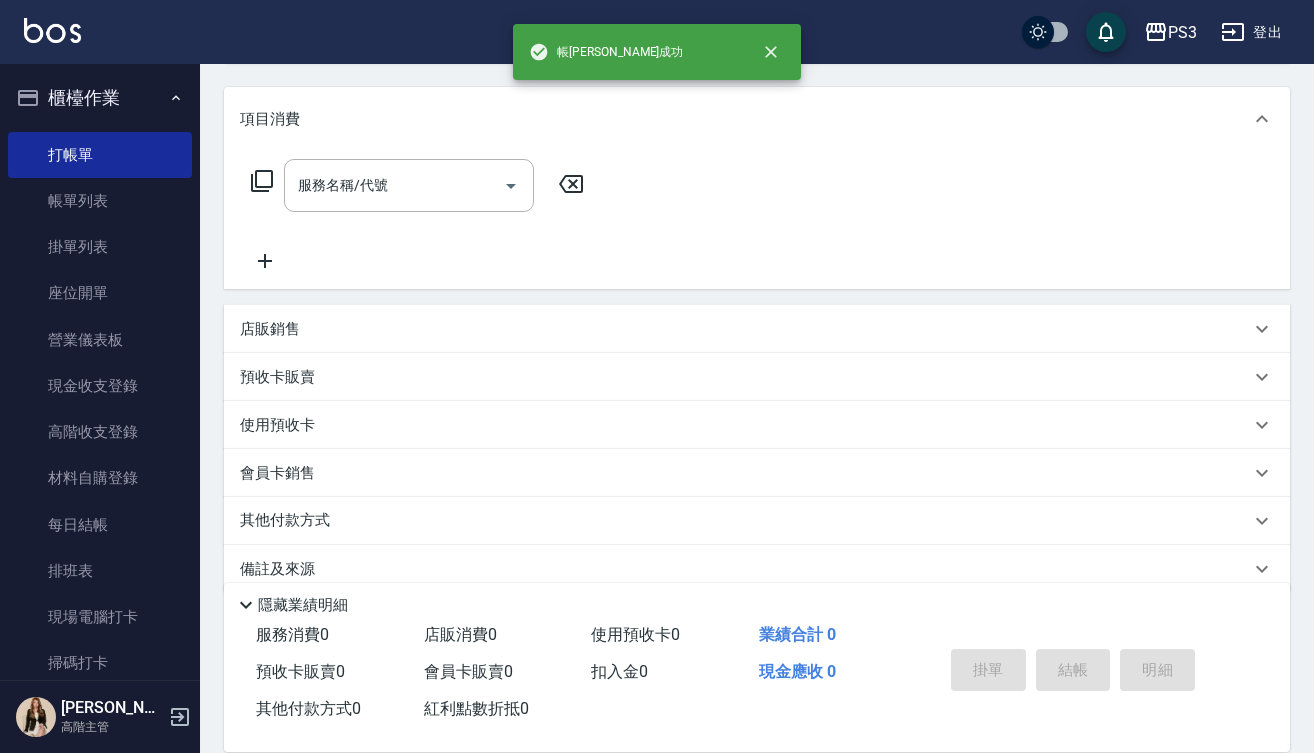 scroll, scrollTop: 0, scrollLeft: 0, axis: both 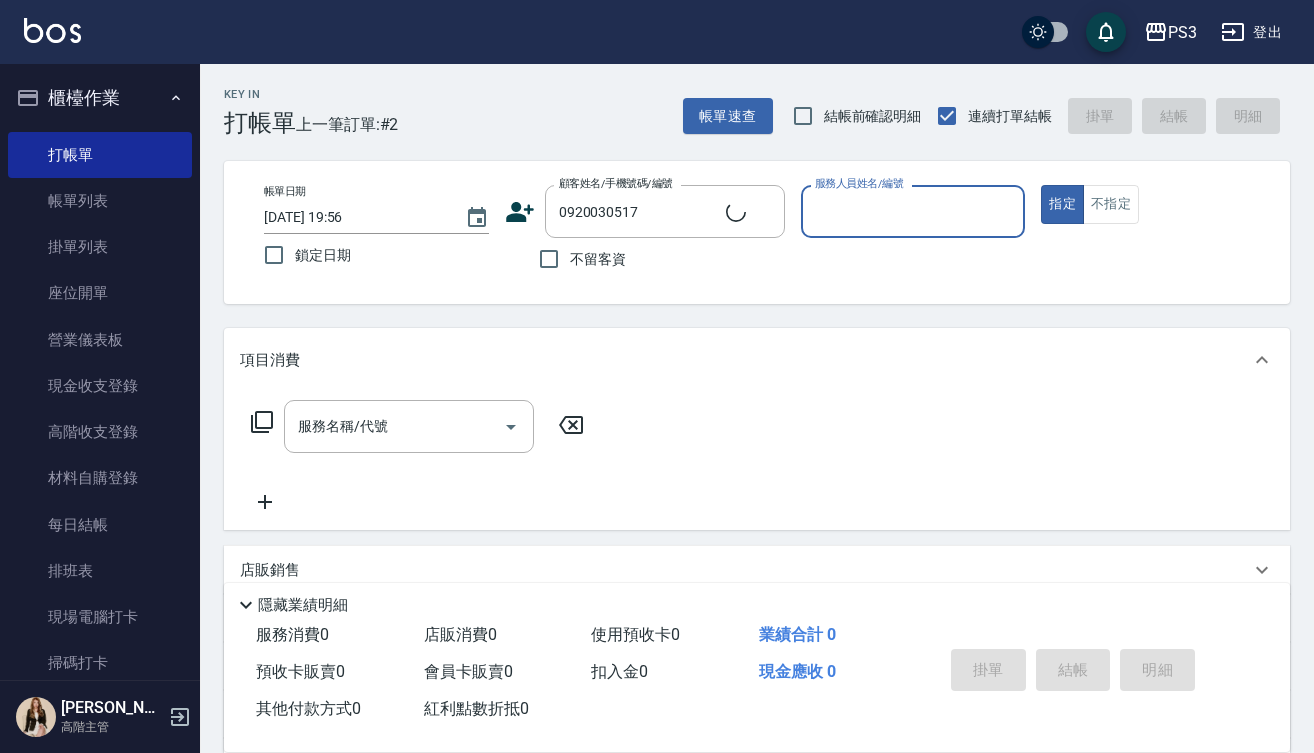 type on "洪錦杏/0920030517/T50261" 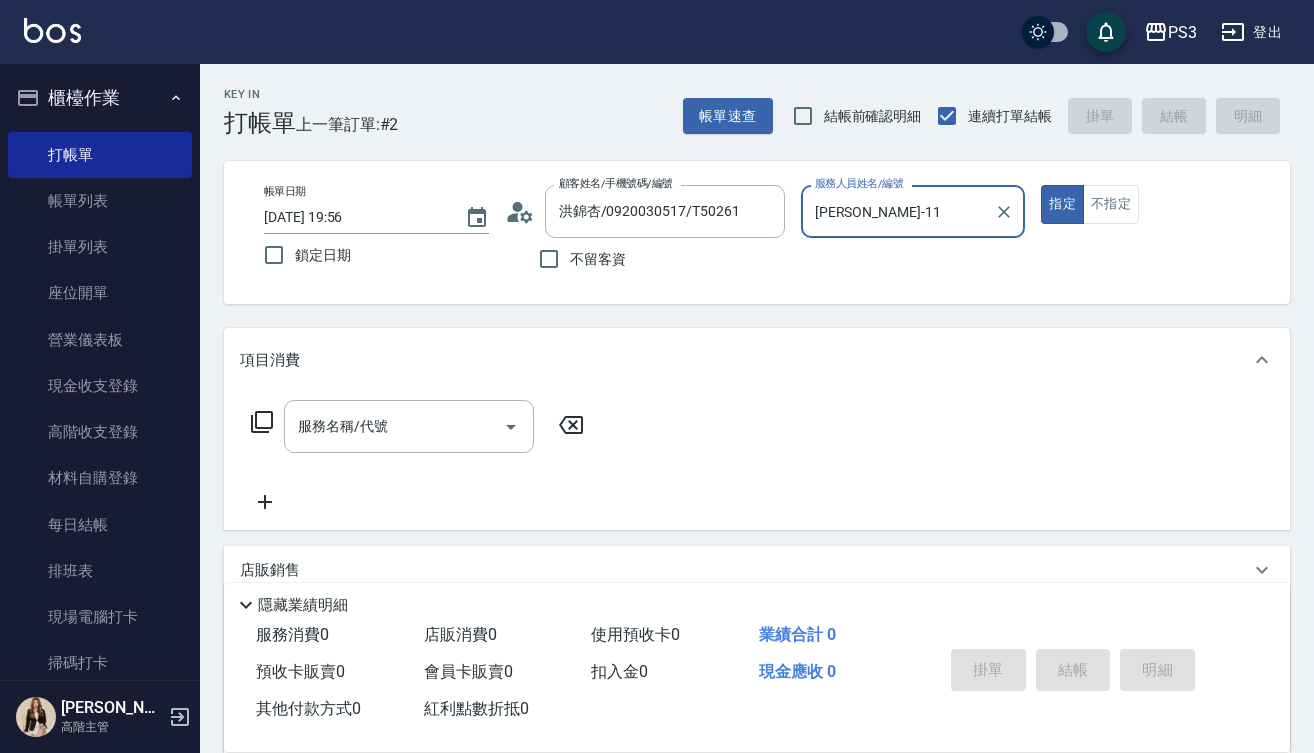 type on "[PERSON_NAME]-1" 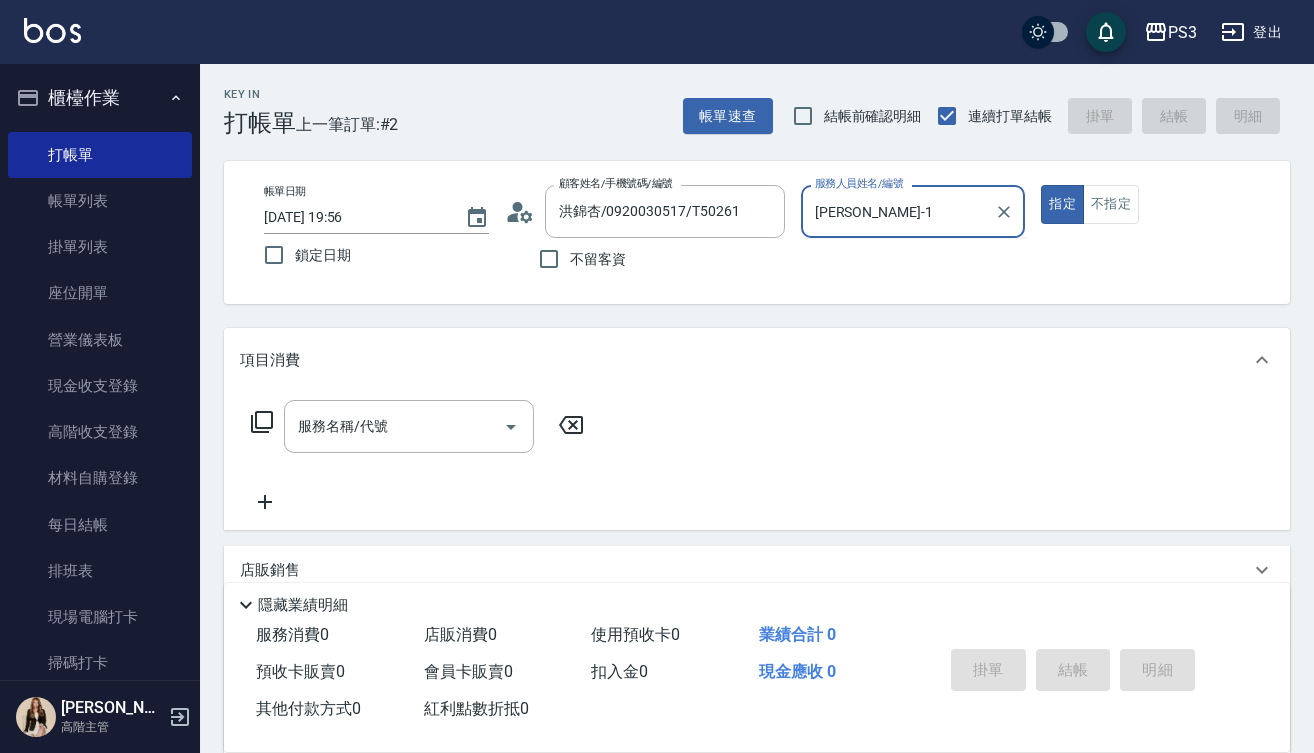 click on "指定" at bounding box center (1062, 204) 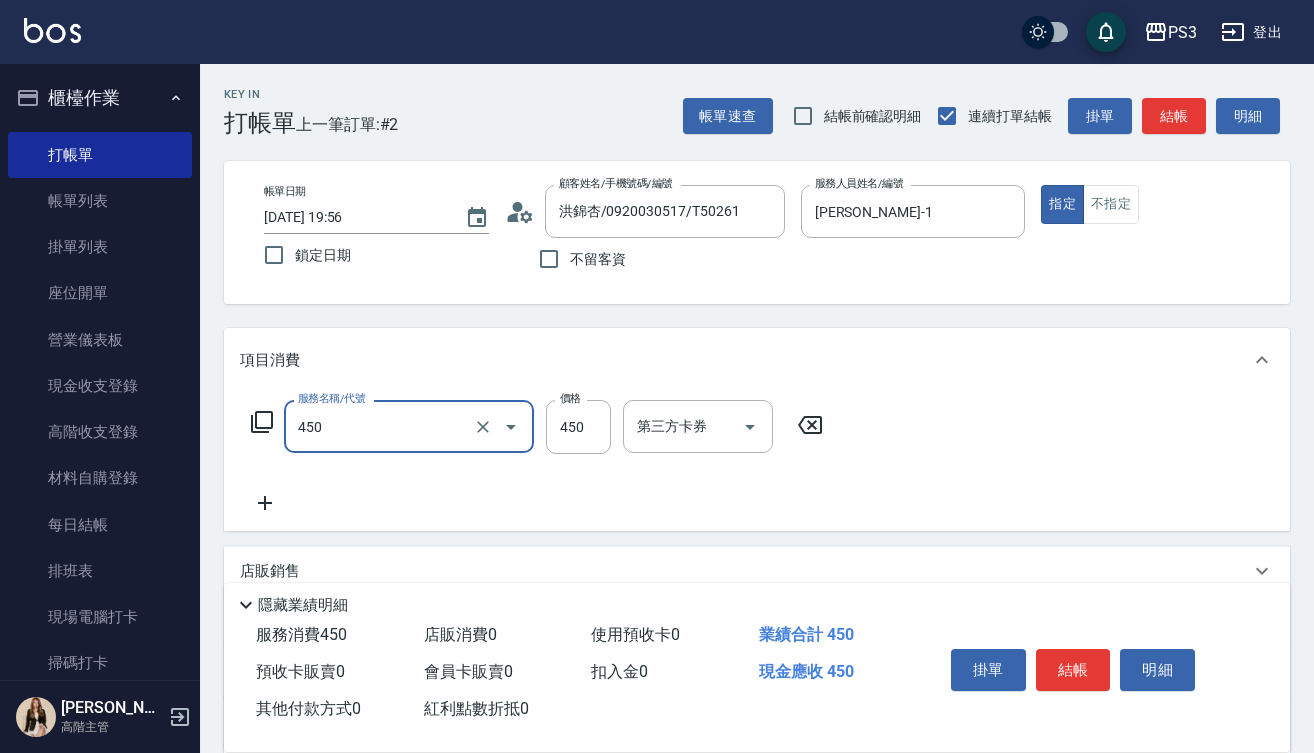 type on "有機洗髮(450)" 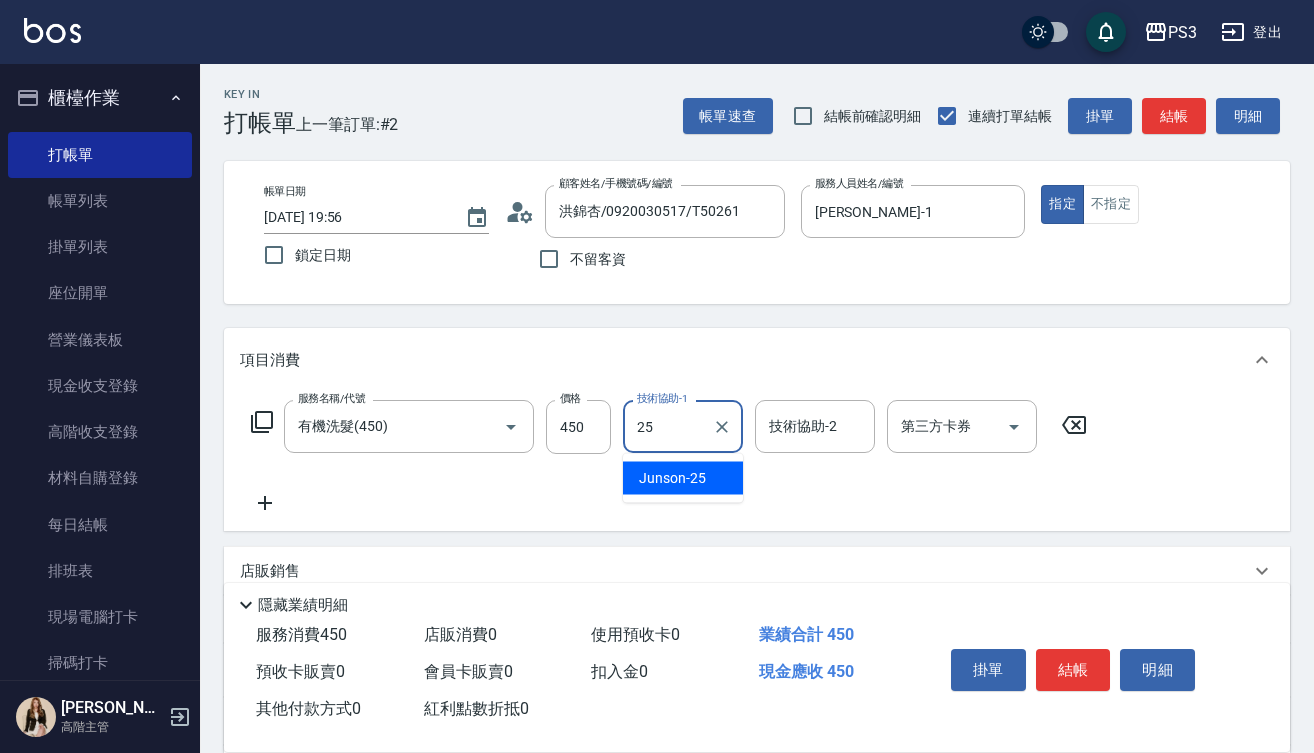 type on "Junson-25" 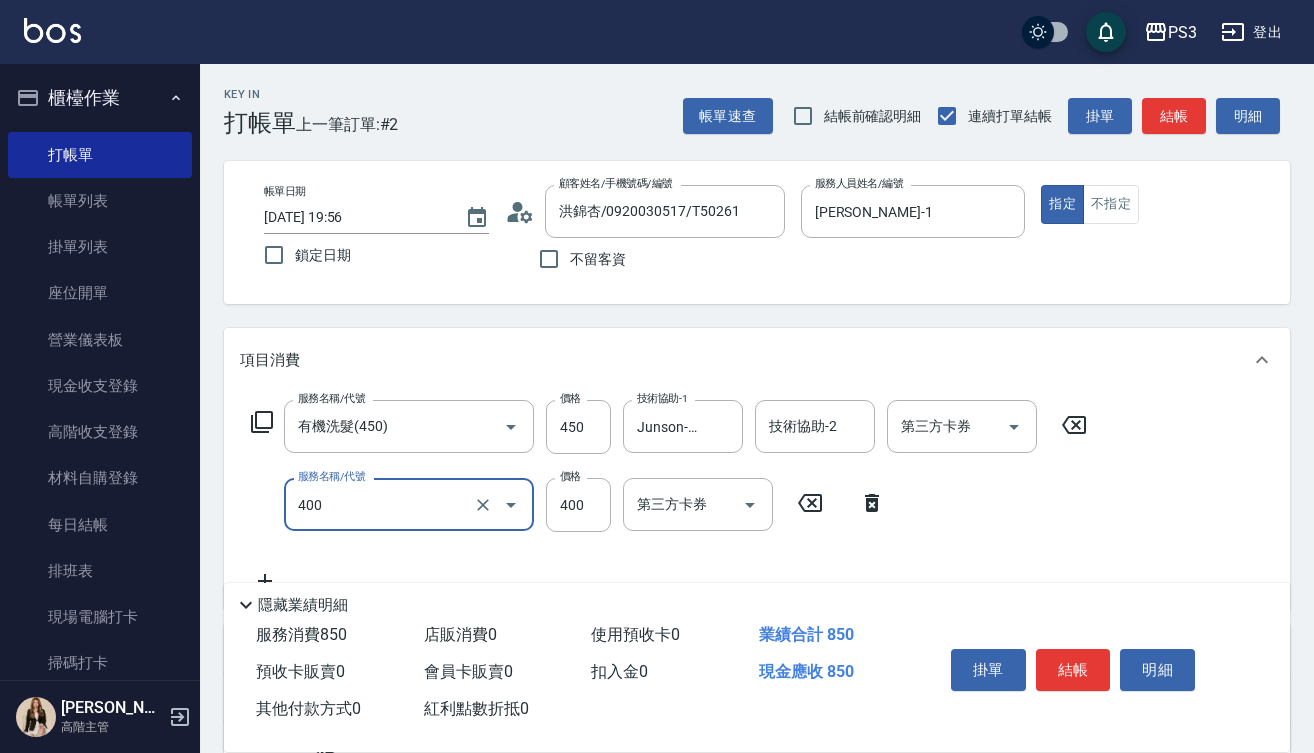type on "剪(400)" 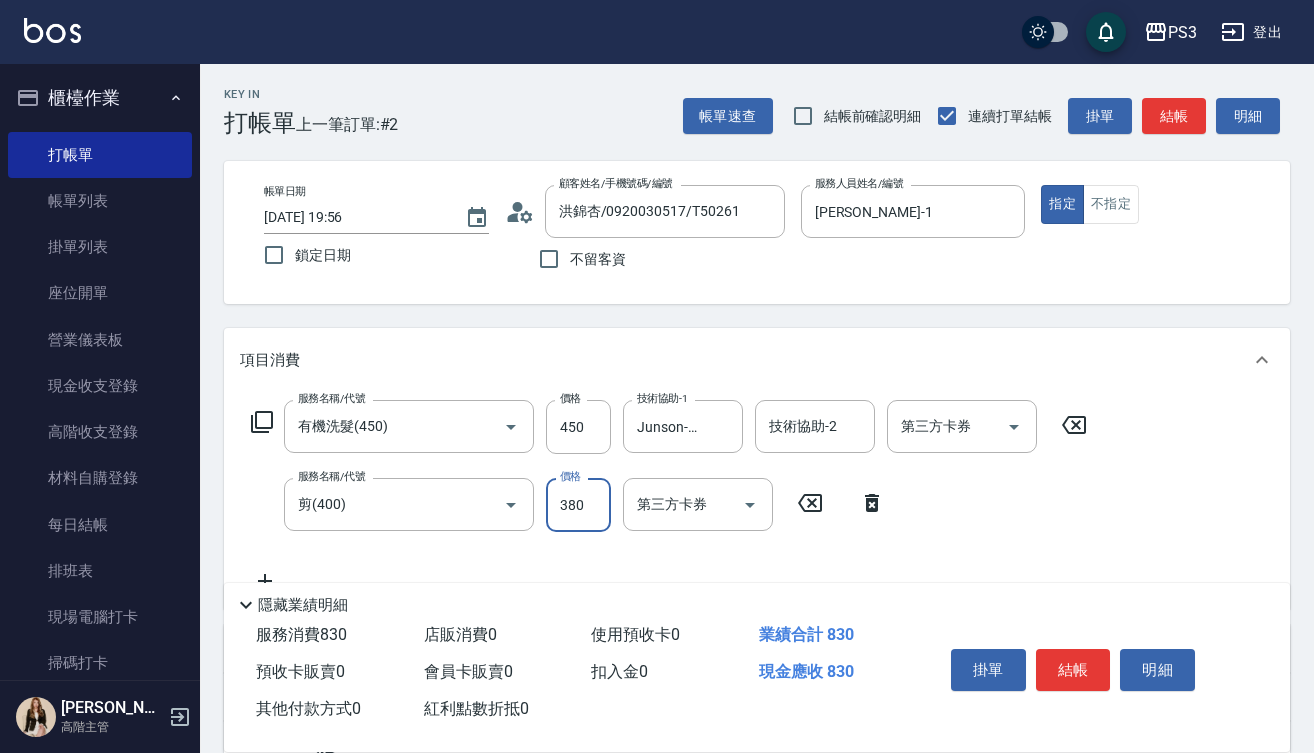 type on "380" 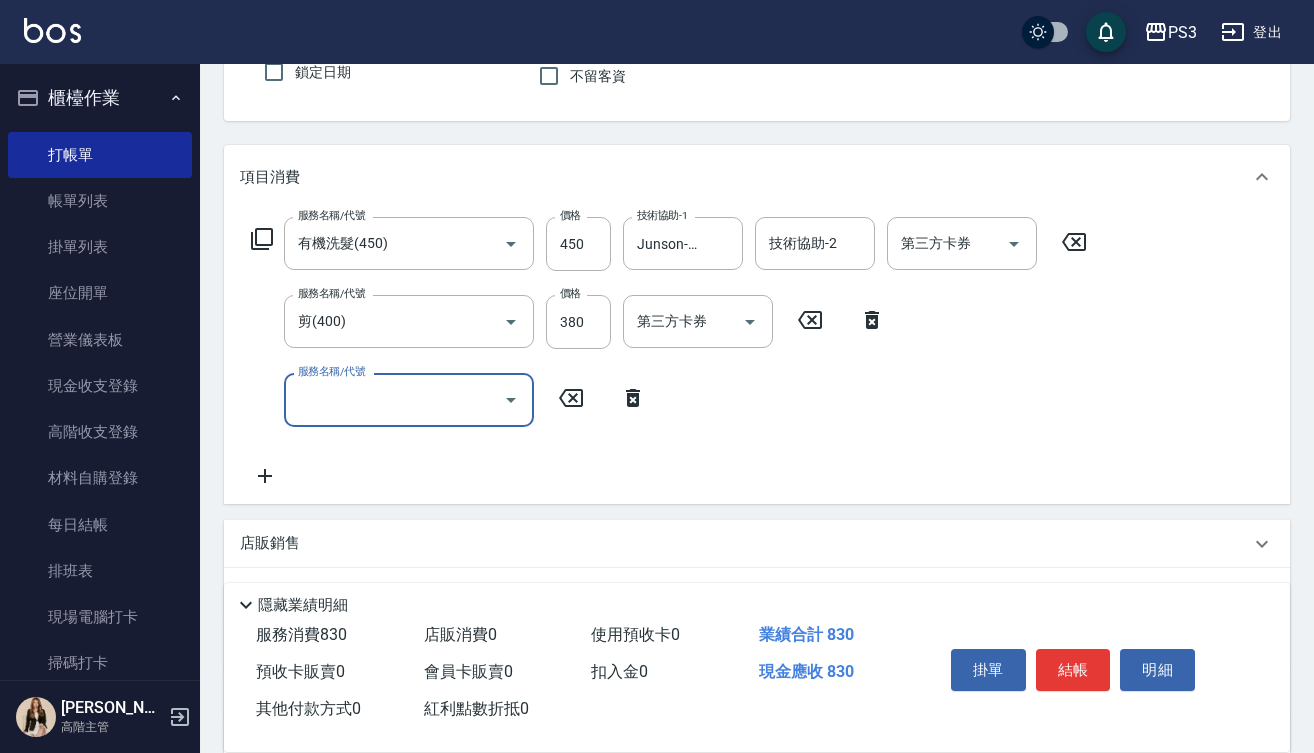 scroll, scrollTop: 186, scrollLeft: 0, axis: vertical 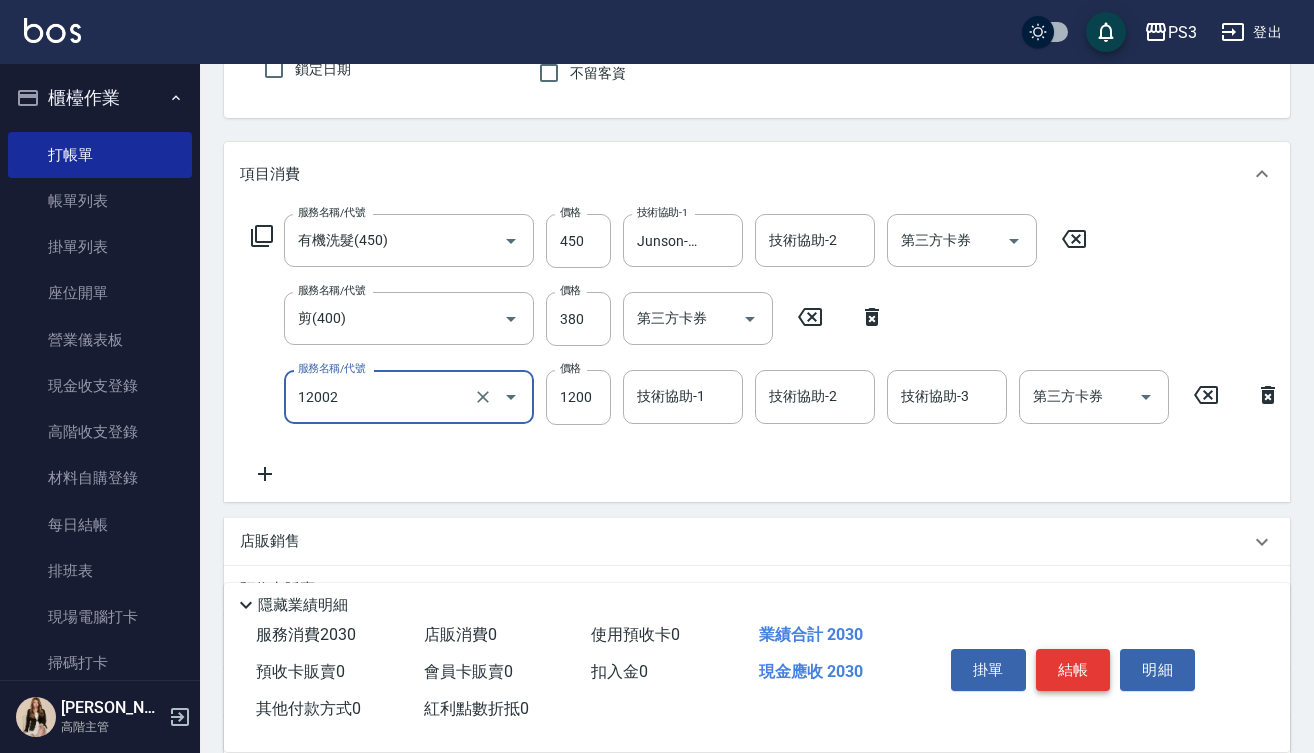 type on "男生染(12002)" 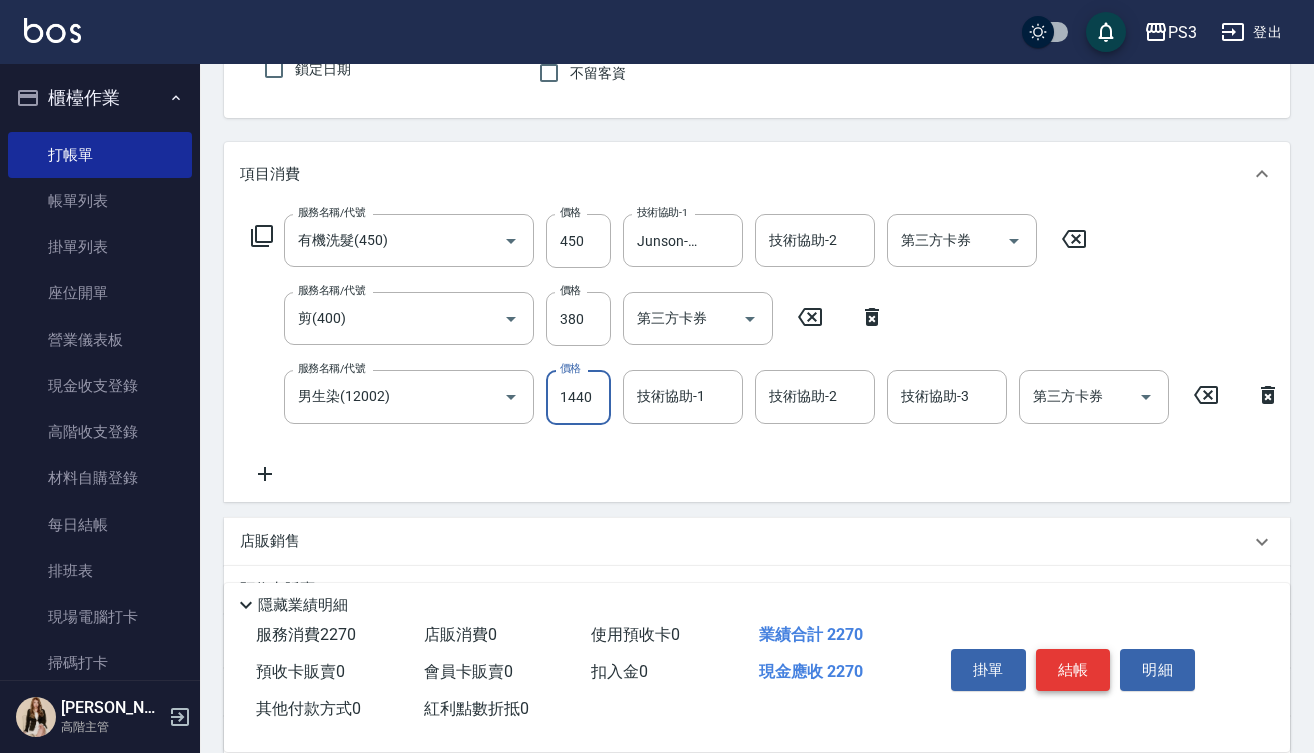 type on "1440" 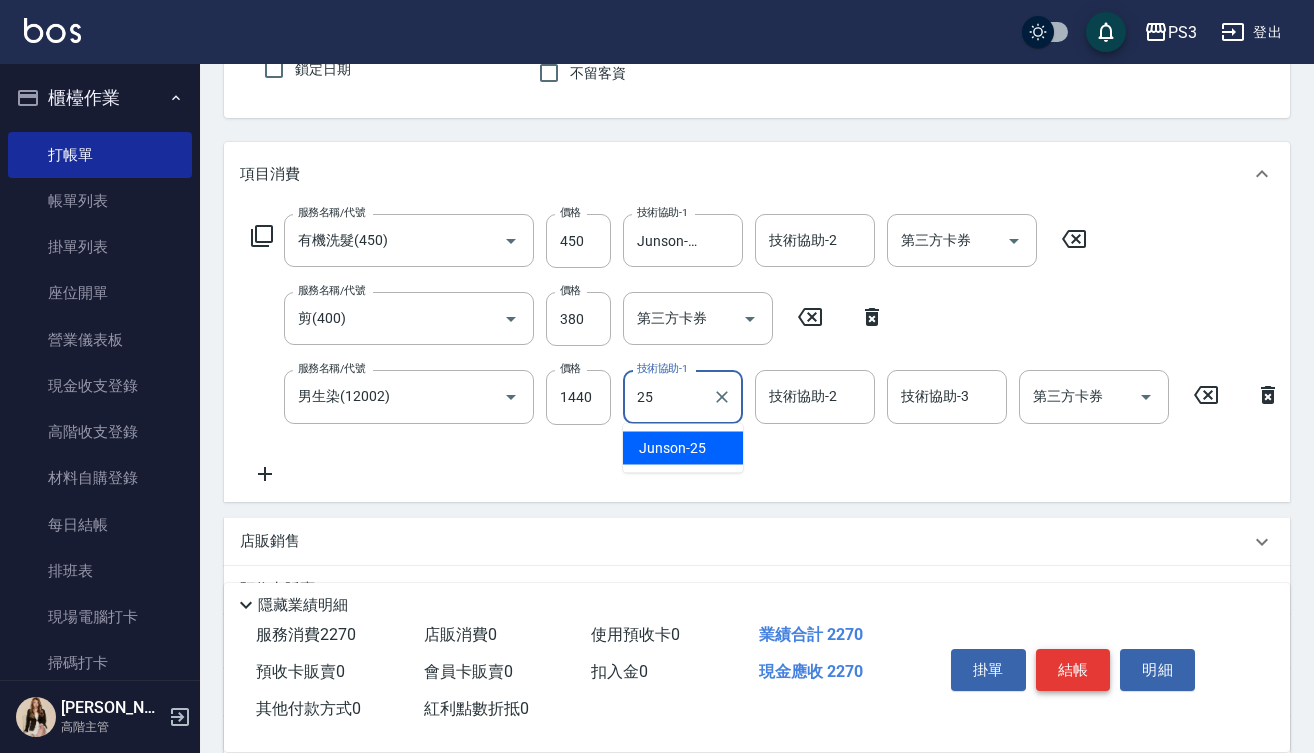 type on "Junson-25" 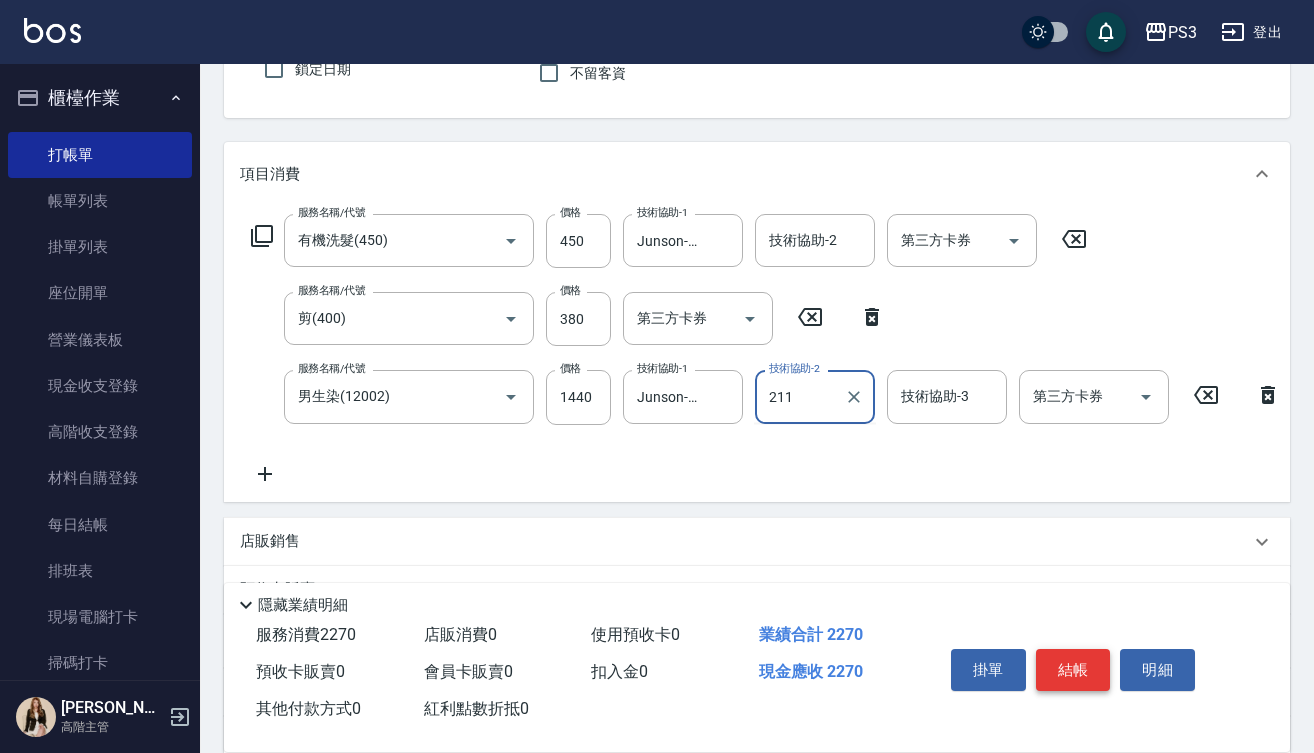 type on "211" 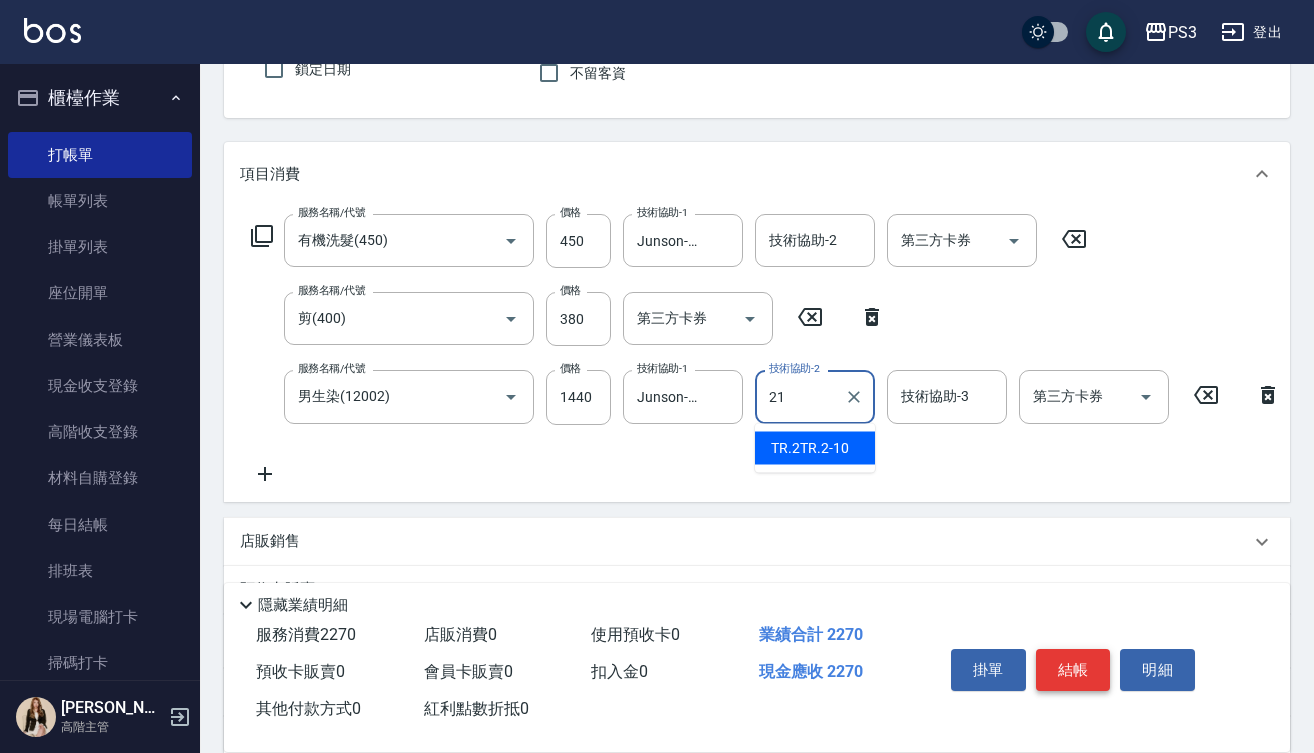 type on "Ashly-21" 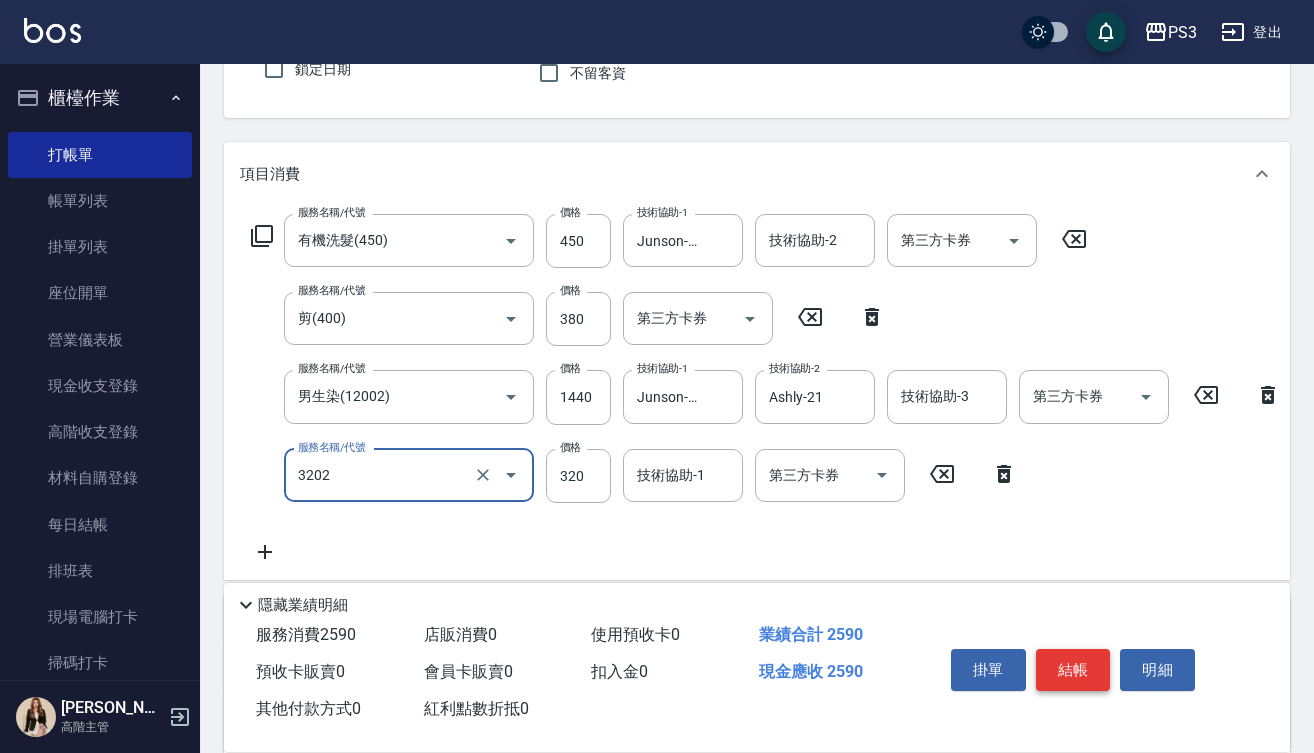 type on "頭皮隔離(3202)" 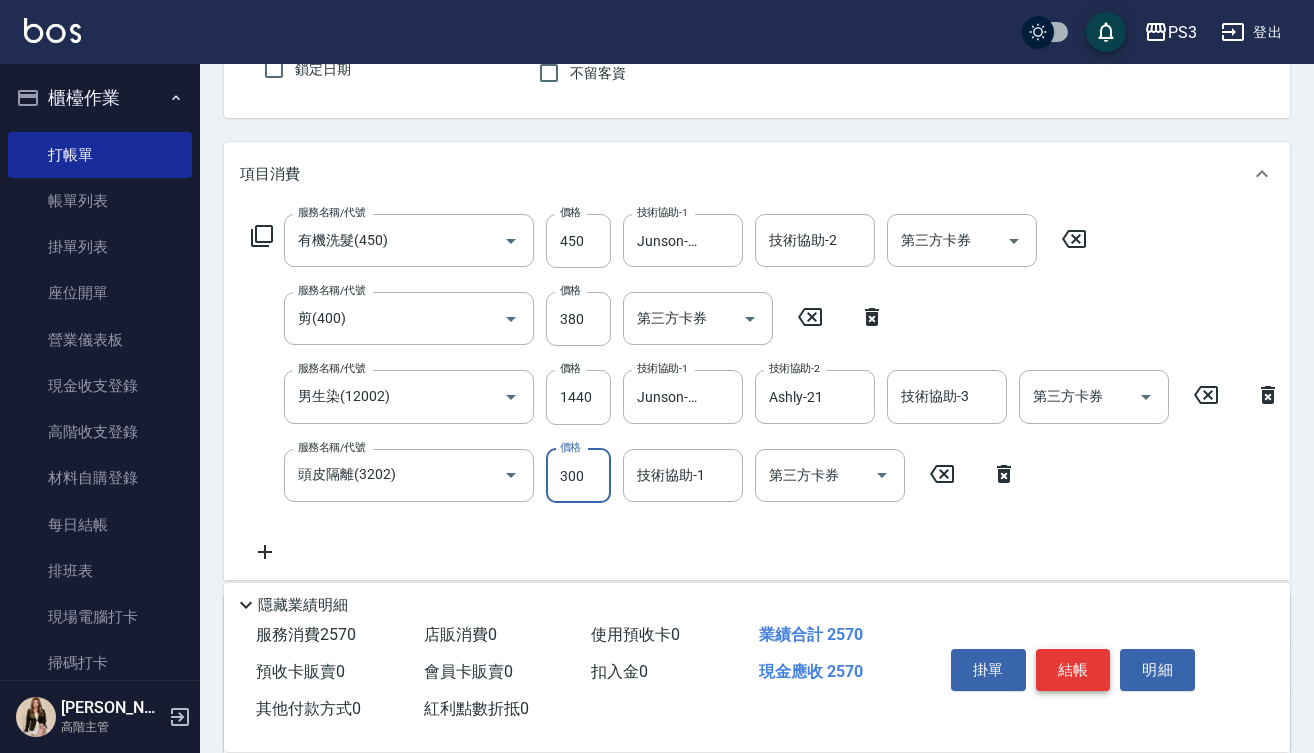 type on "300" 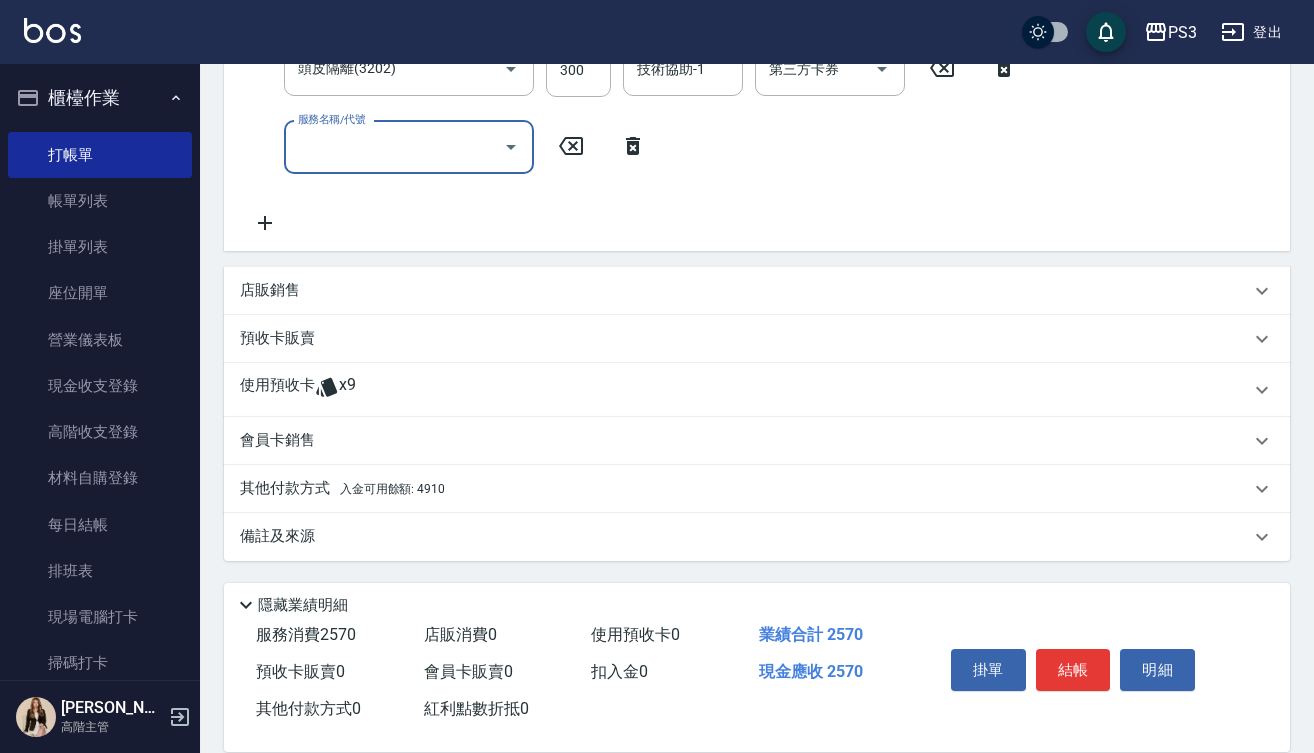 scroll, scrollTop: 606, scrollLeft: 0, axis: vertical 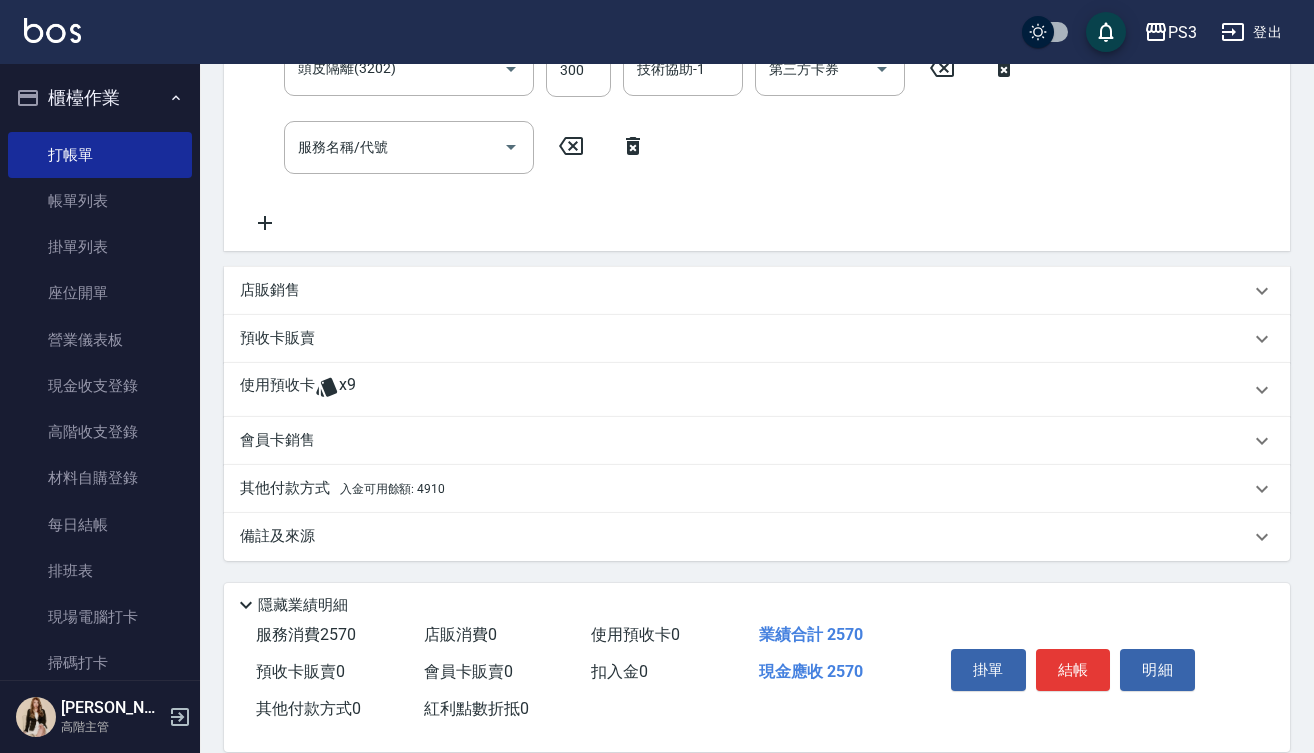 click on "使用預收卡 x9" at bounding box center [757, 390] 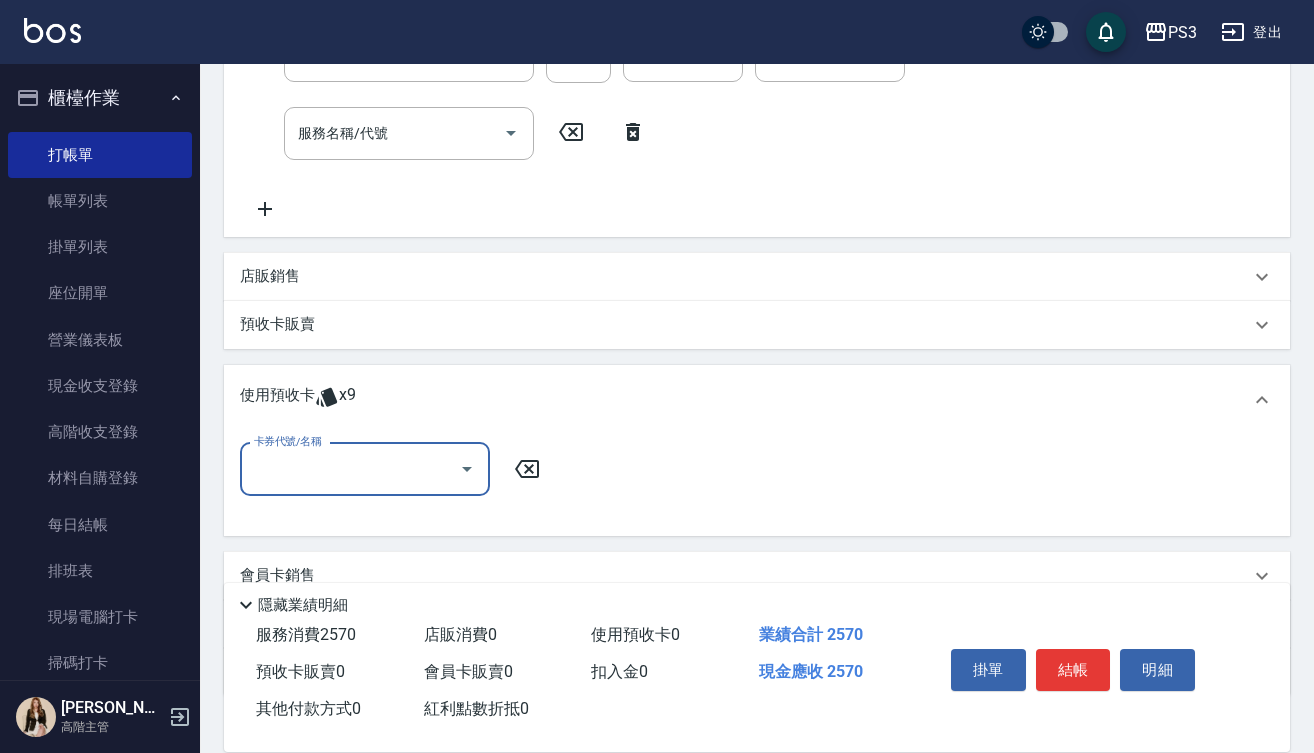 click 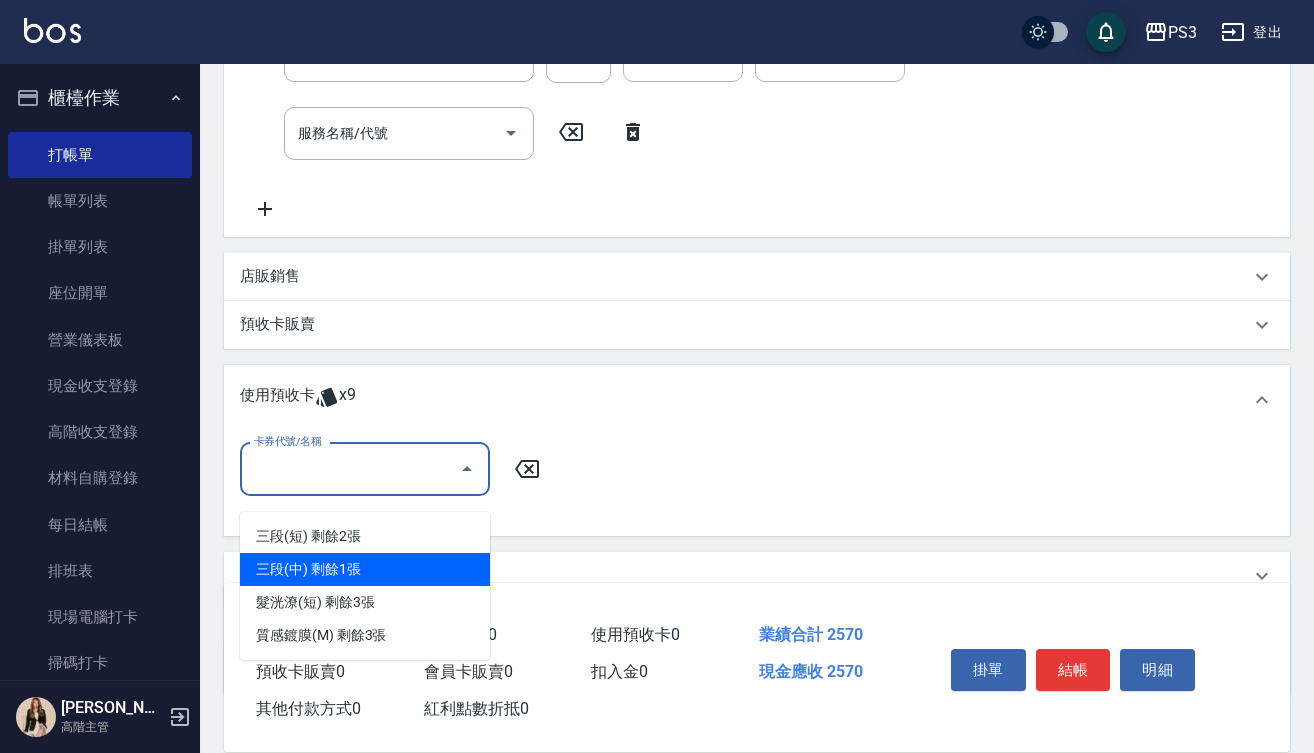 click on "三段(中) 剩餘1張" at bounding box center [365, 569] 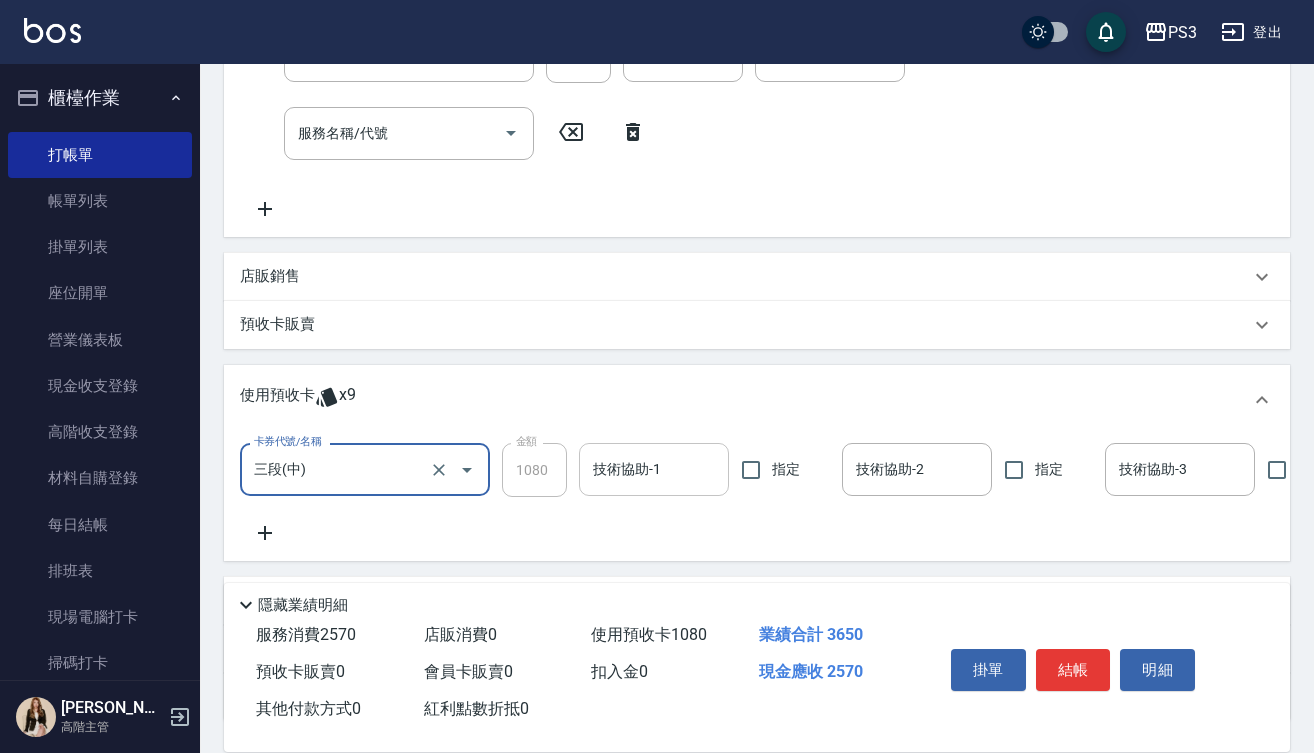 click on "技術協助-1" at bounding box center [654, 469] 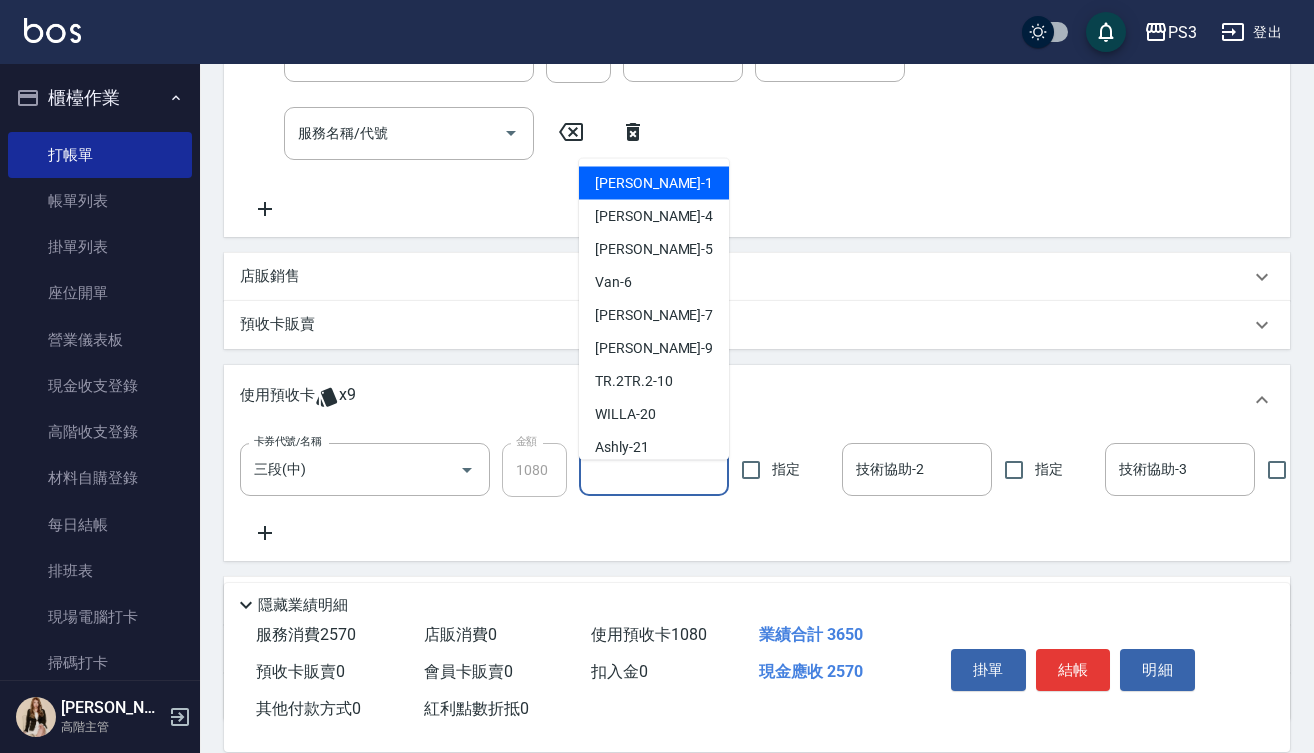 type on "3" 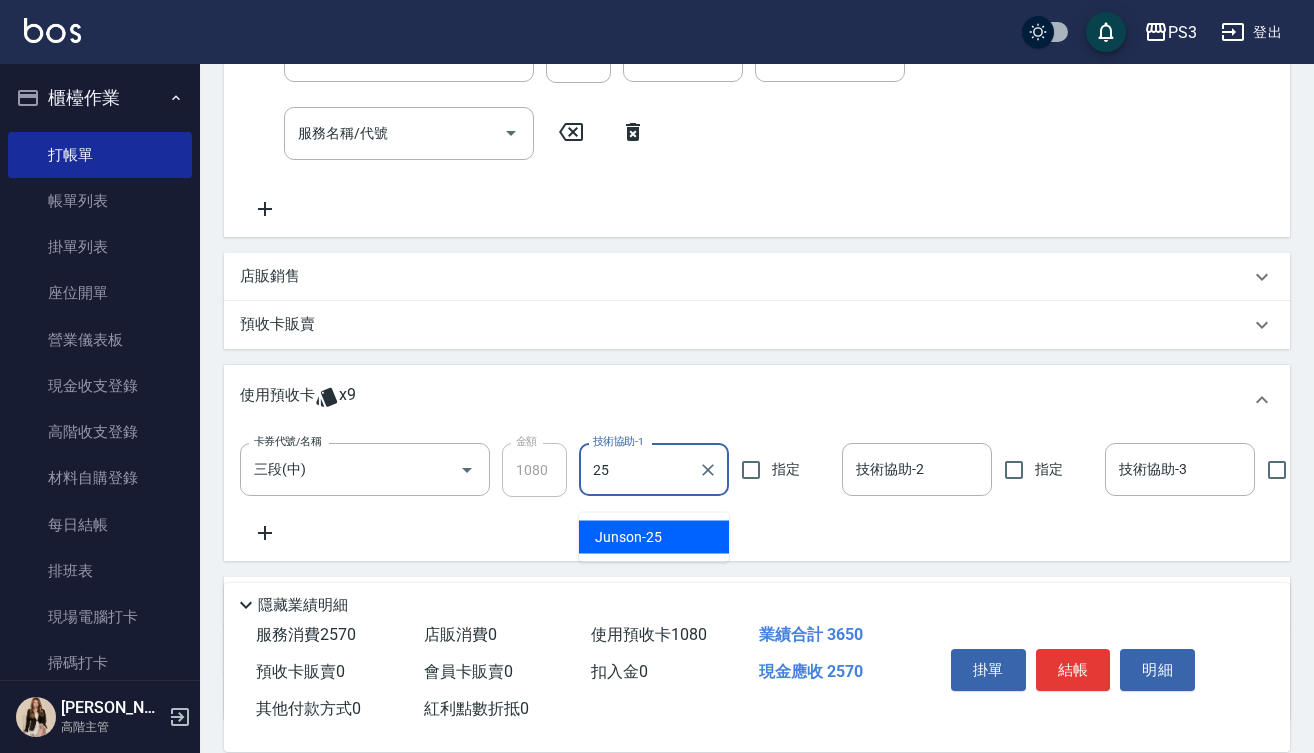 type on "Junson-25" 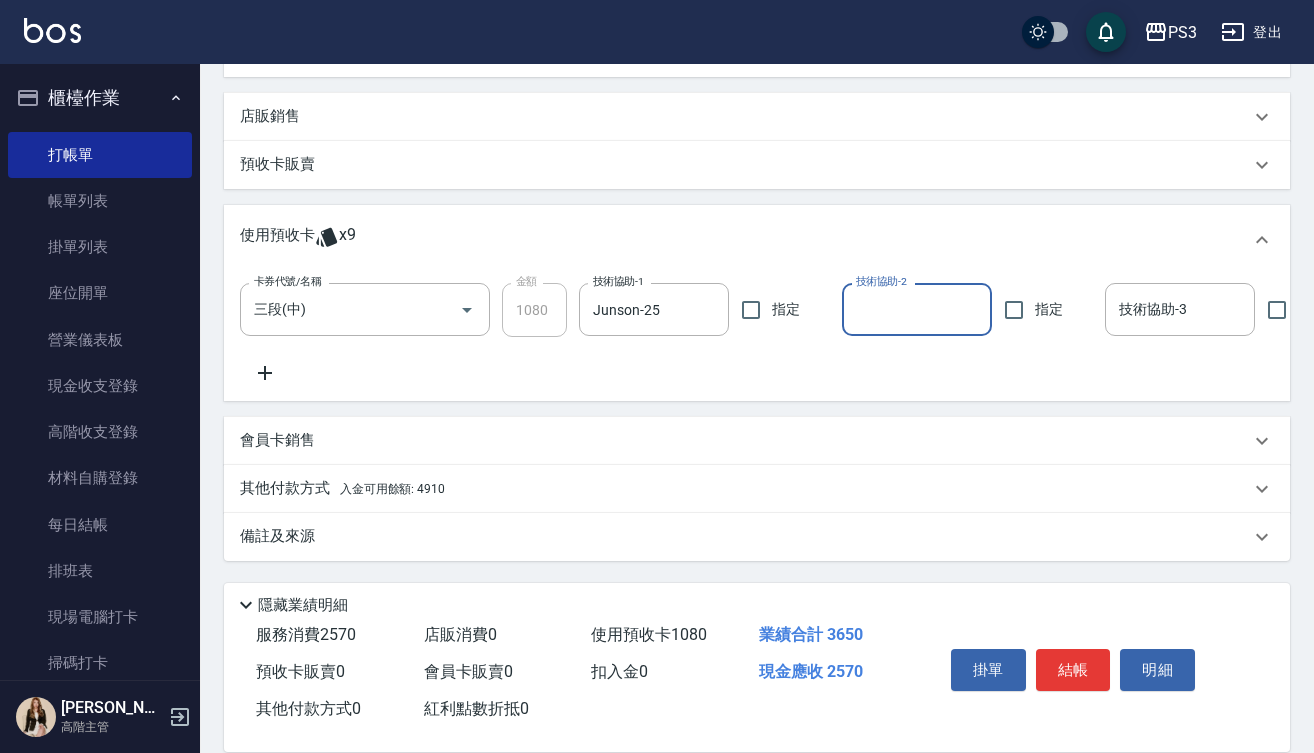 scroll, scrollTop: 798, scrollLeft: 0, axis: vertical 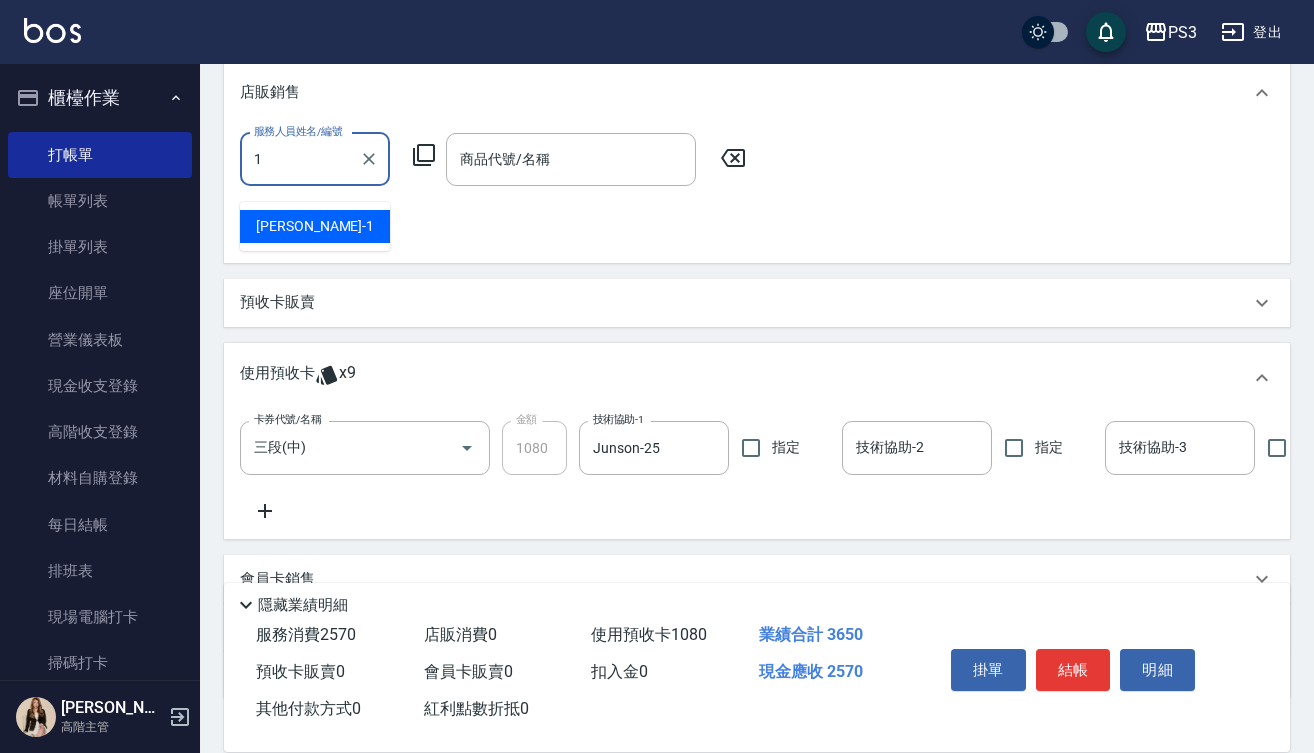type on "[PERSON_NAME]-1" 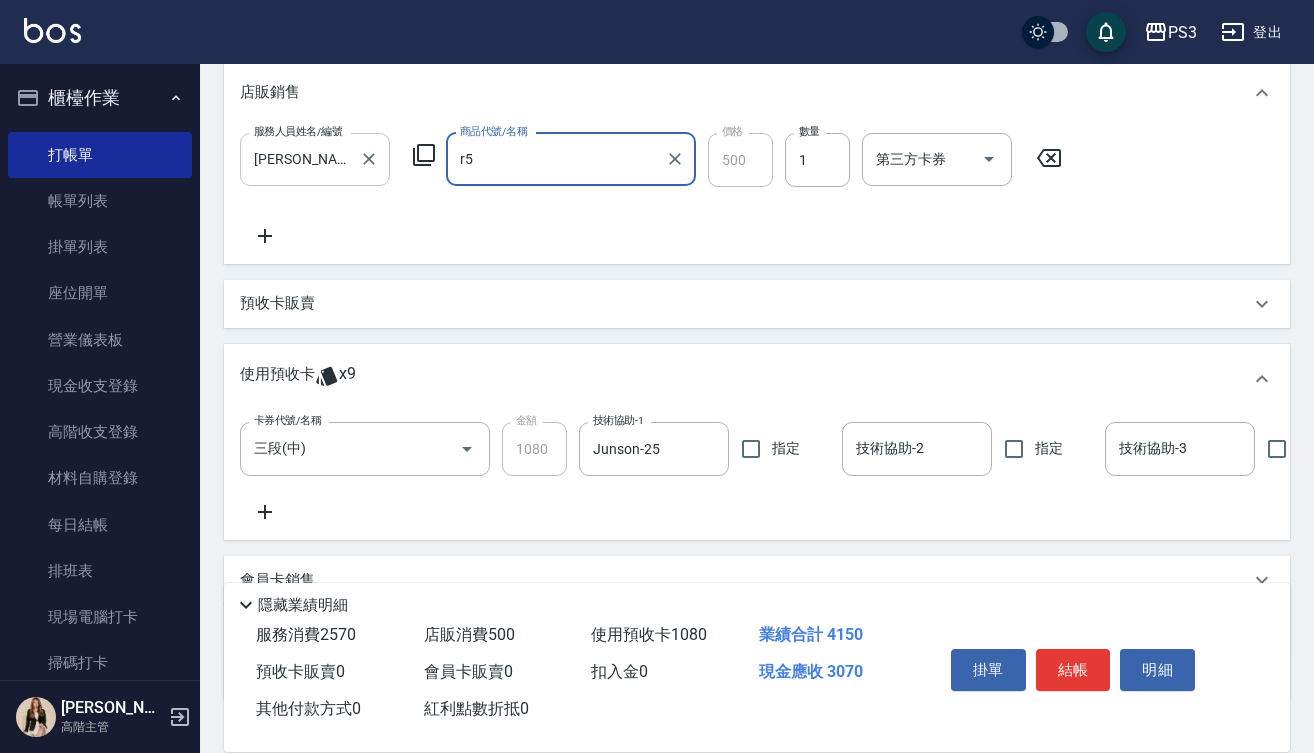 type on "結構染" 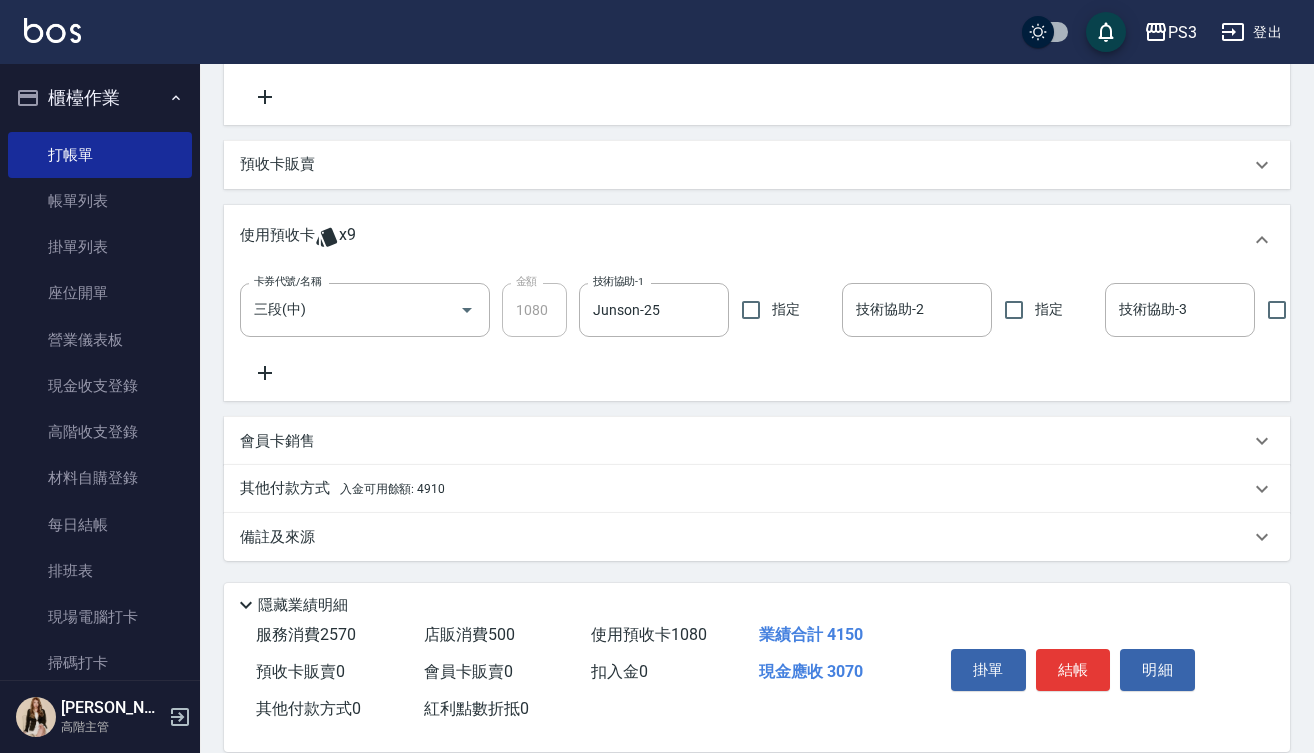 scroll, scrollTop: 969, scrollLeft: 0, axis: vertical 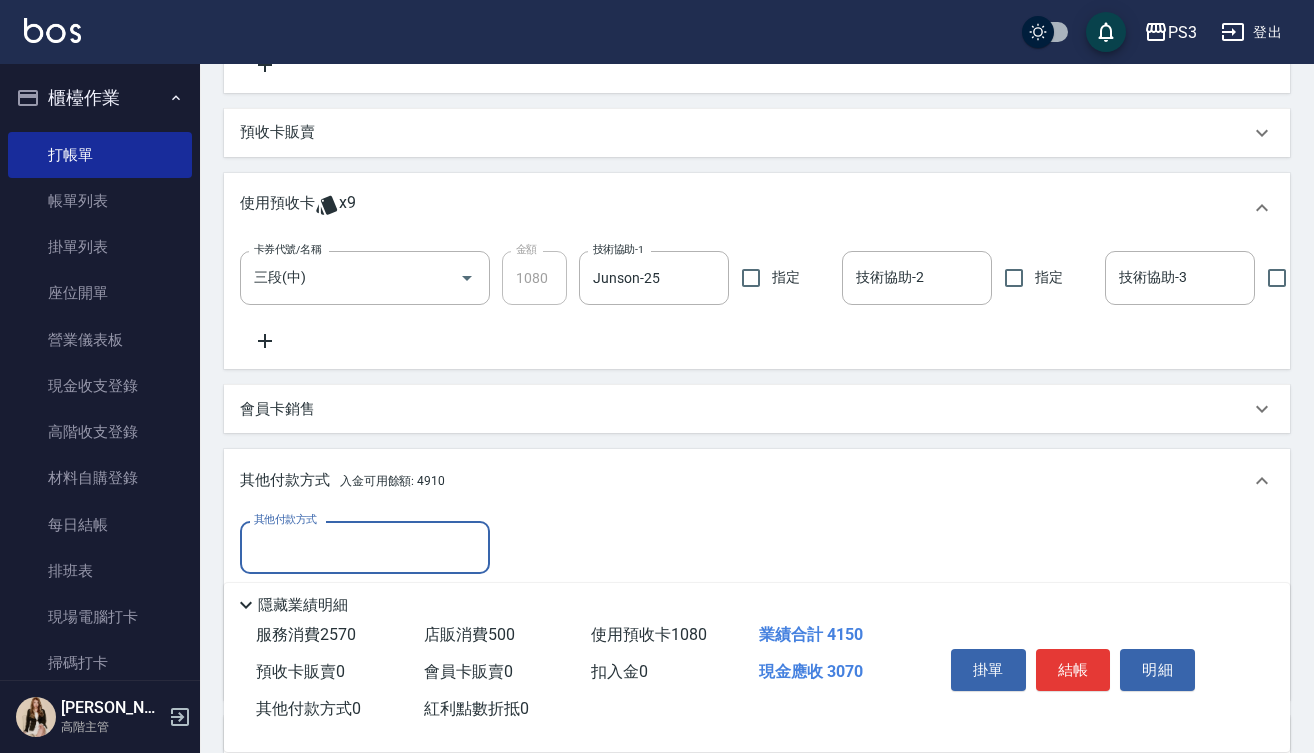 click on "其他付款方式" at bounding box center [365, 547] 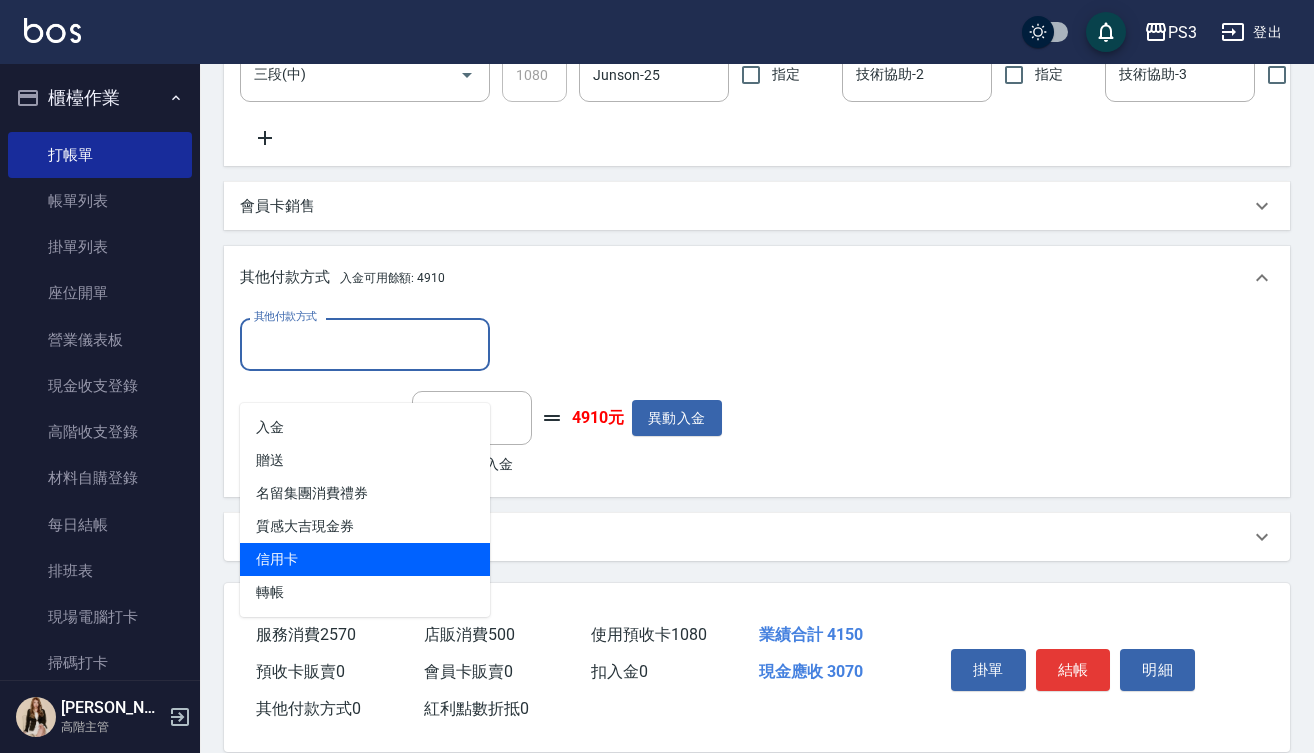 scroll, scrollTop: 1204, scrollLeft: 0, axis: vertical 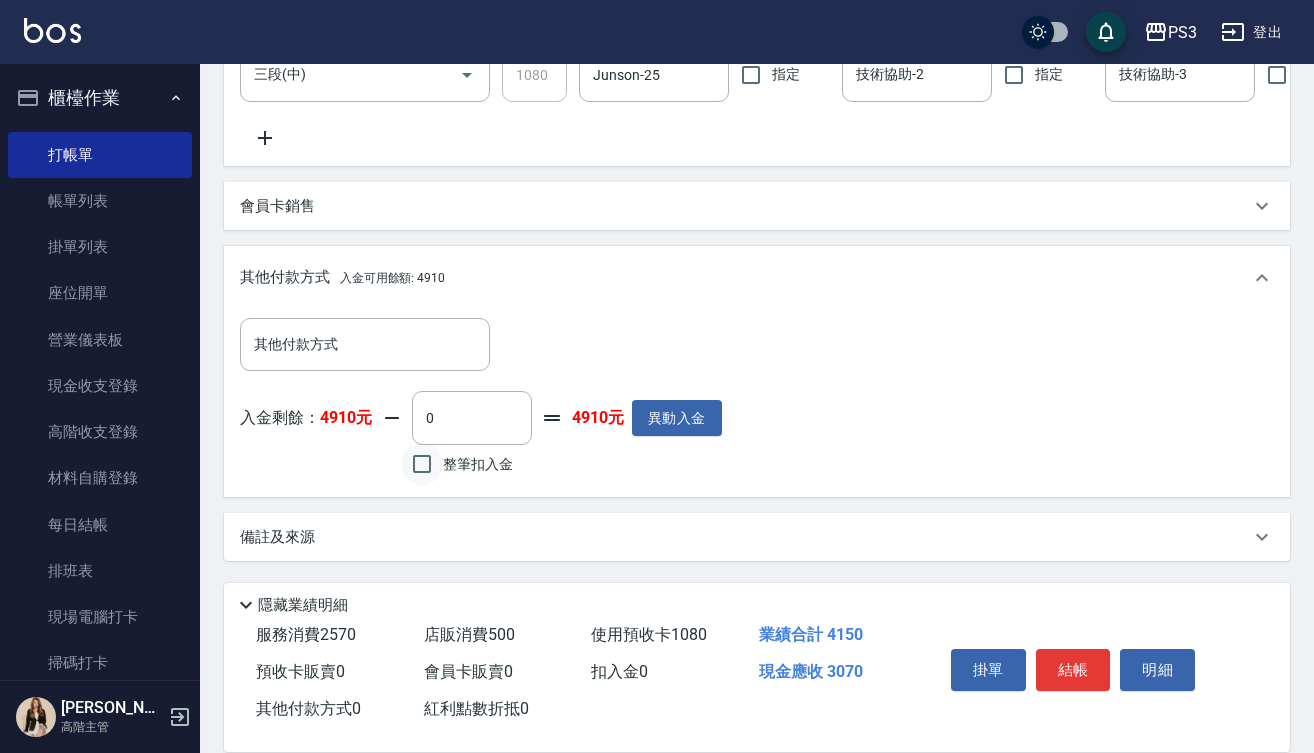 click on "整筆扣入金" at bounding box center [422, 464] 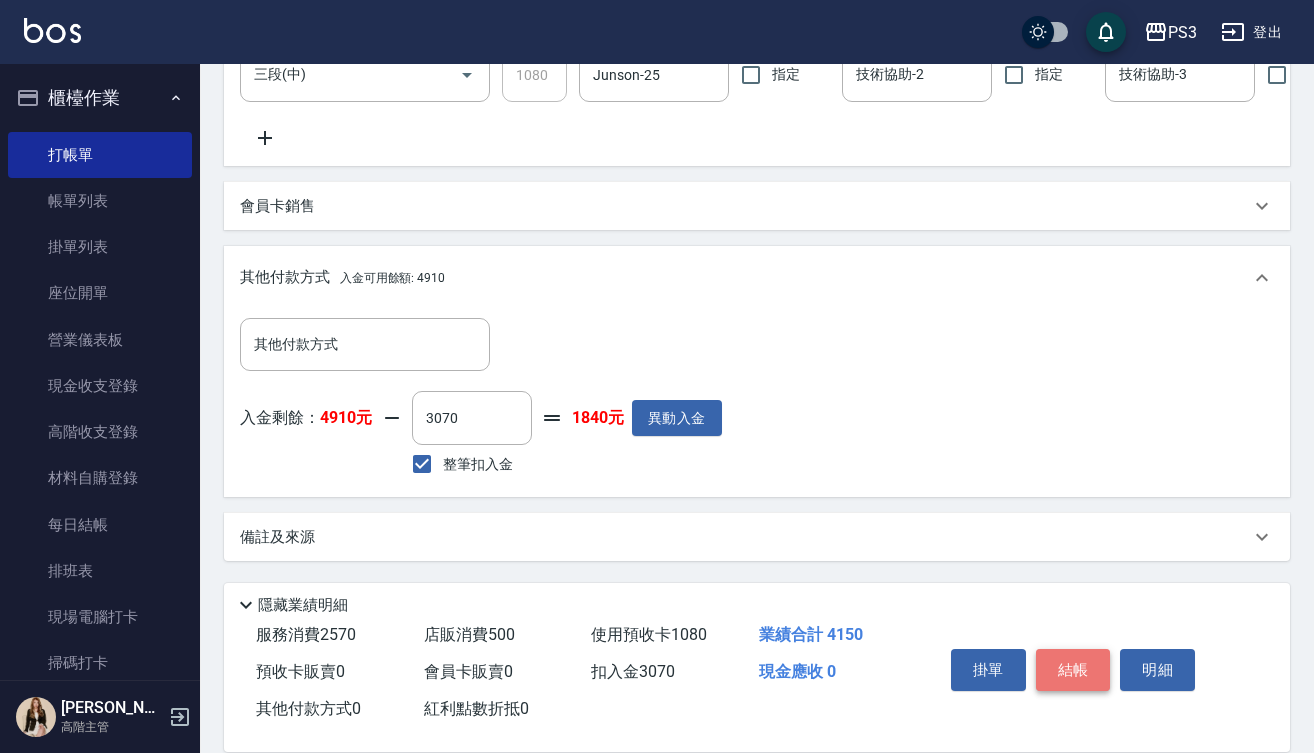 click on "結帳" at bounding box center (1073, 670) 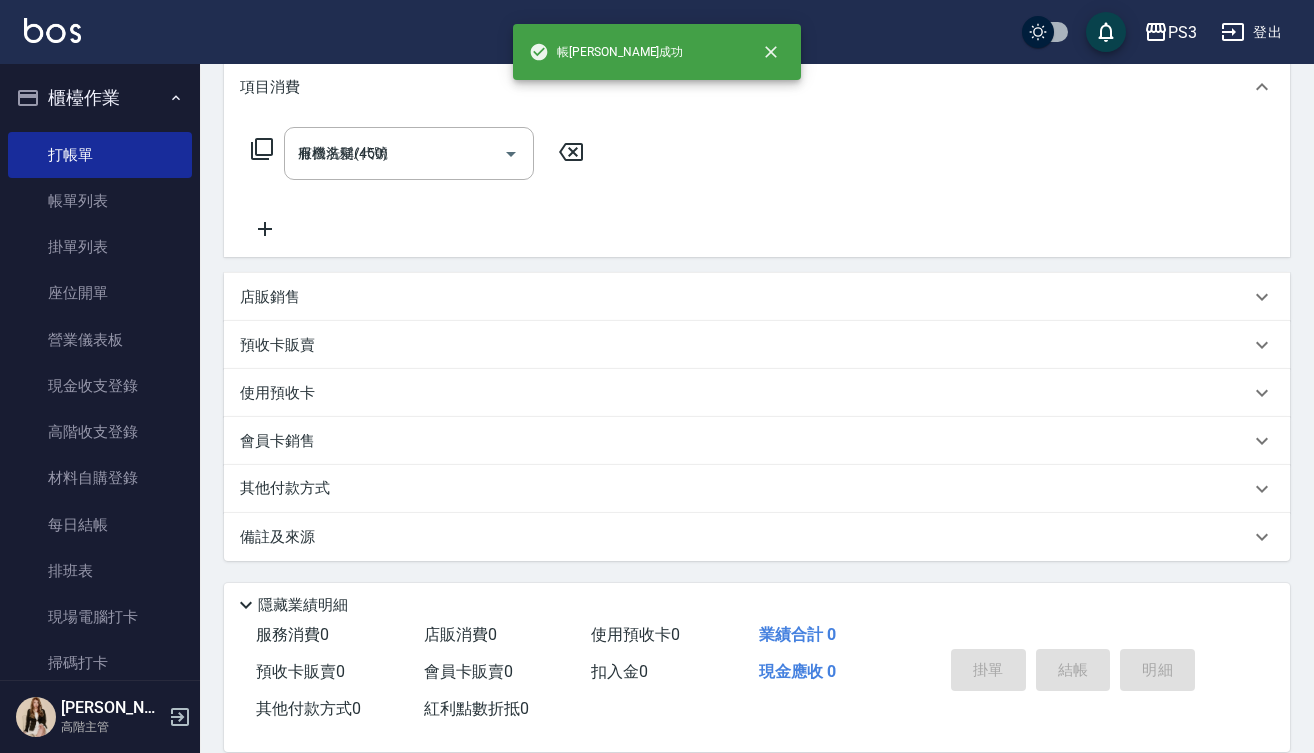 type on "[DATE] 19:57" 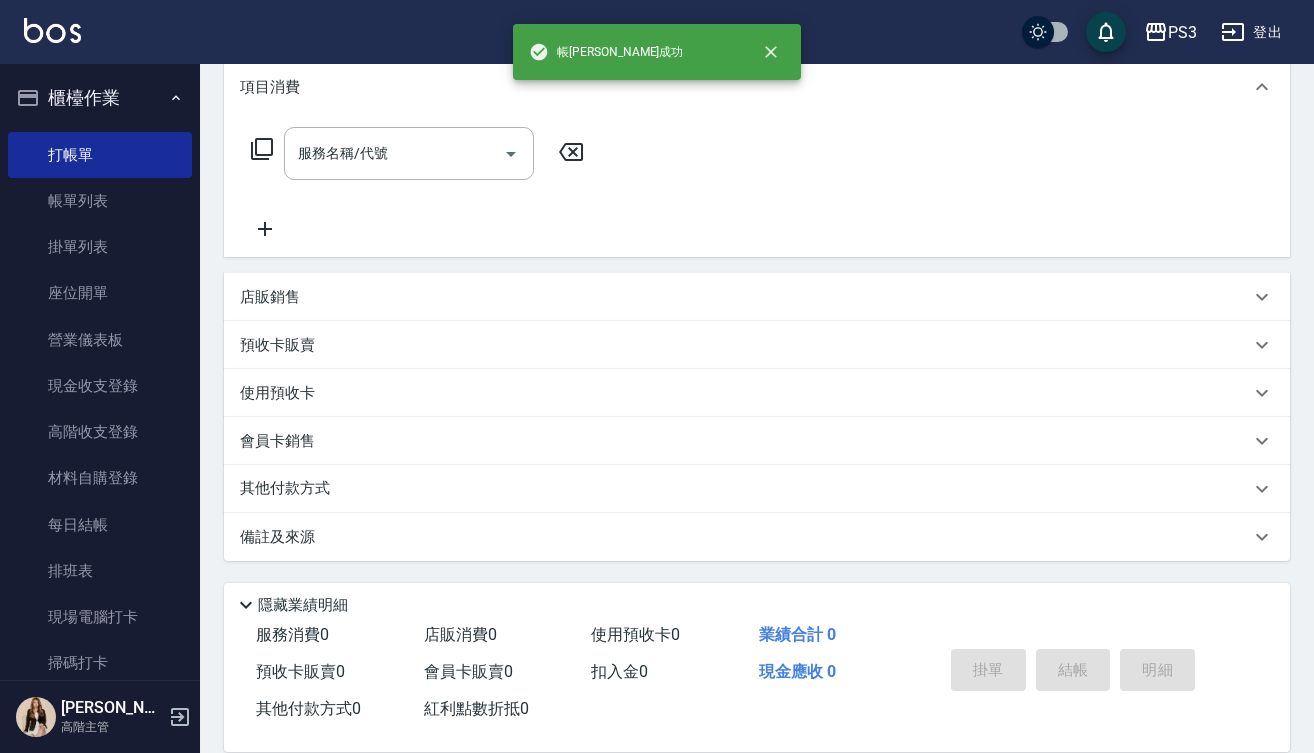scroll, scrollTop: 0, scrollLeft: 0, axis: both 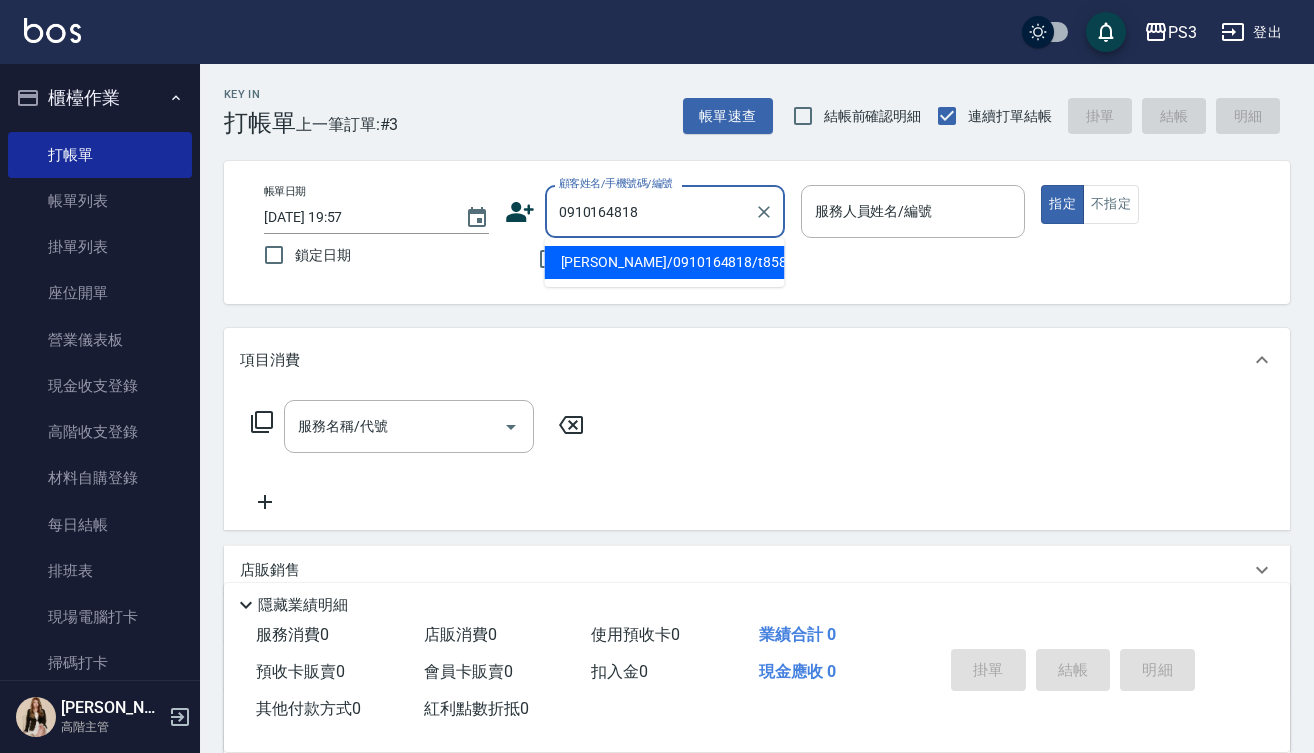 type on "[PERSON_NAME]/0910164818/t85820" 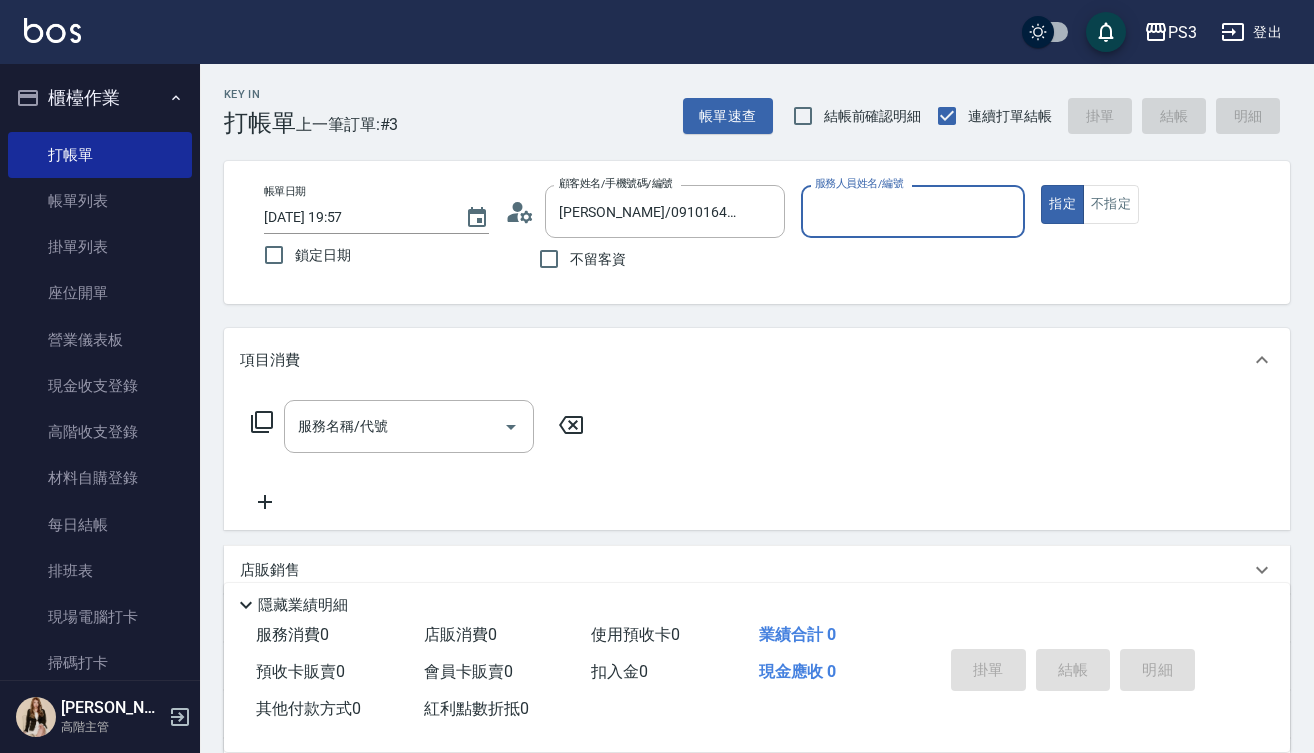 type on "[PERSON_NAME]-1" 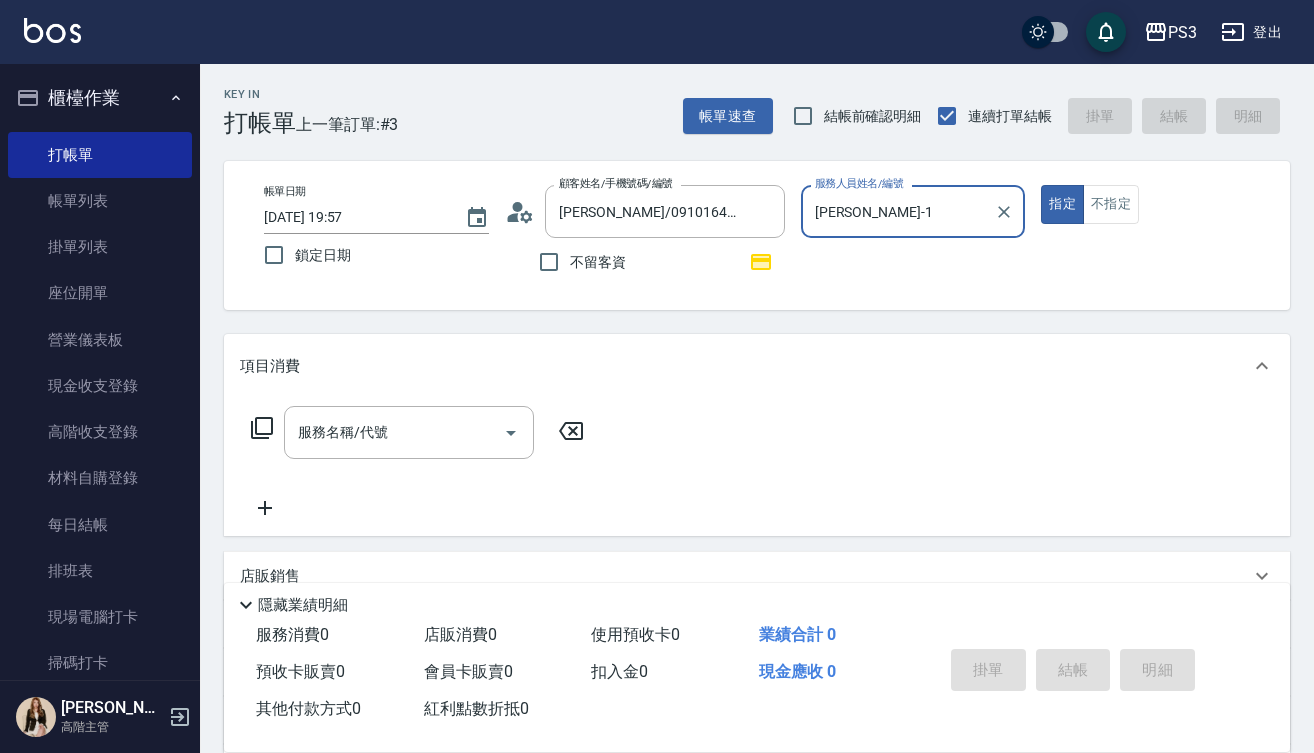 click on "指定" at bounding box center (1062, 204) 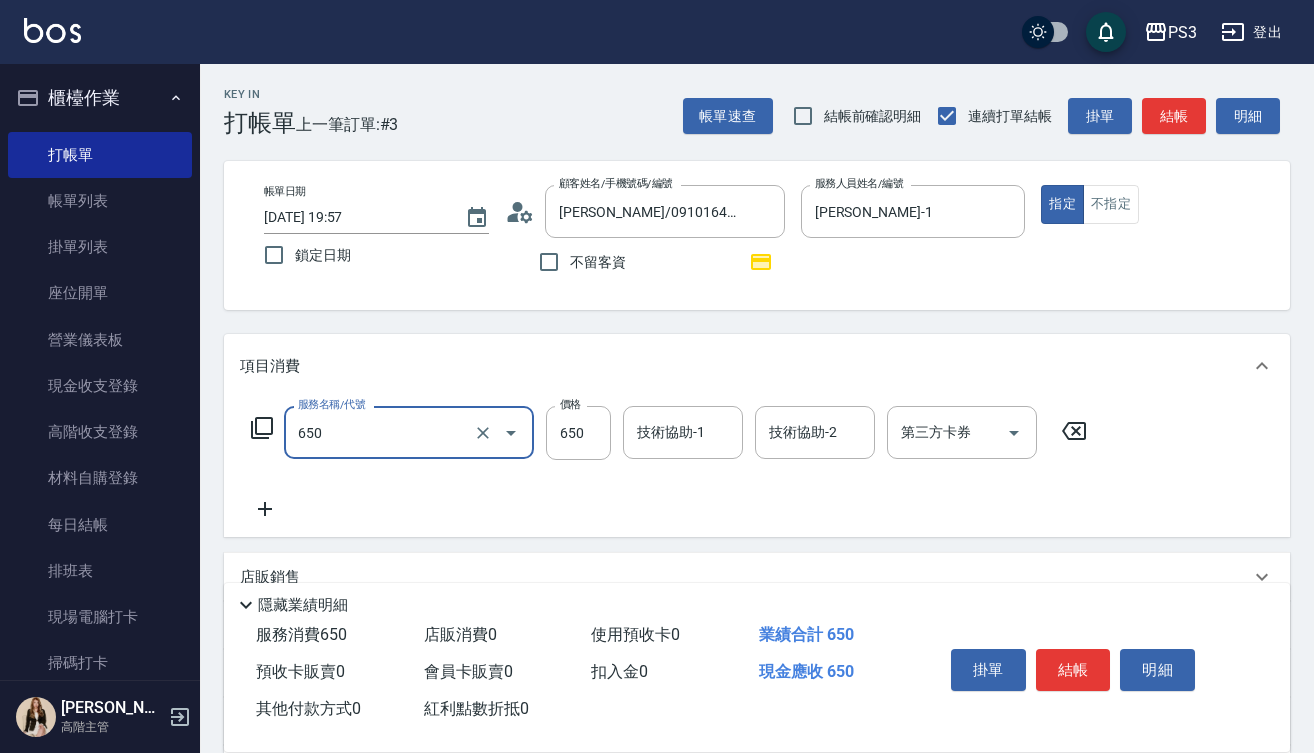 type on "髮質修復洗(650)" 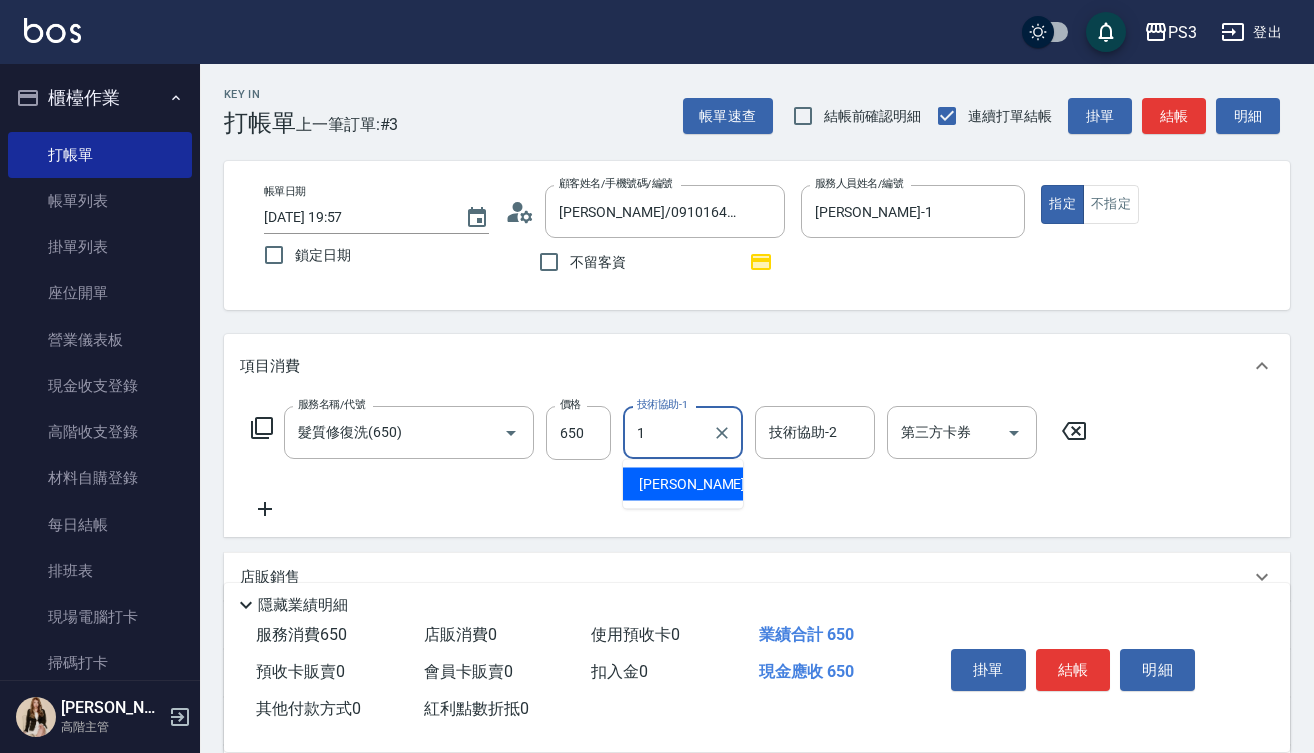 type on "[PERSON_NAME]-1" 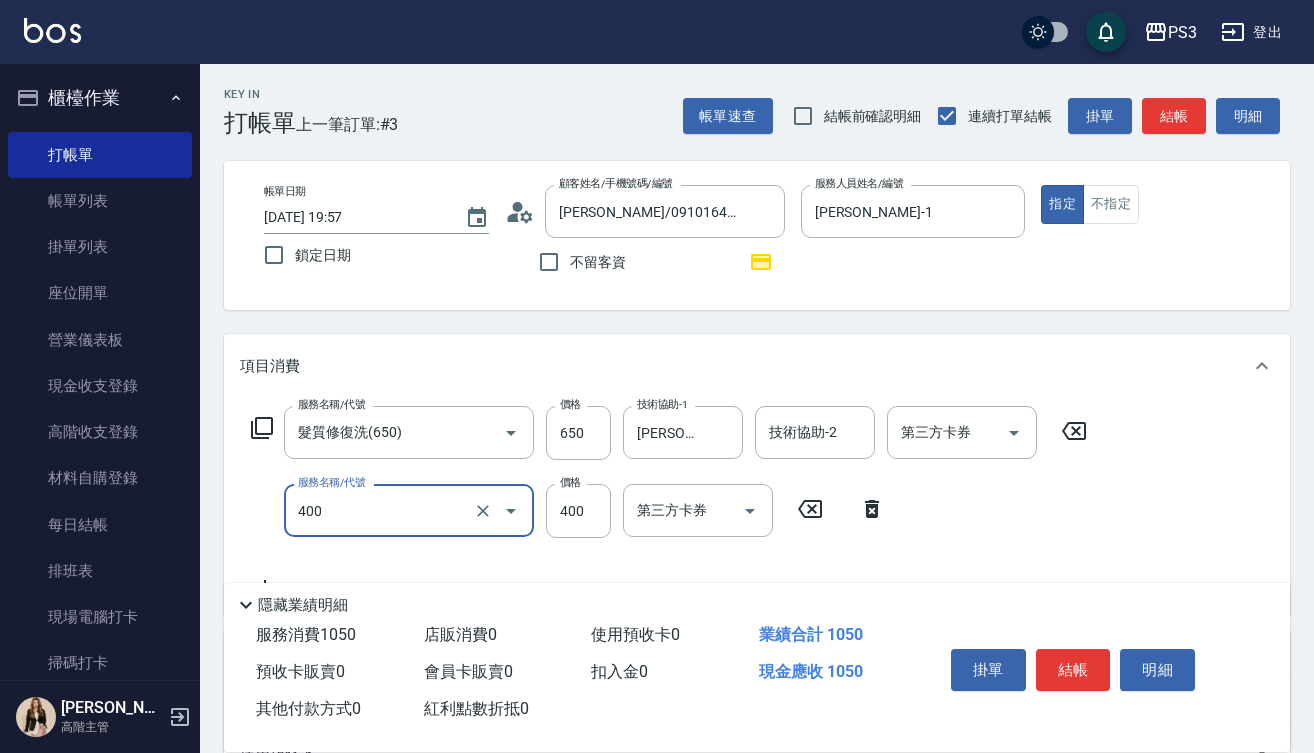 type on "剪(400)" 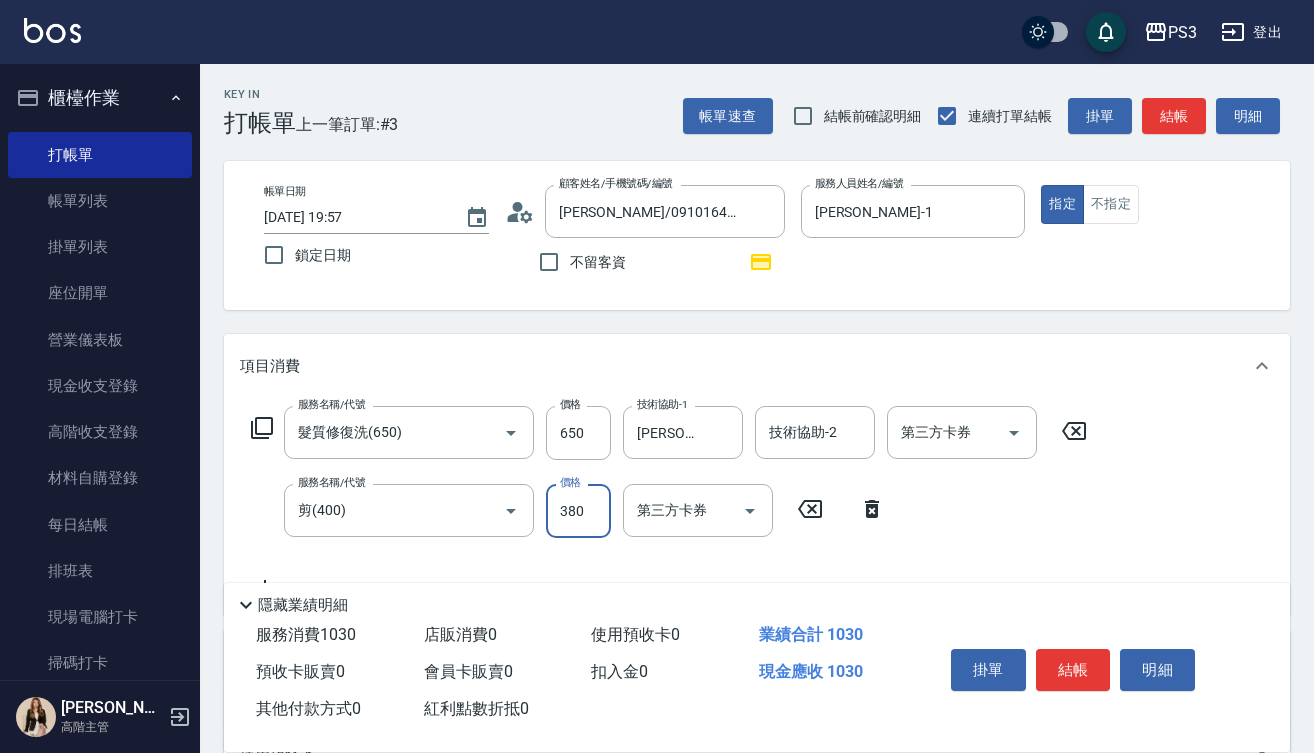 type on "380" 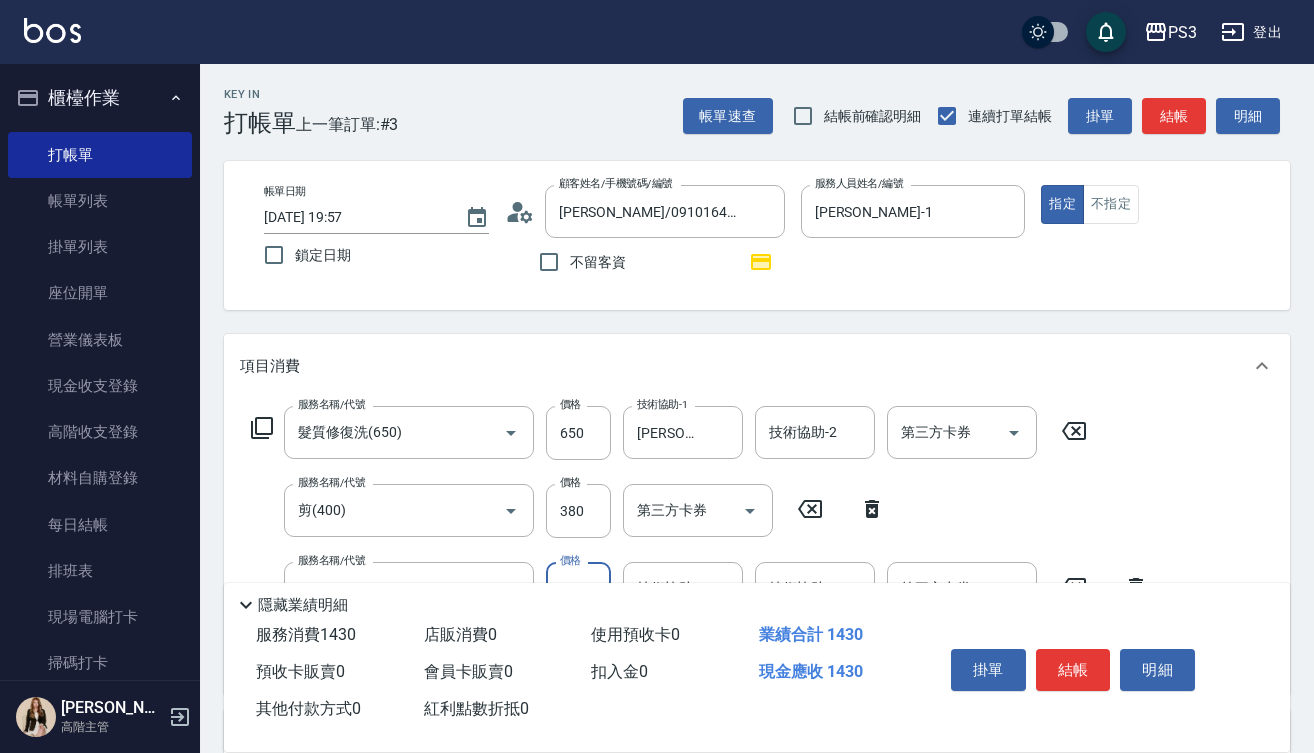 type on "燙貼(3001)" 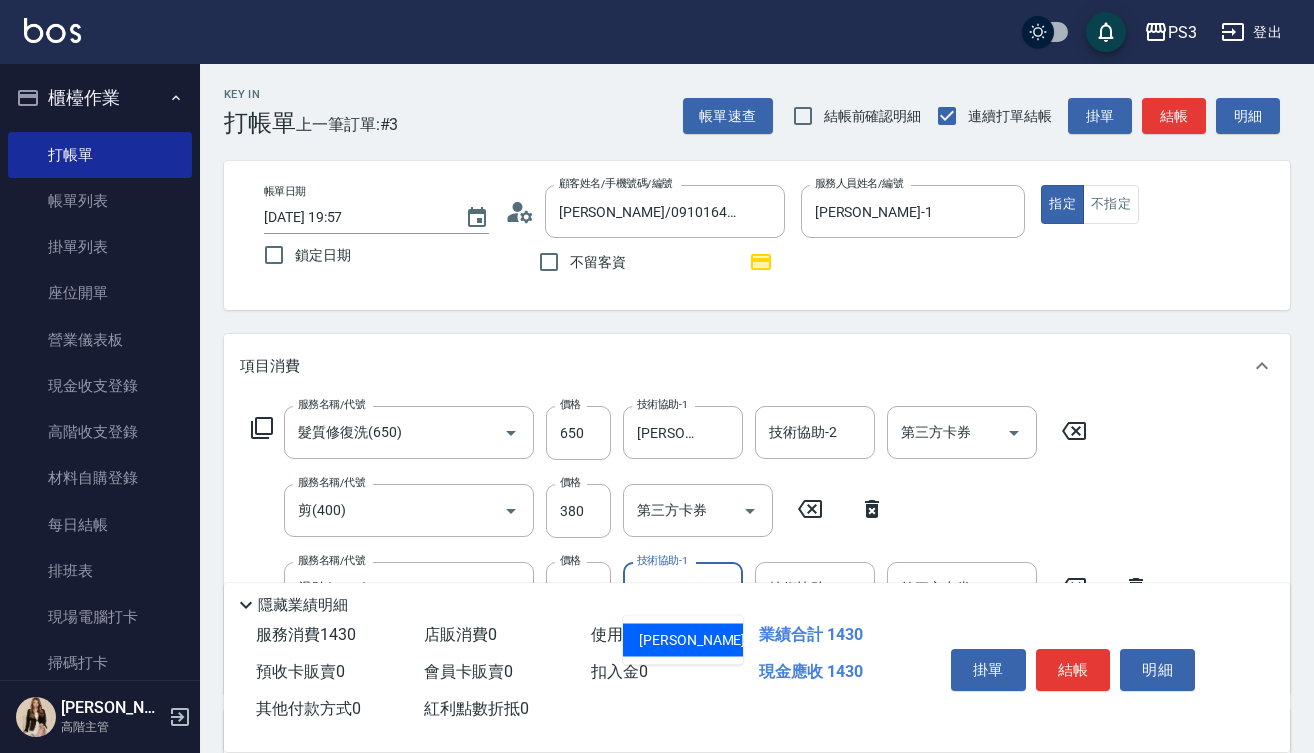 type on "[PERSON_NAME]-1" 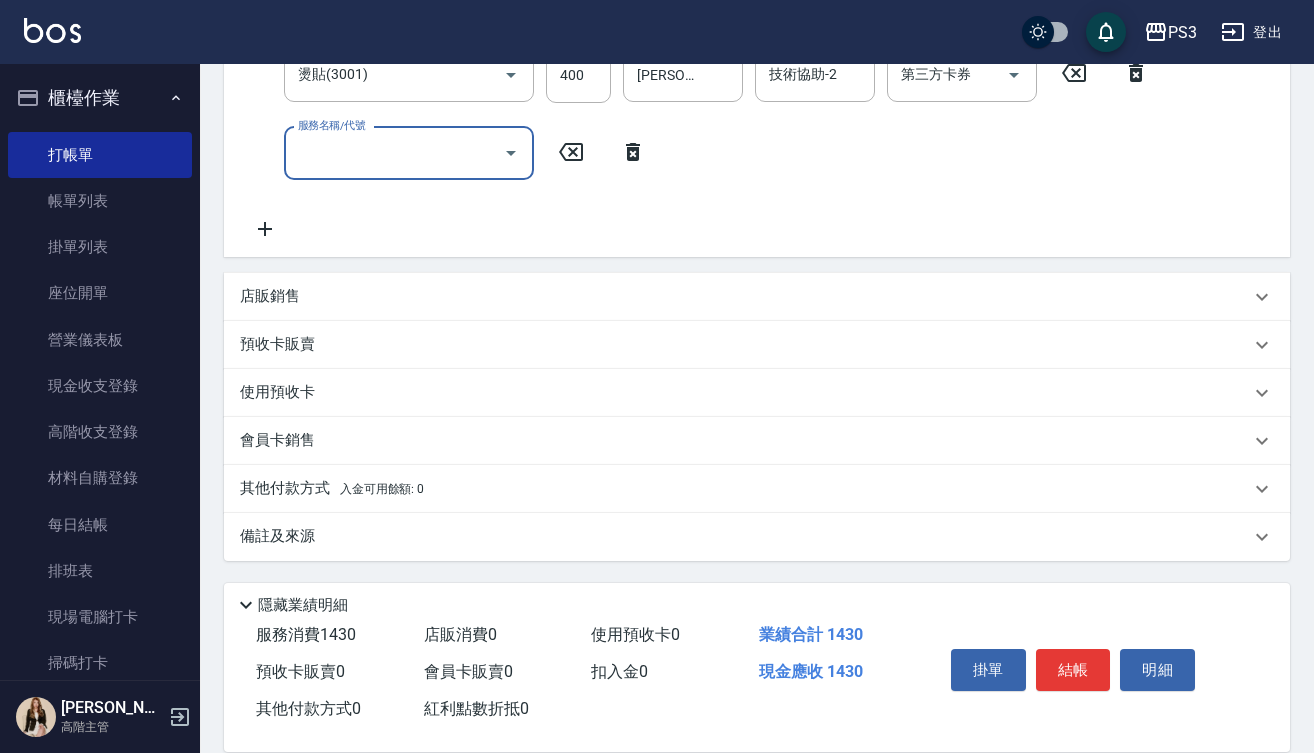scroll, scrollTop: 514, scrollLeft: 0, axis: vertical 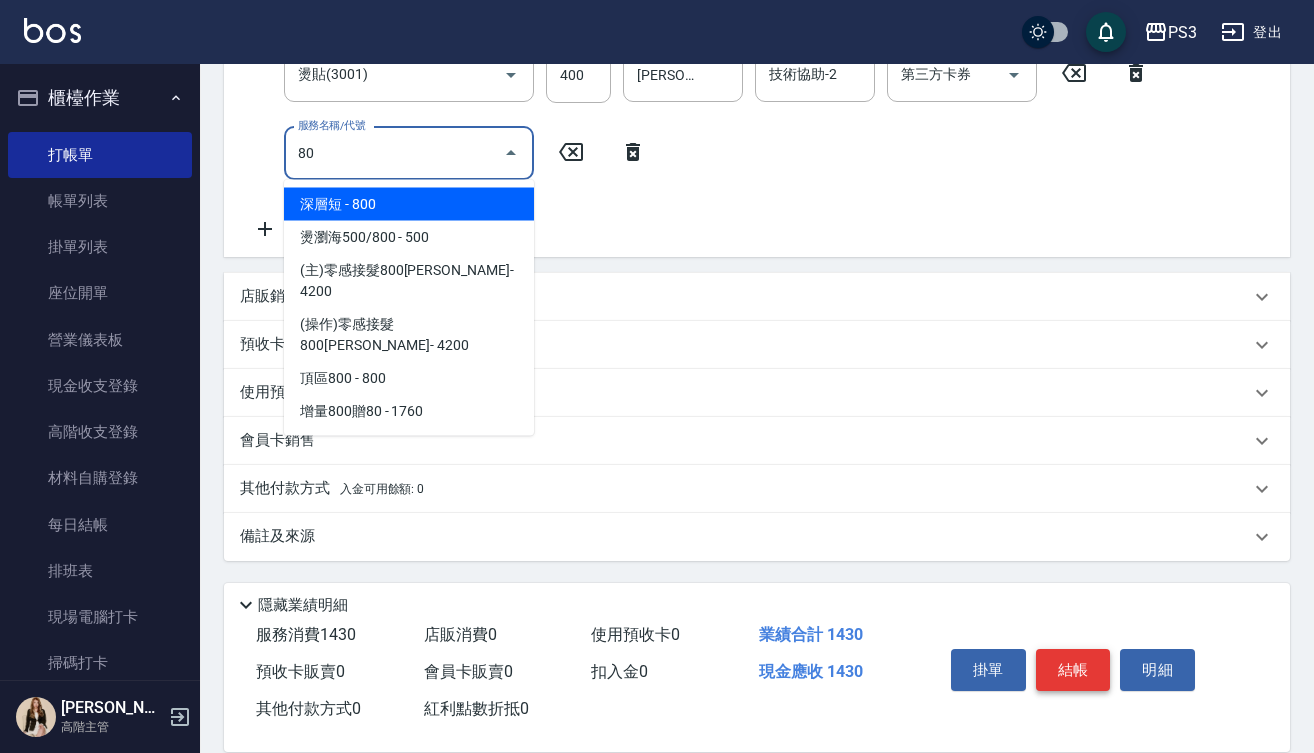 type on "8" 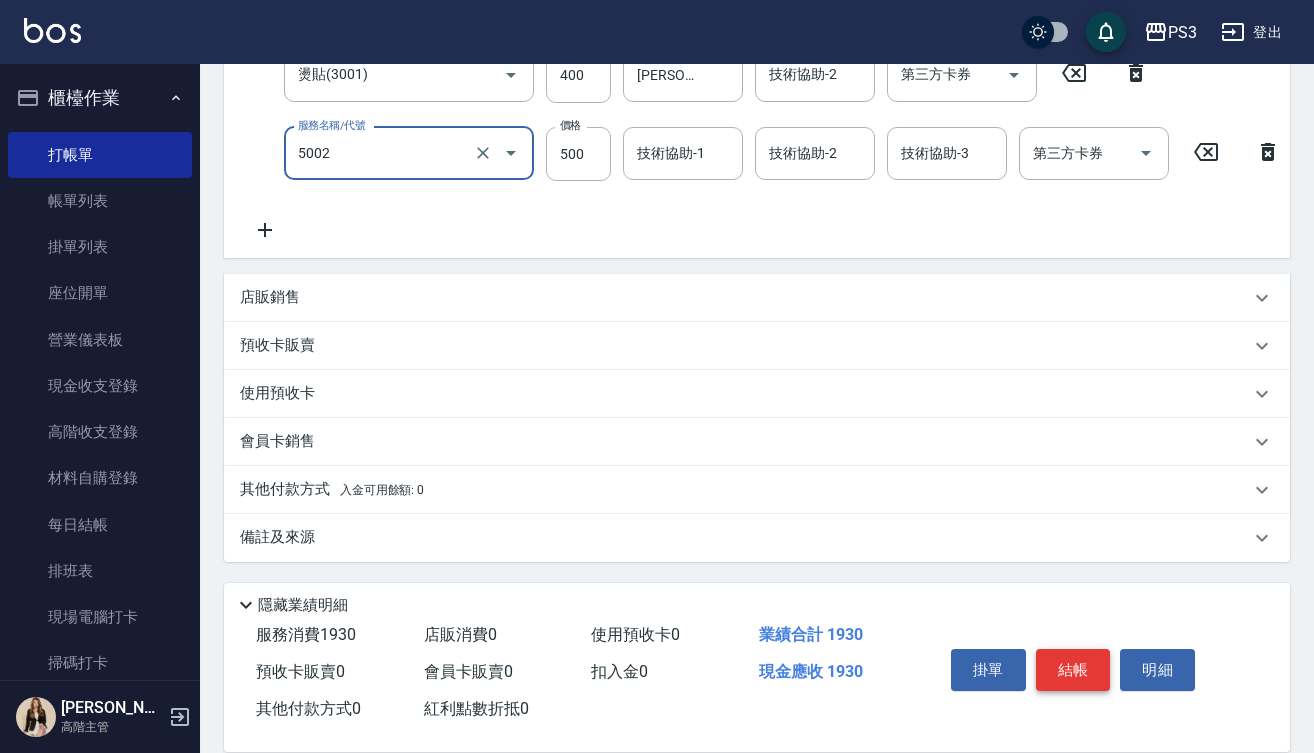 type on "去色短(5002)" 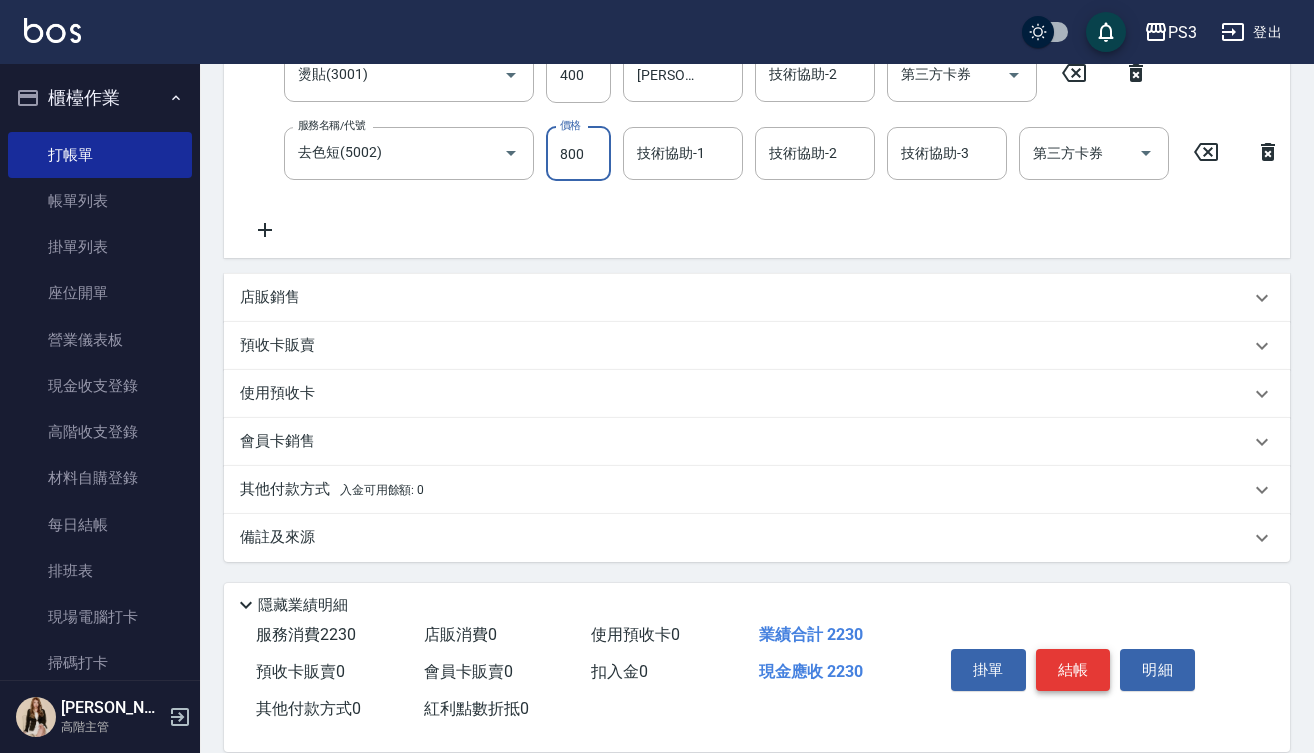 type on "800" 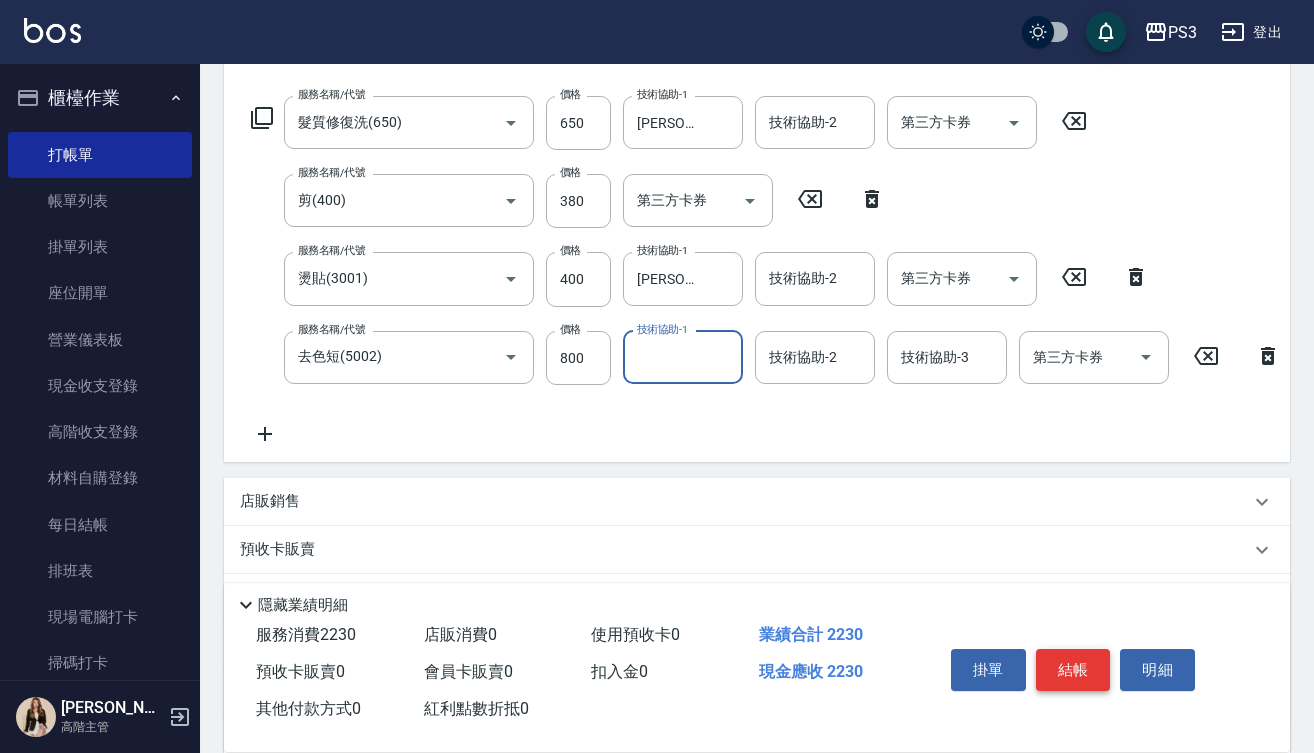 scroll, scrollTop: 300, scrollLeft: 0, axis: vertical 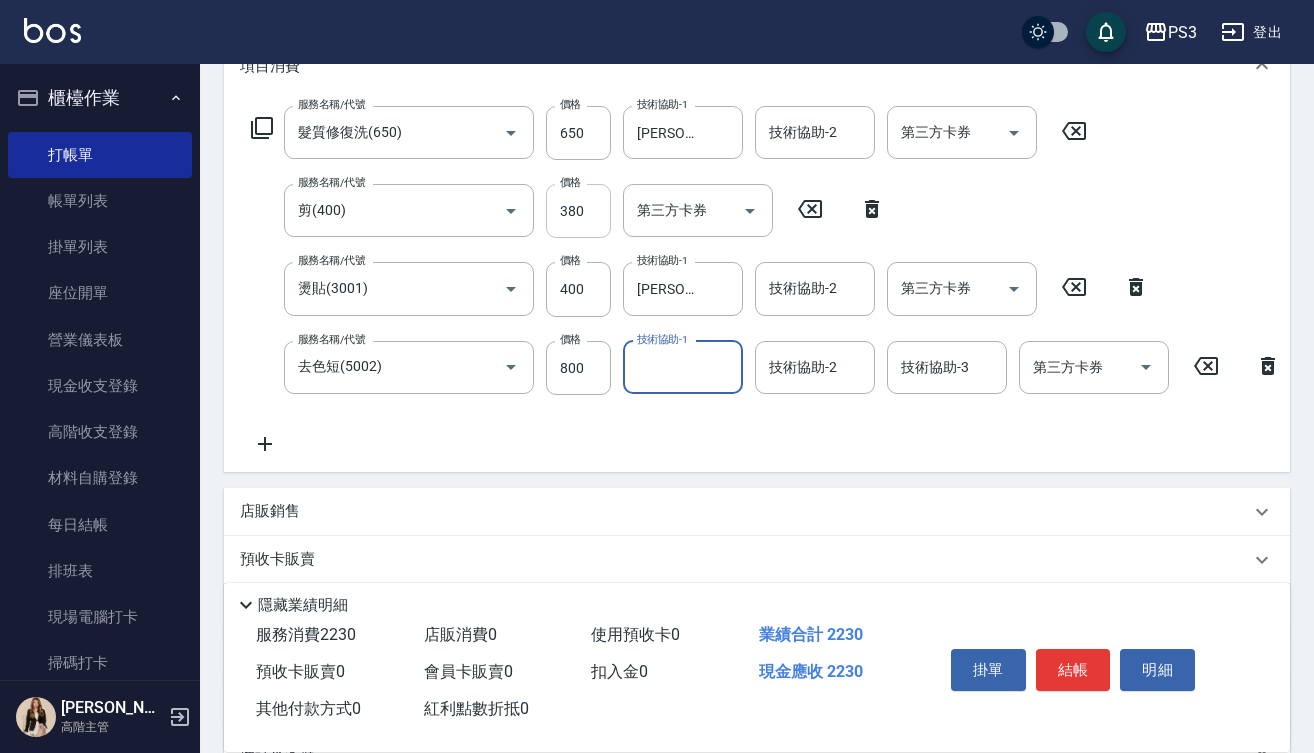 click on "380" at bounding box center [578, 211] 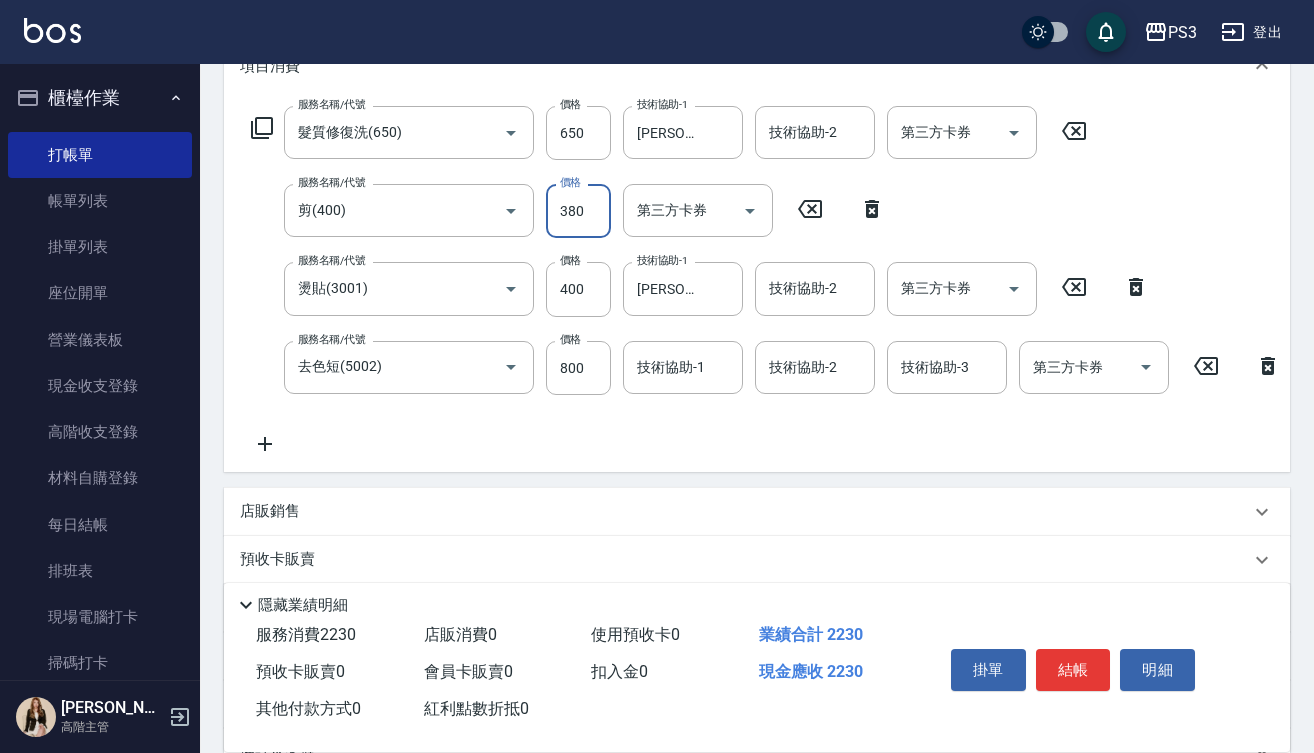 click on "380" at bounding box center [578, 211] 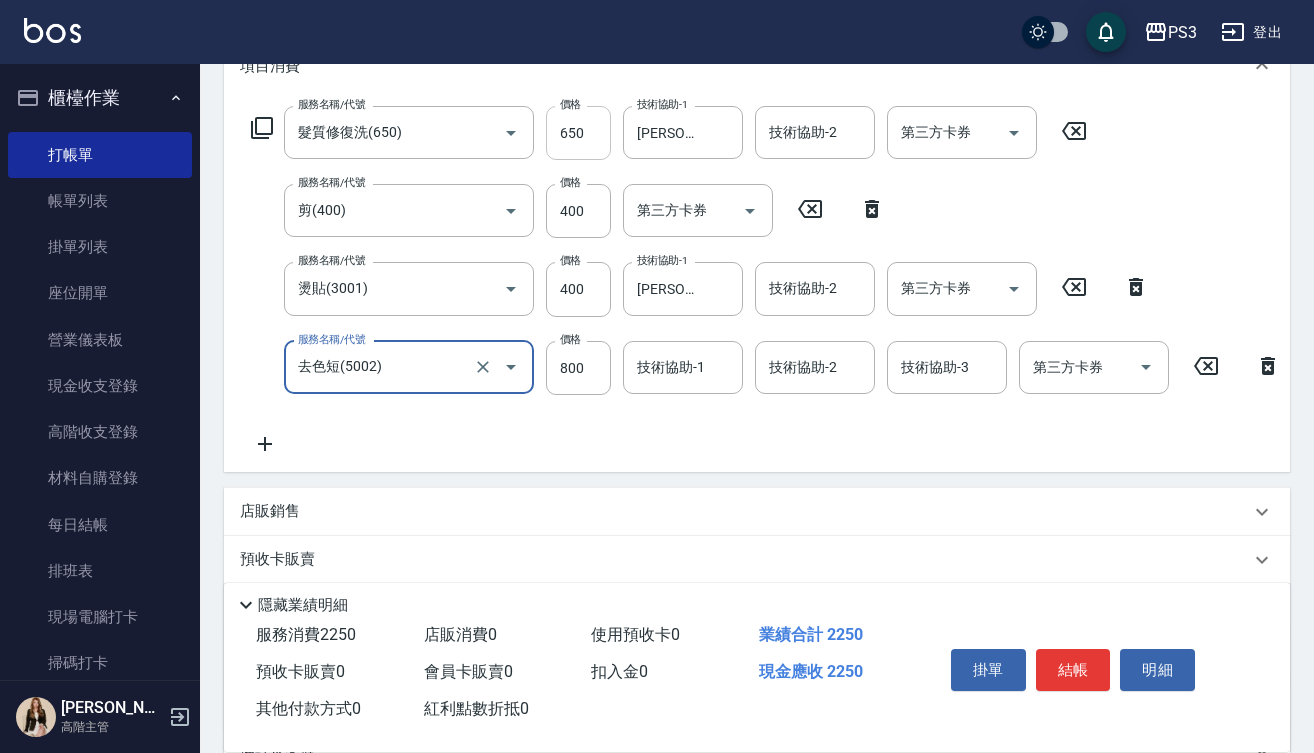 click on "650" at bounding box center [578, 133] 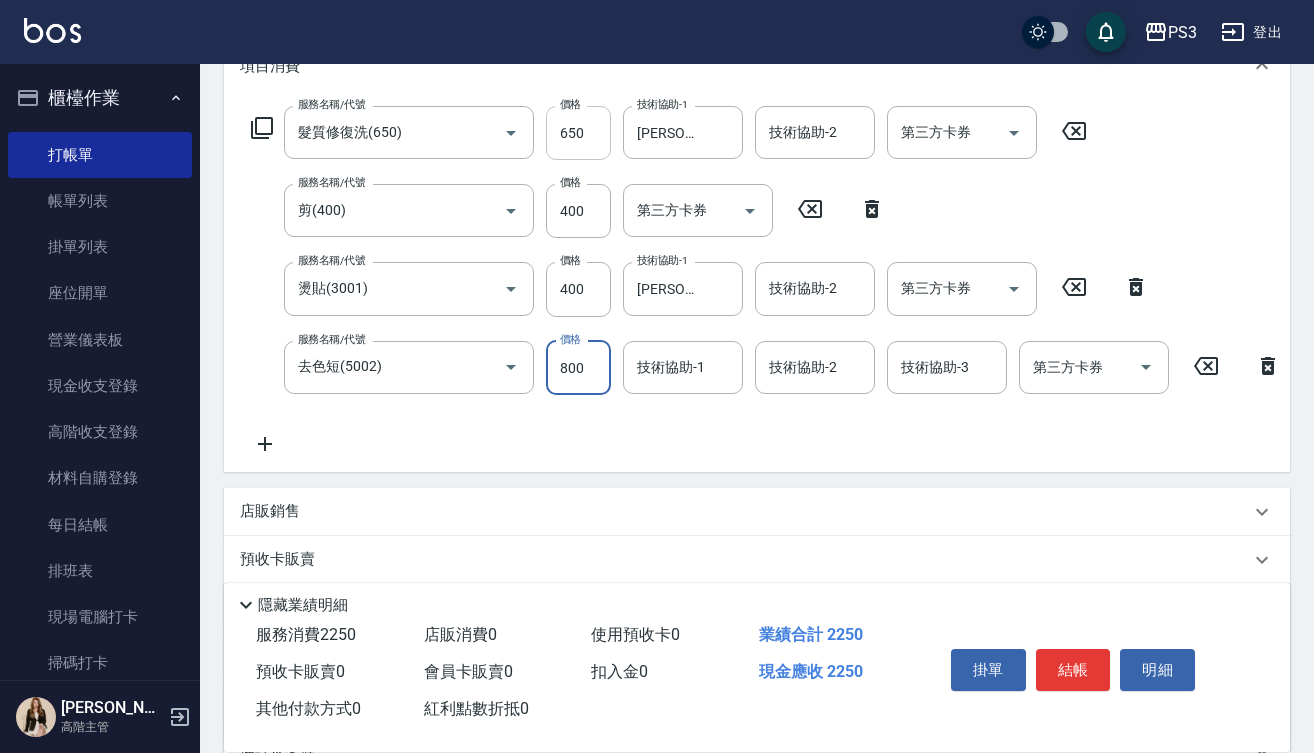 click on "650" at bounding box center [578, 133] 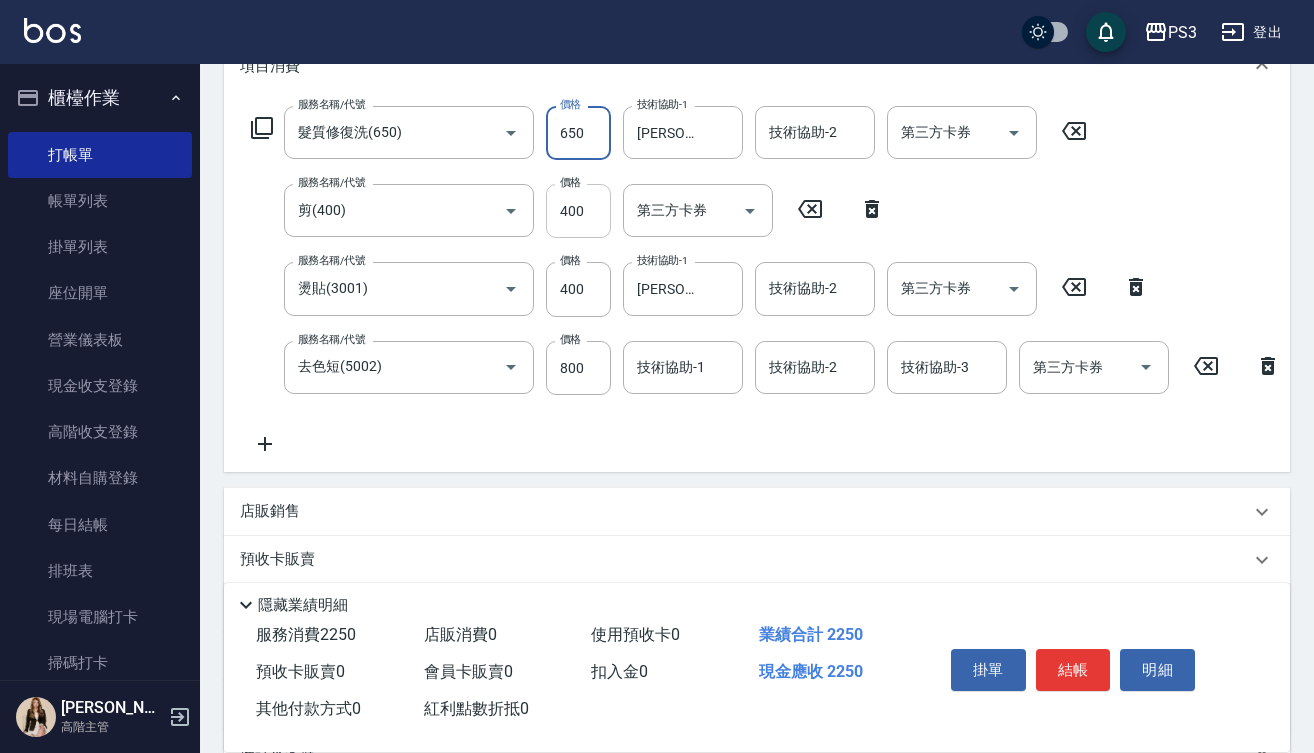 click on "400" at bounding box center [578, 211] 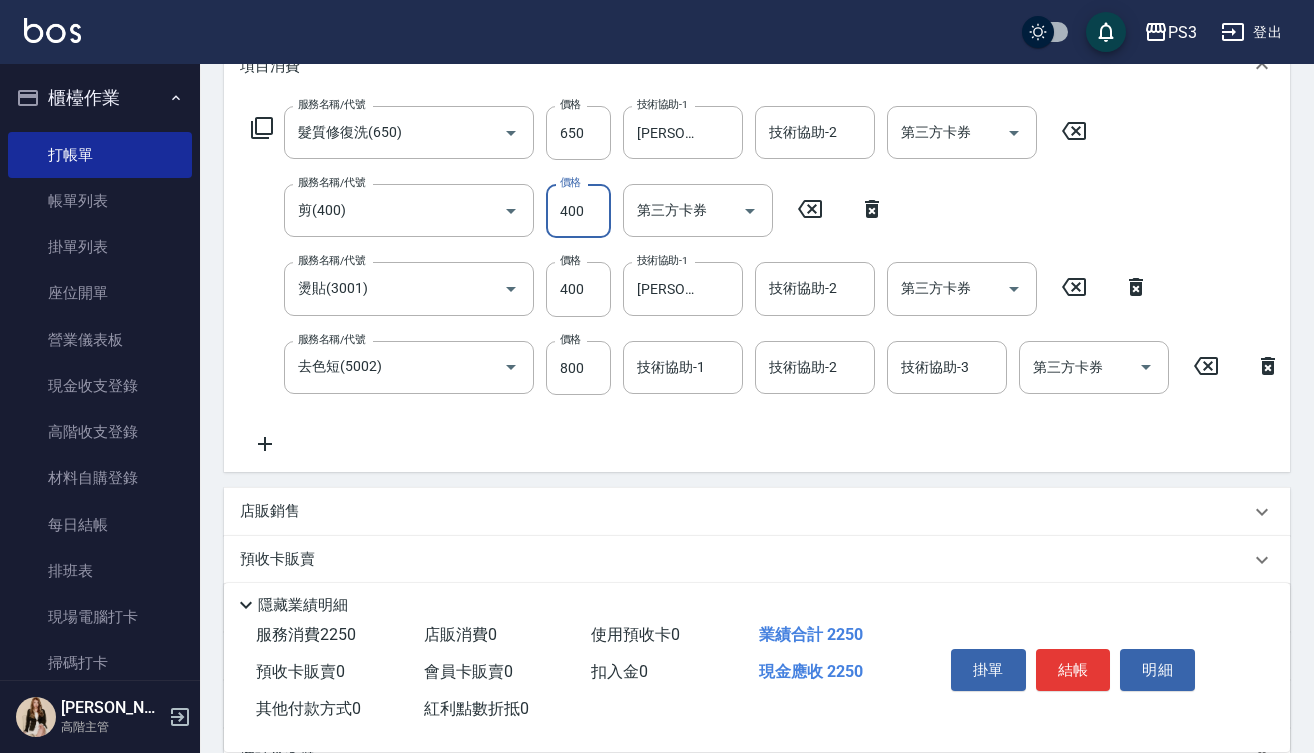 click on "400" at bounding box center [578, 211] 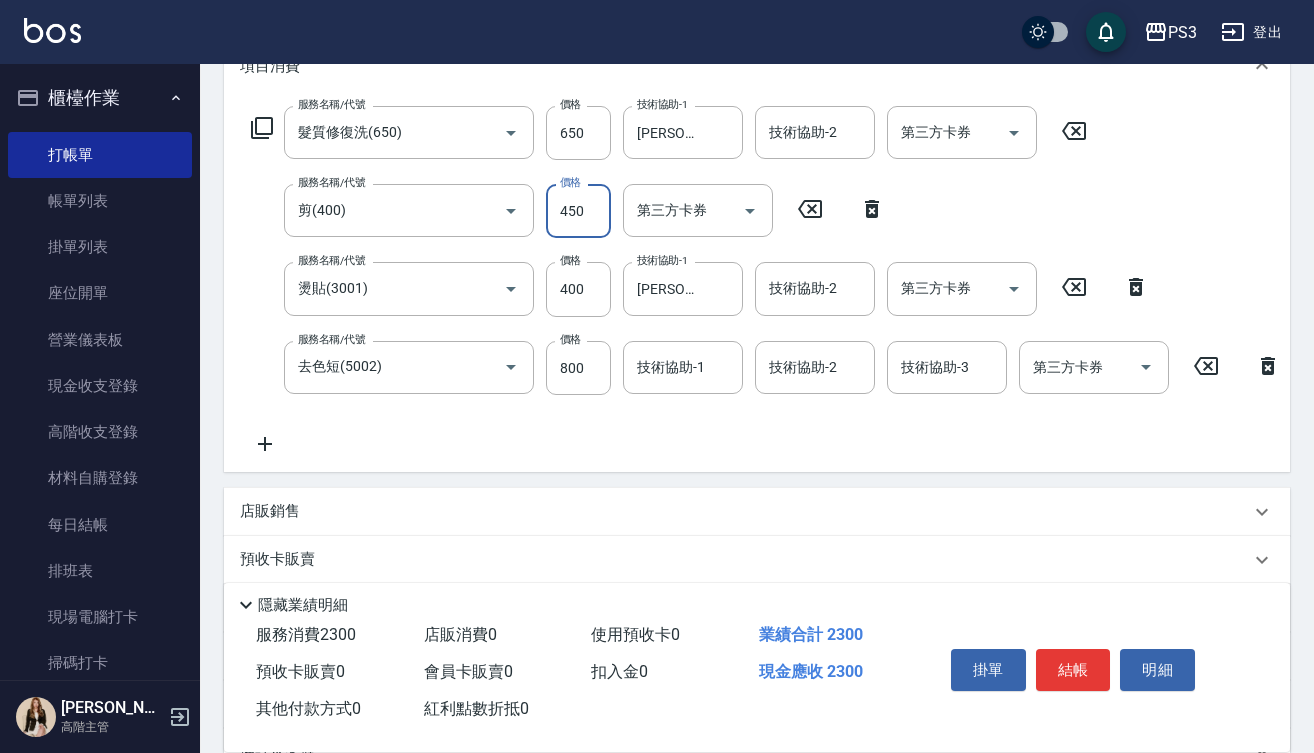 type on "450" 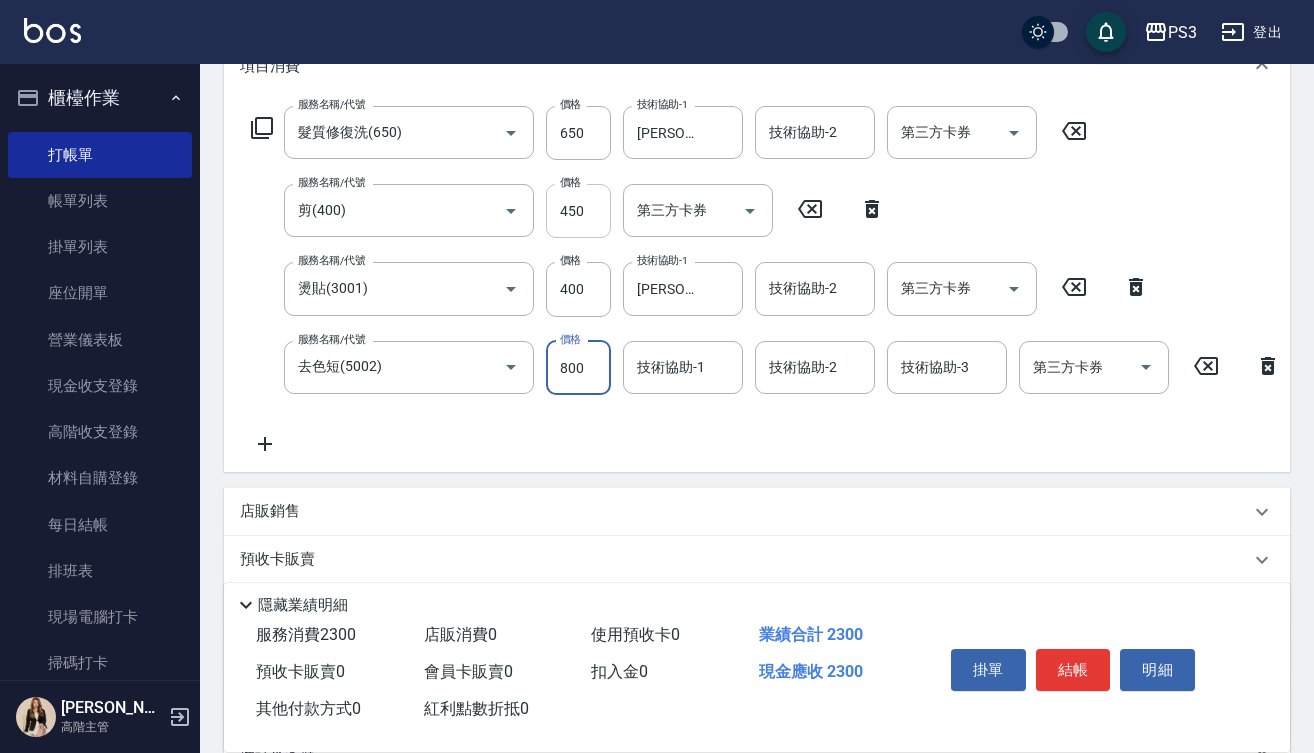 type on "800" 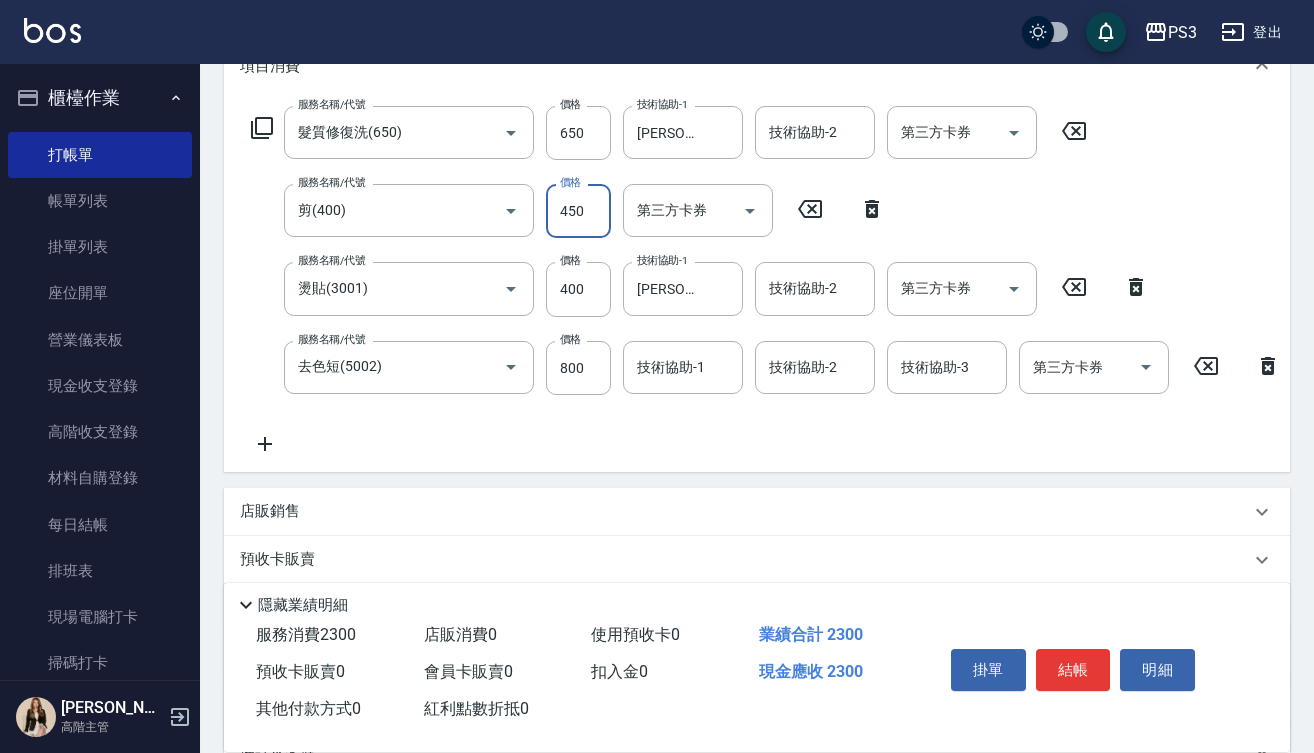 click on "450" at bounding box center (578, 211) 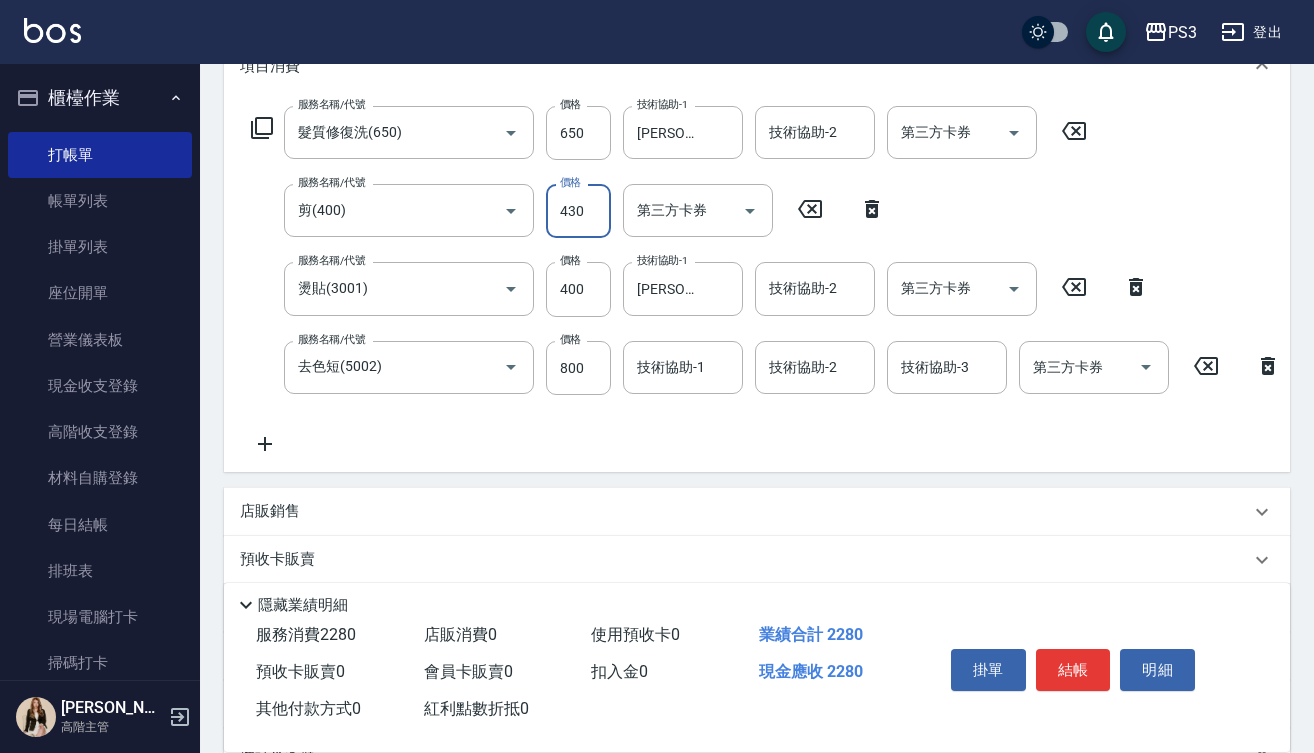 type on "430" 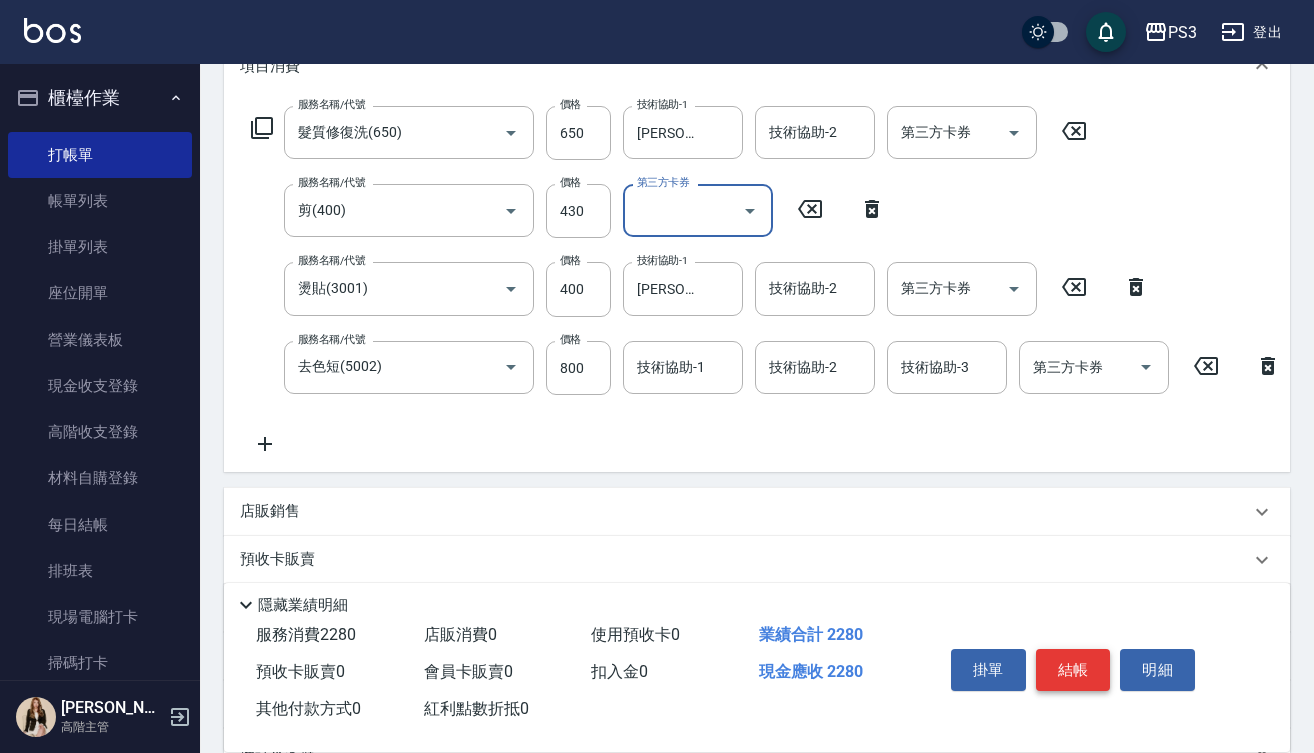 click on "結帳" at bounding box center [1073, 670] 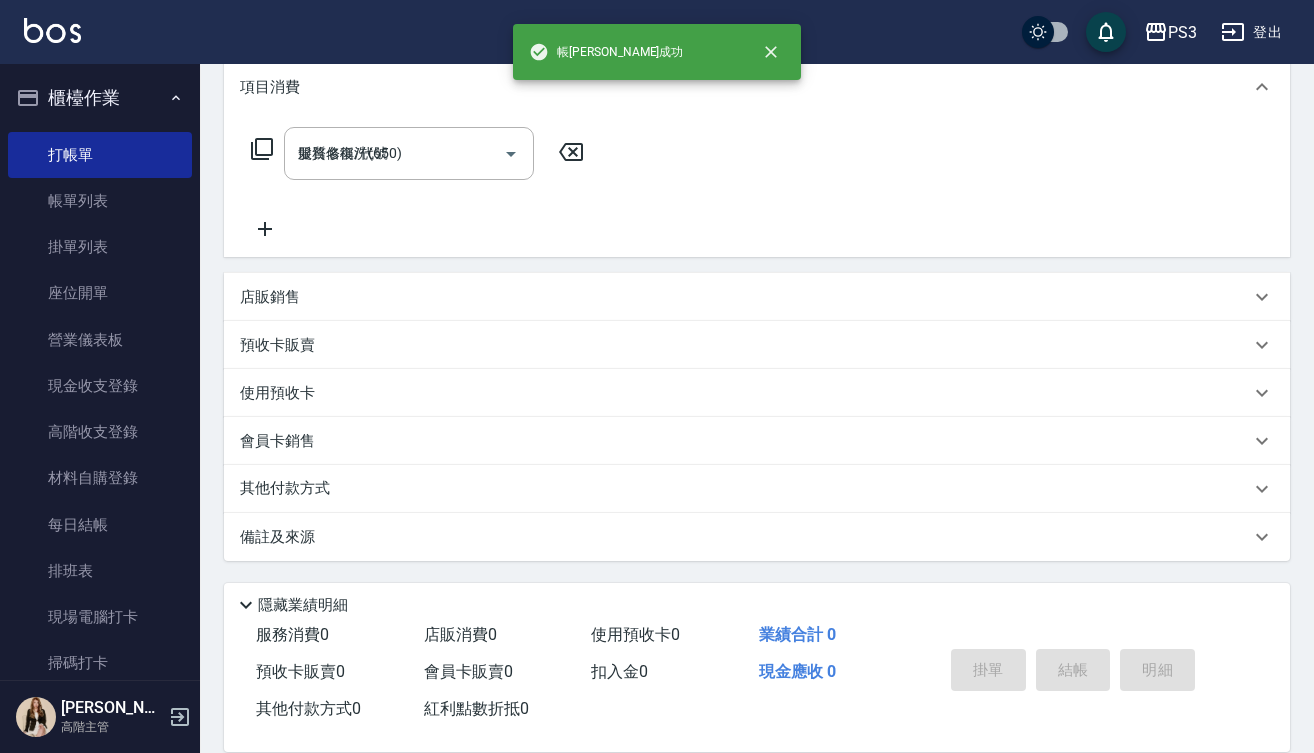 type on "[DATE] 19:59" 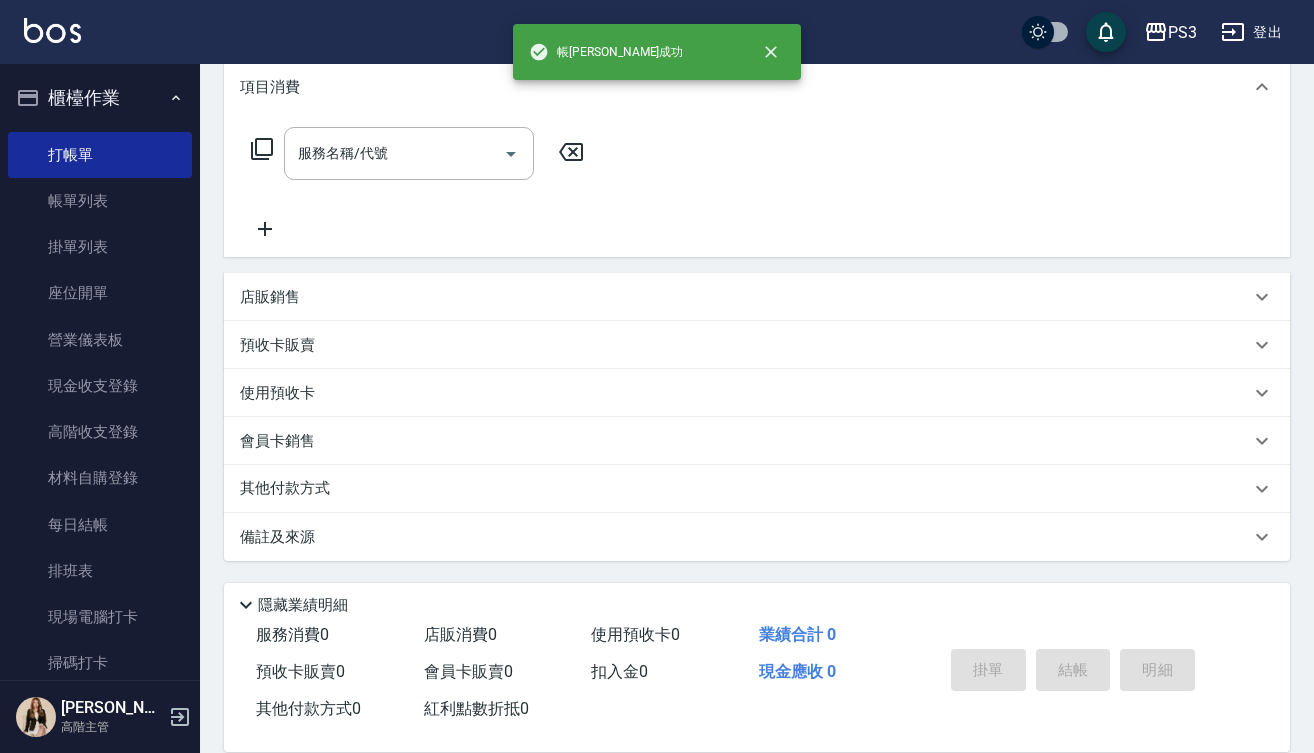 scroll, scrollTop: 0, scrollLeft: 0, axis: both 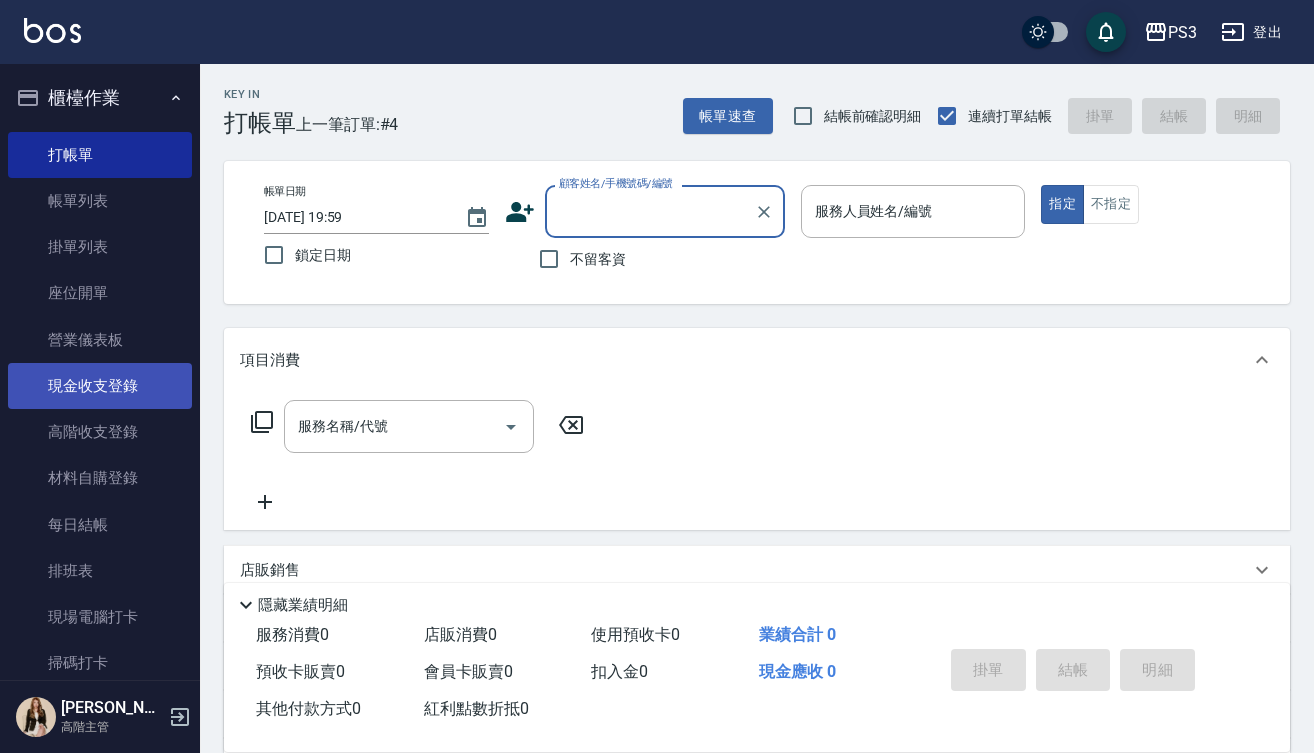 click on "現金收支登錄" at bounding box center [100, 386] 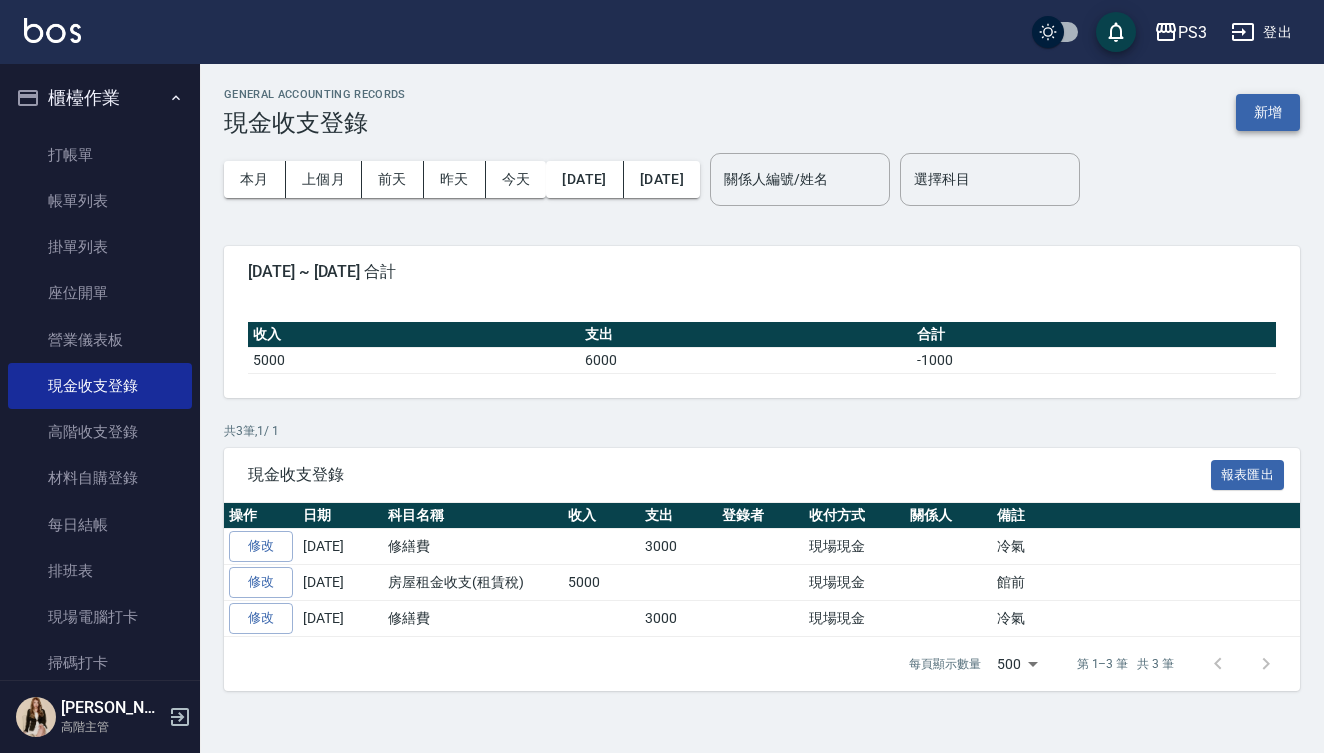 click on "新增" at bounding box center (1268, 112) 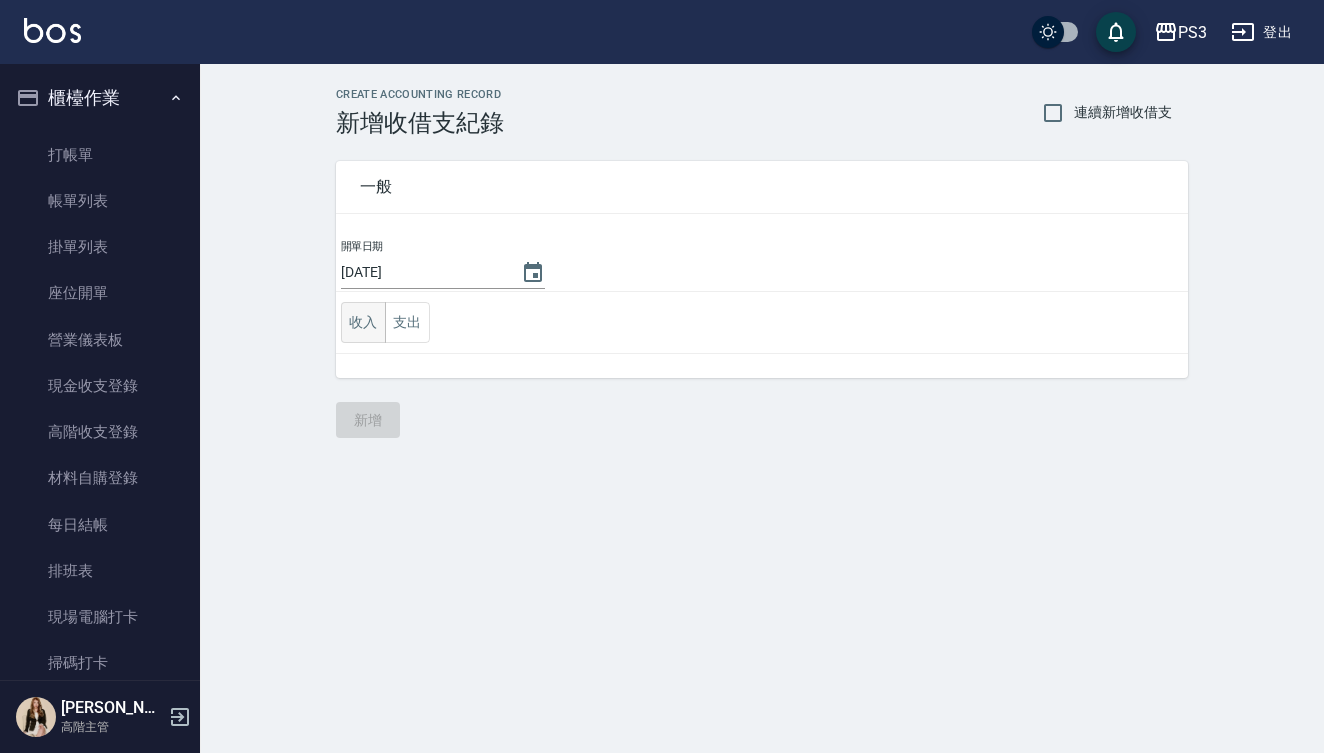 click on "收入" at bounding box center (363, 322) 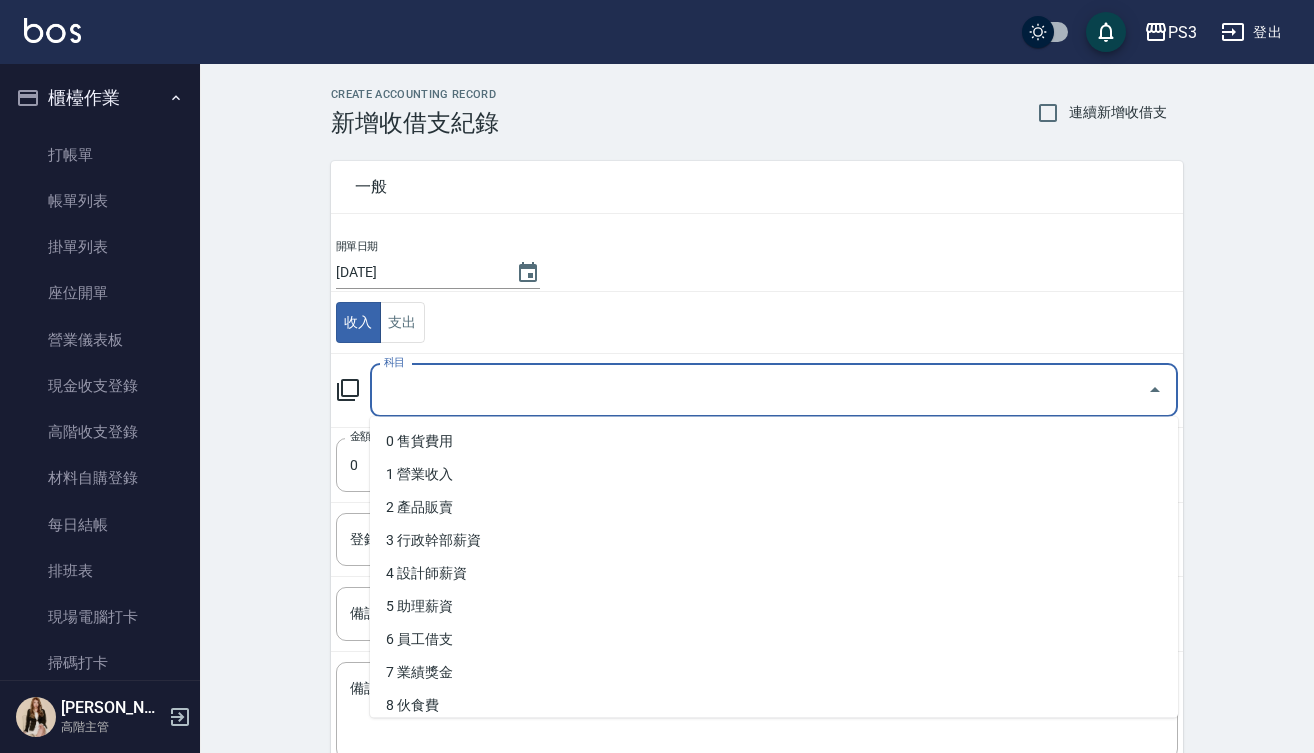 click on "科目" at bounding box center (759, 390) 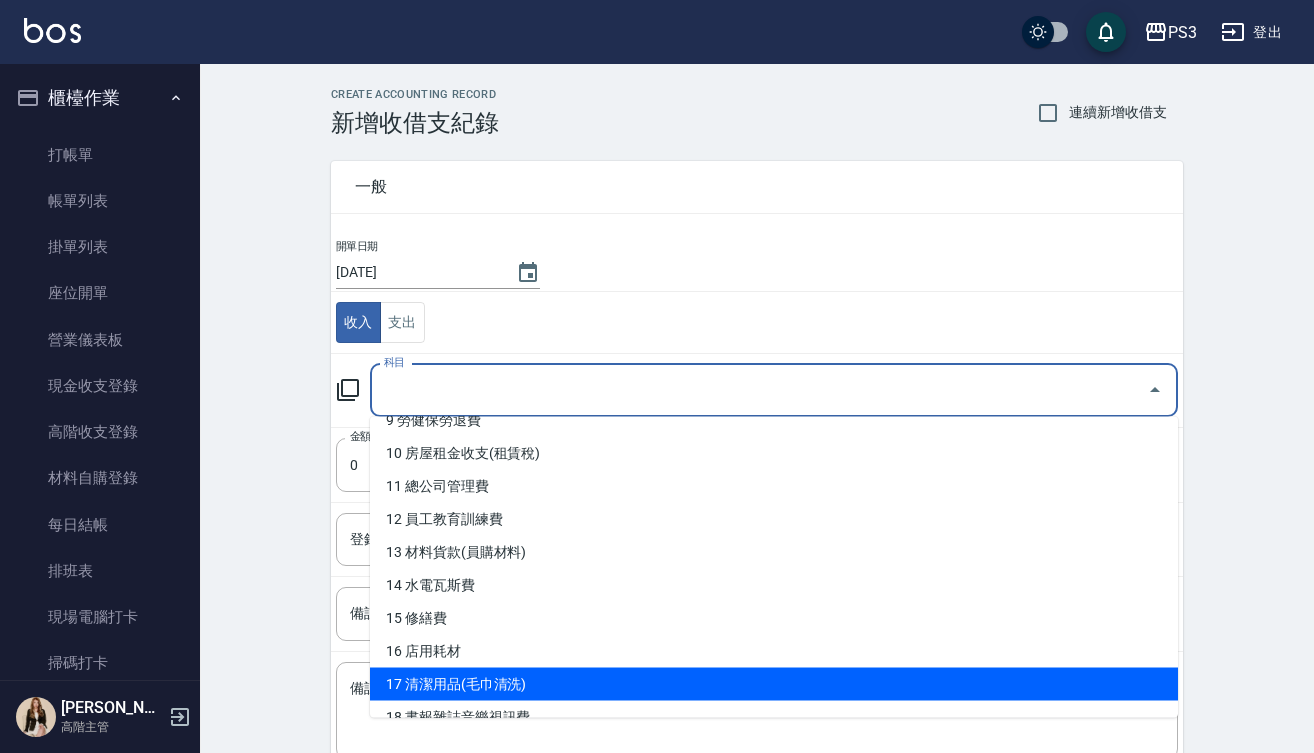 scroll, scrollTop: 320, scrollLeft: 0, axis: vertical 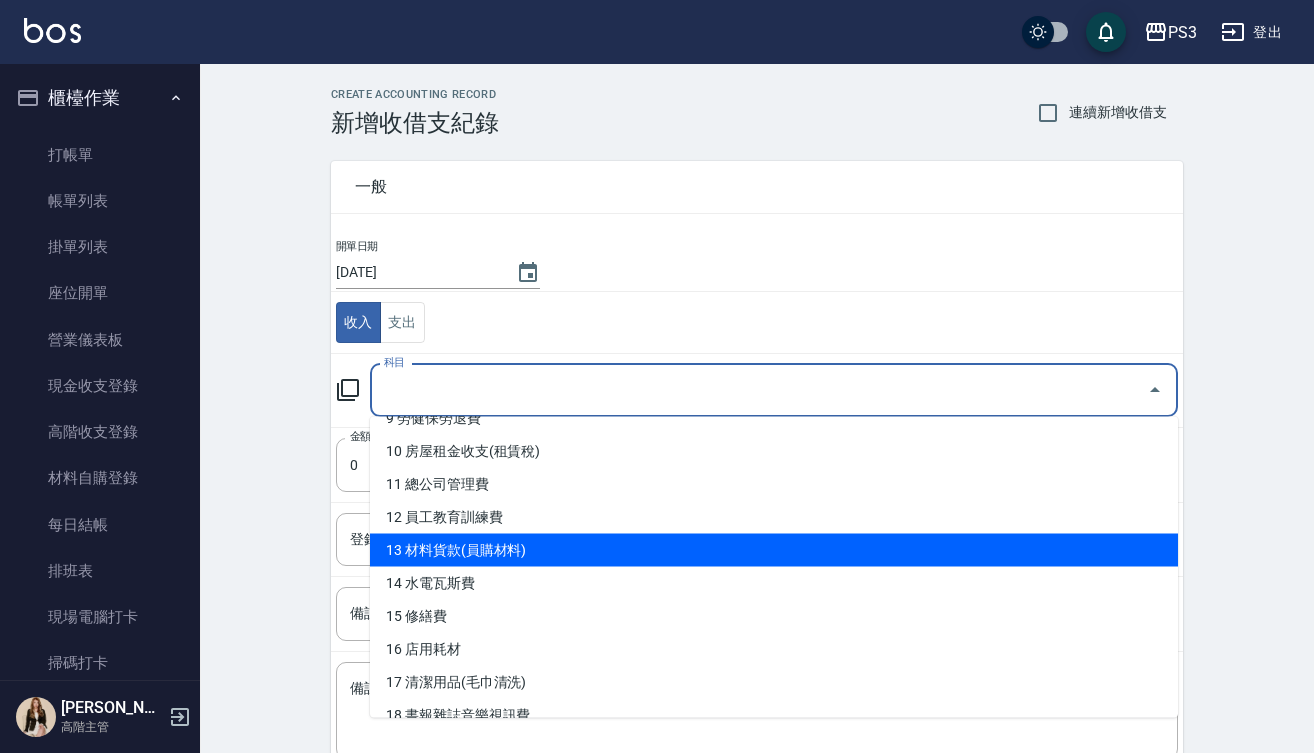 click on "13 材料貨款(員購材料)" at bounding box center (774, 550) 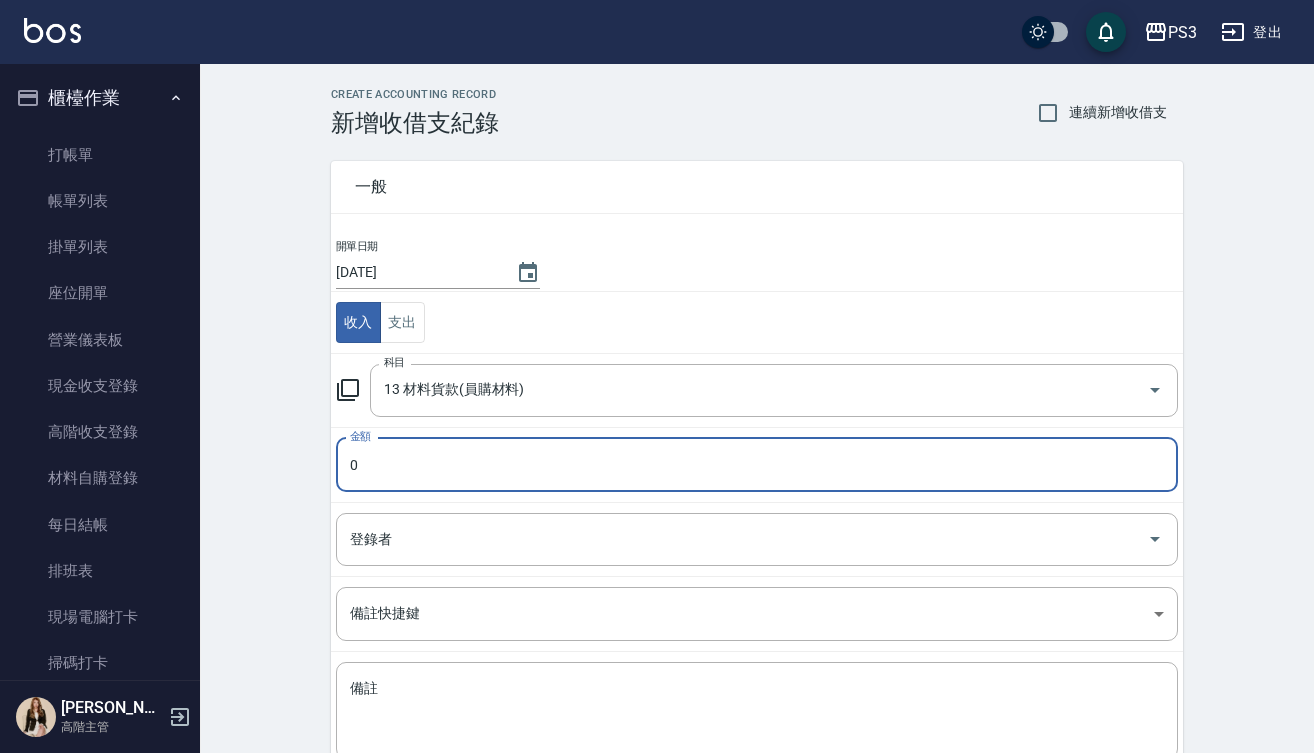 click on "0" at bounding box center (757, 465) 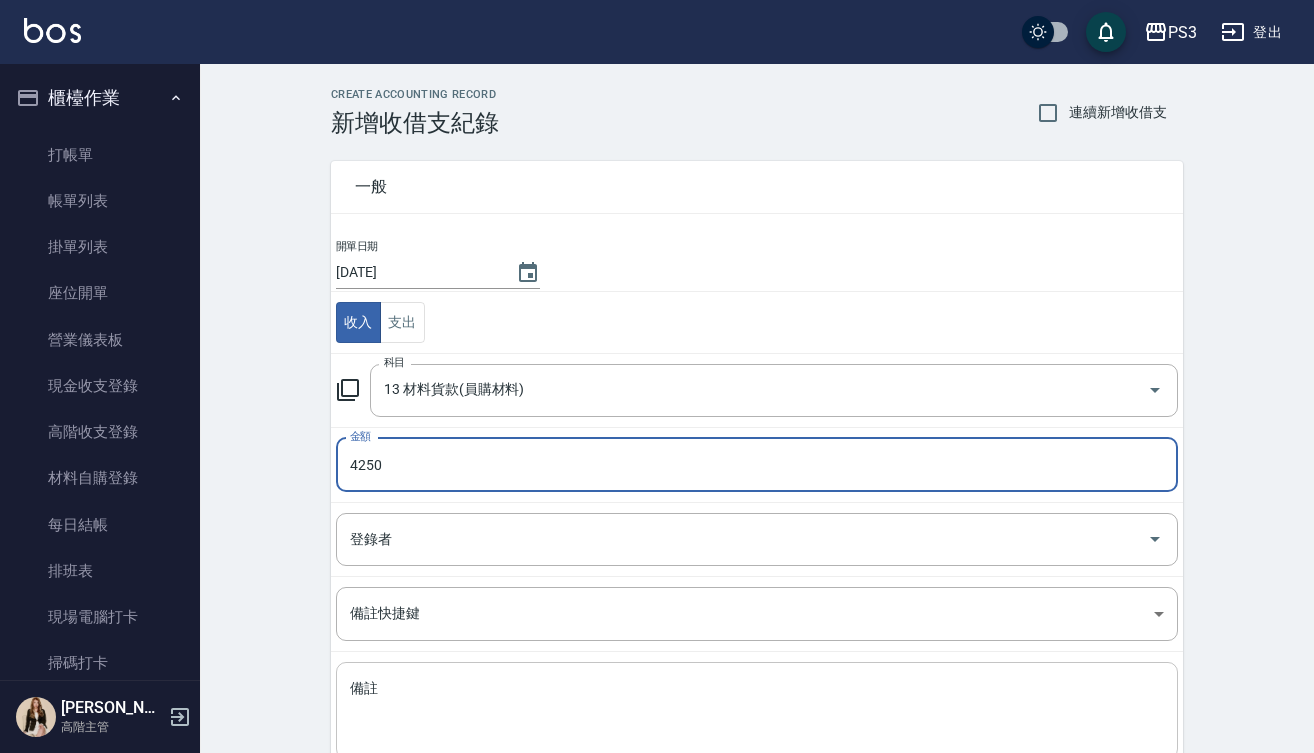 type on "4250" 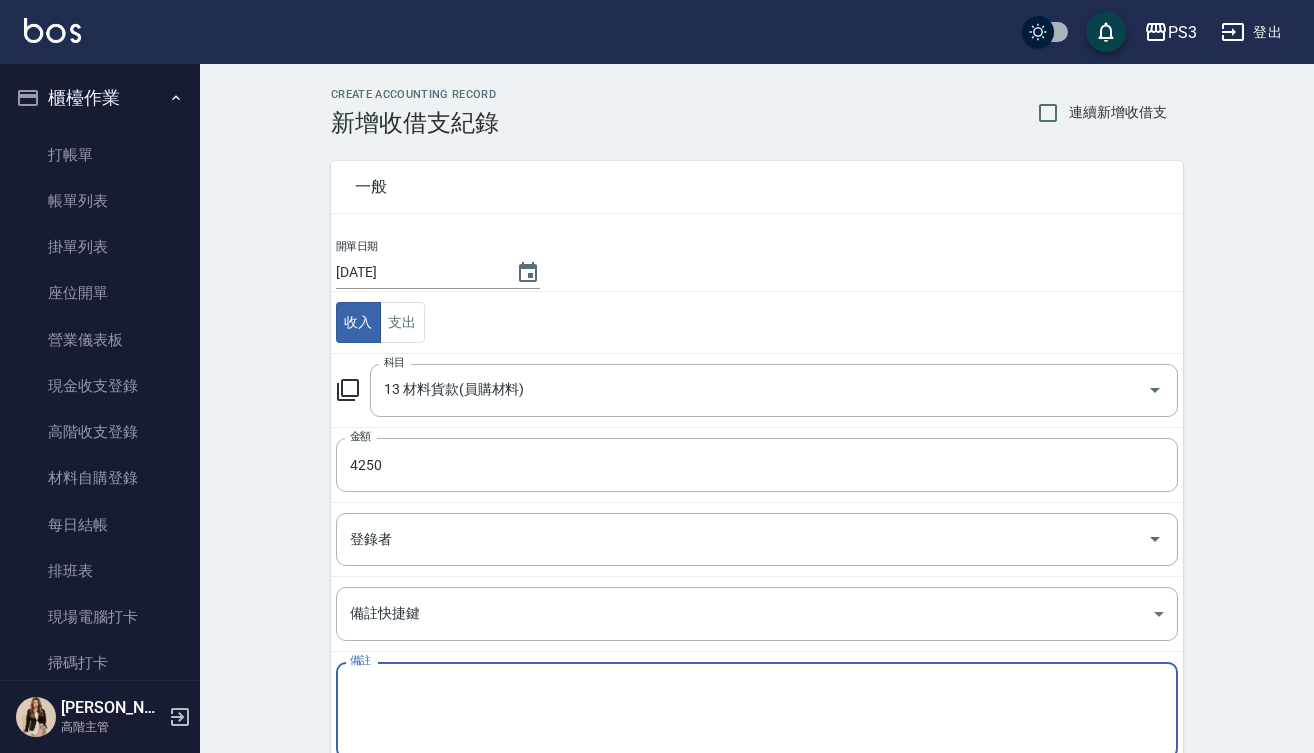 click on "備註" at bounding box center (757, 711) 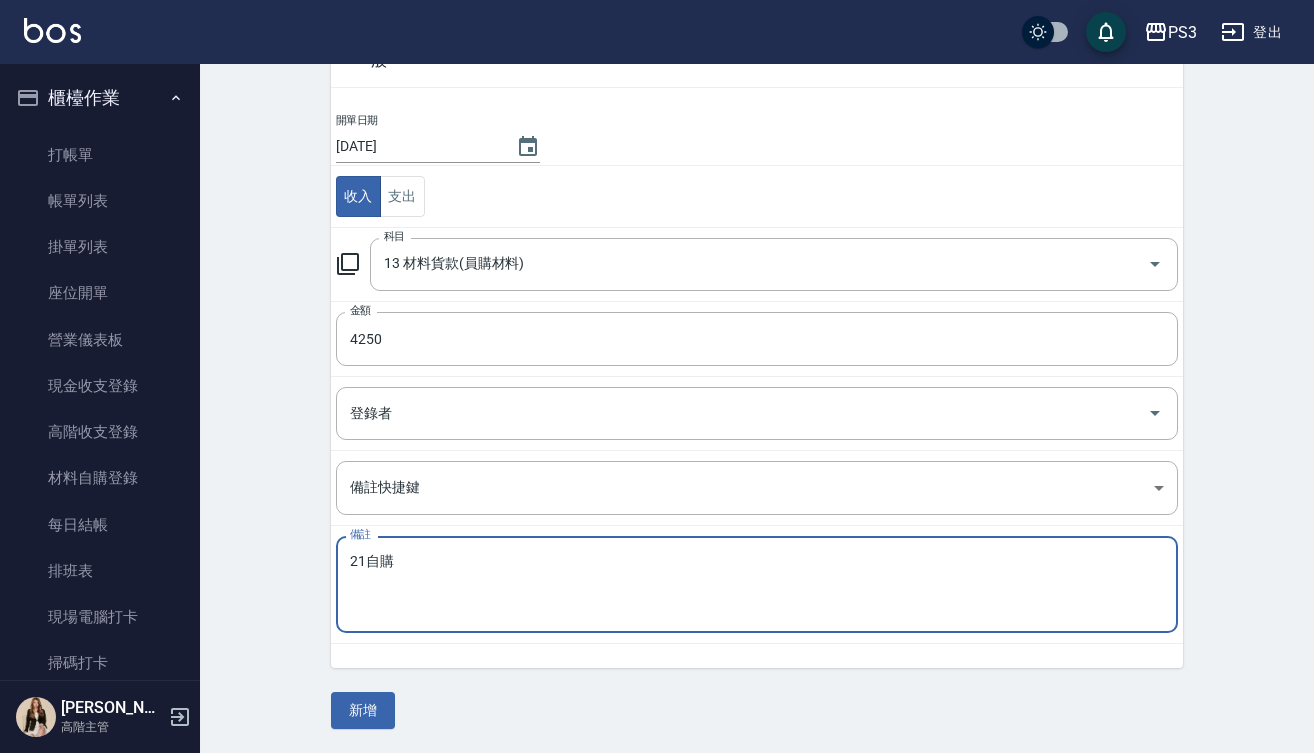 scroll, scrollTop: 125, scrollLeft: 0, axis: vertical 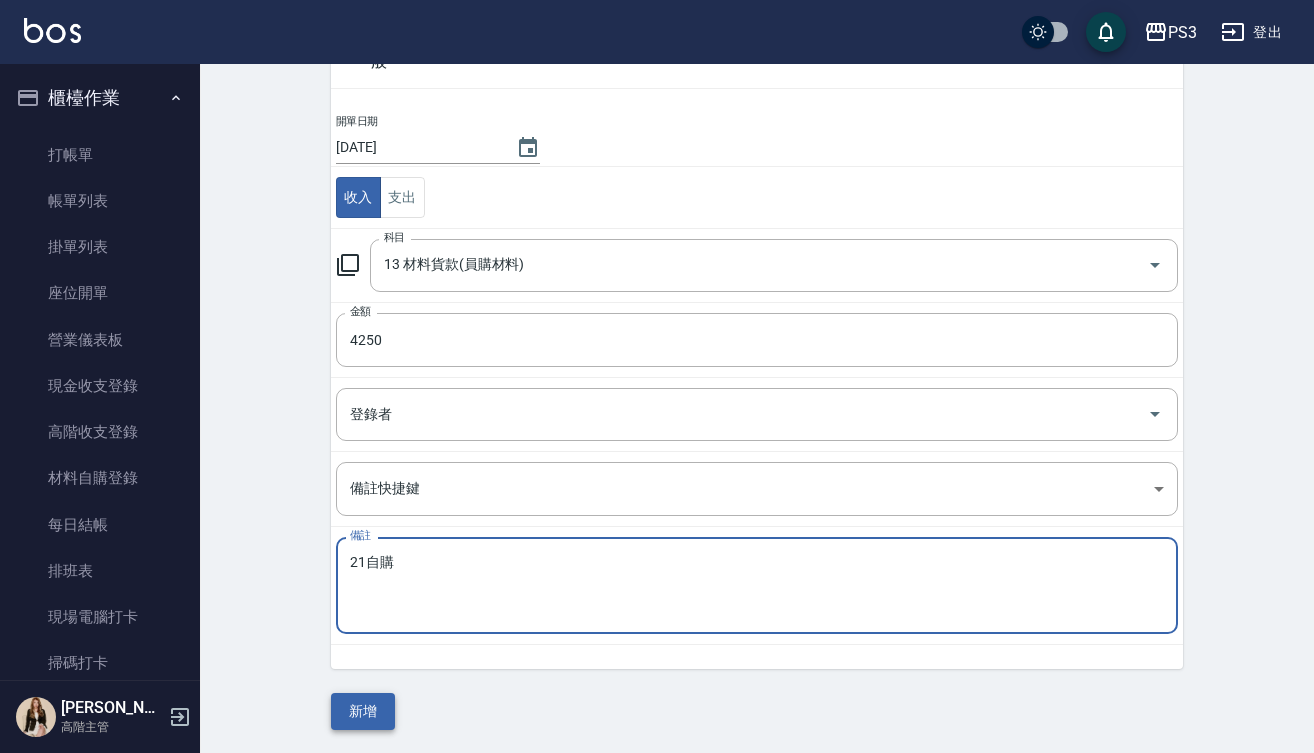 type on "21自購" 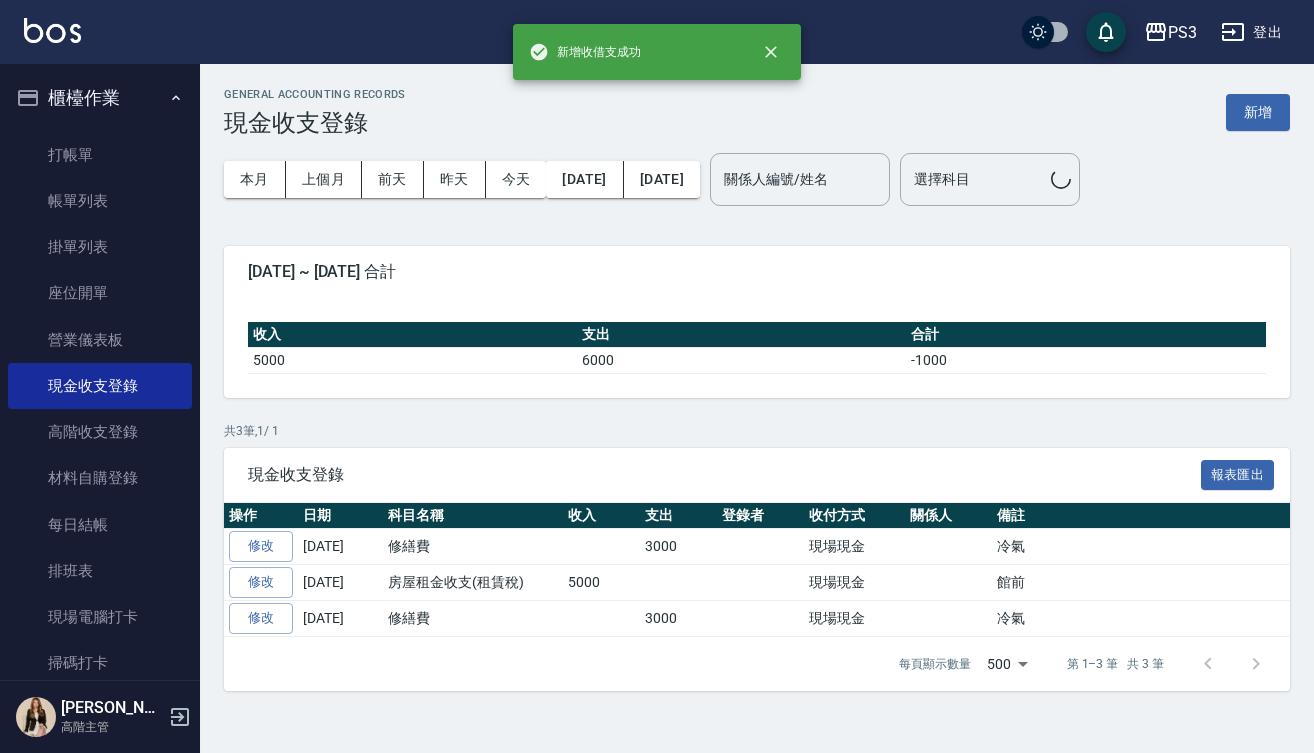 scroll, scrollTop: 0, scrollLeft: 0, axis: both 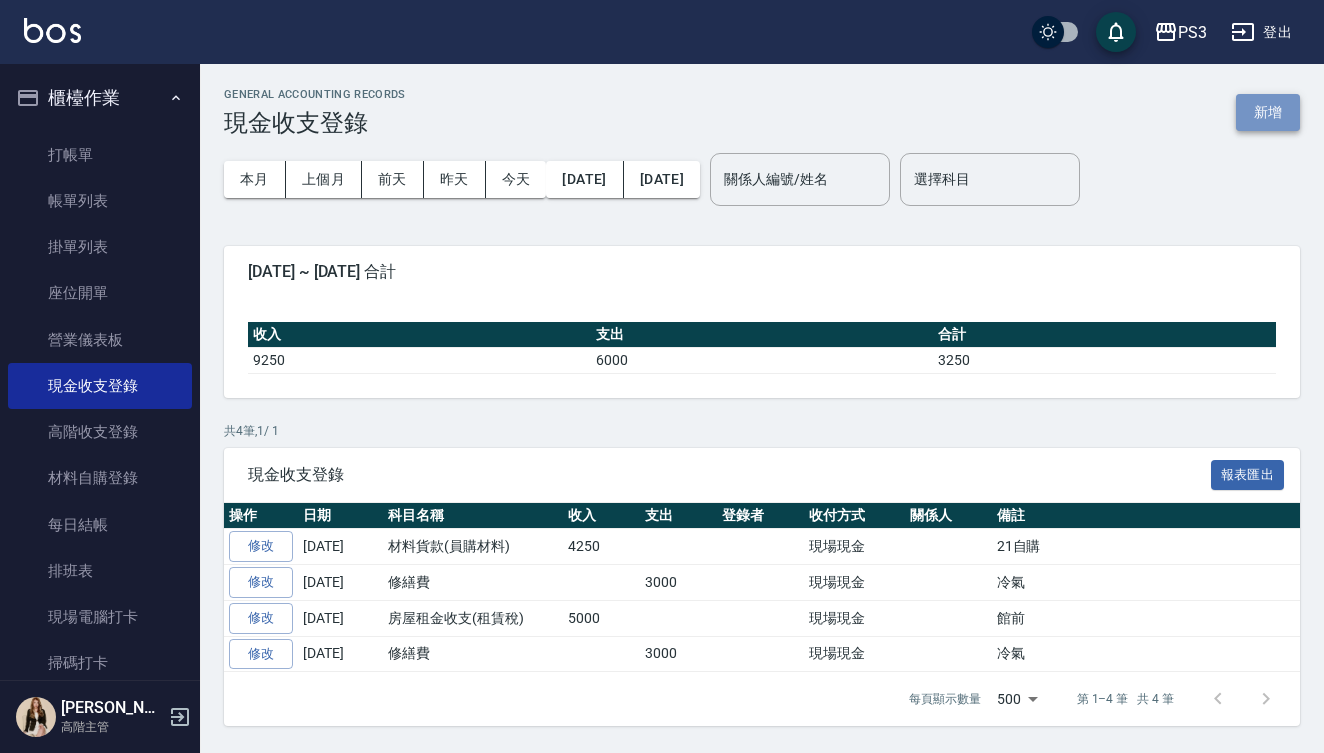 click on "新增" at bounding box center (1268, 112) 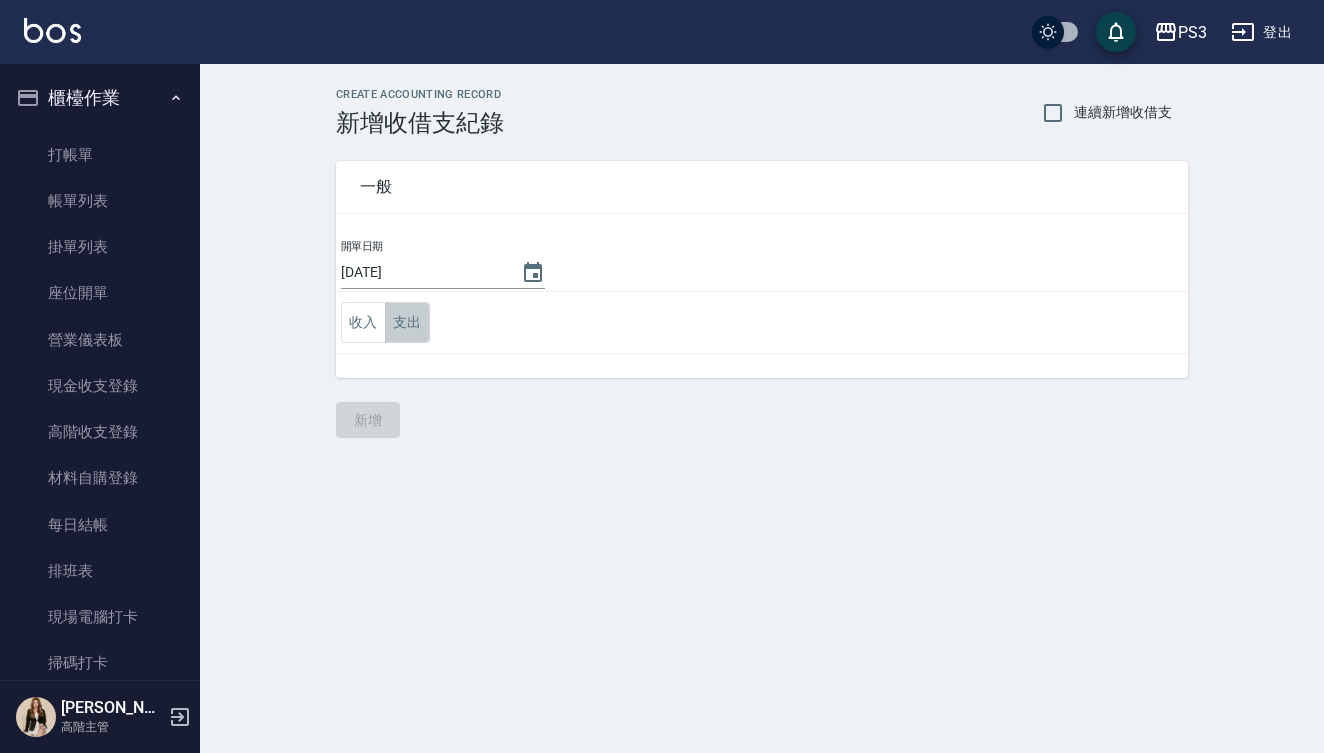 click on "支出" at bounding box center [407, 322] 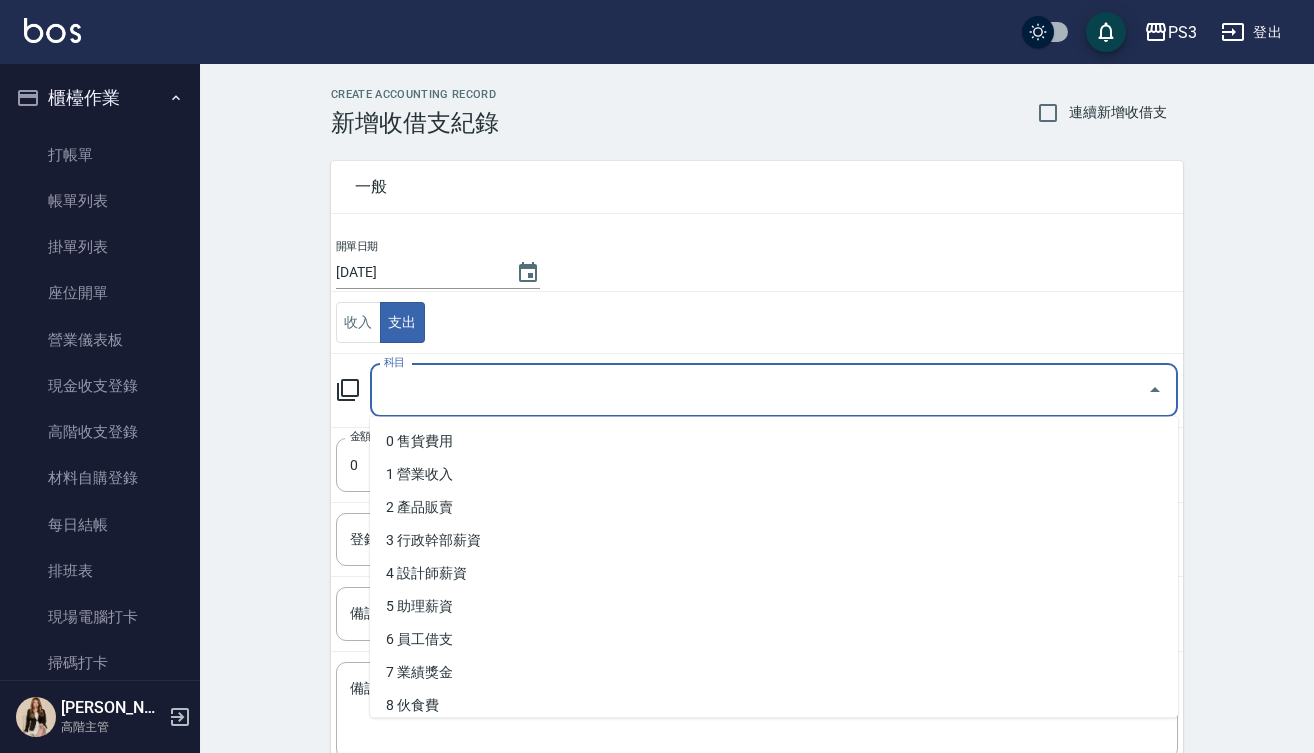 click on "科目" at bounding box center [759, 390] 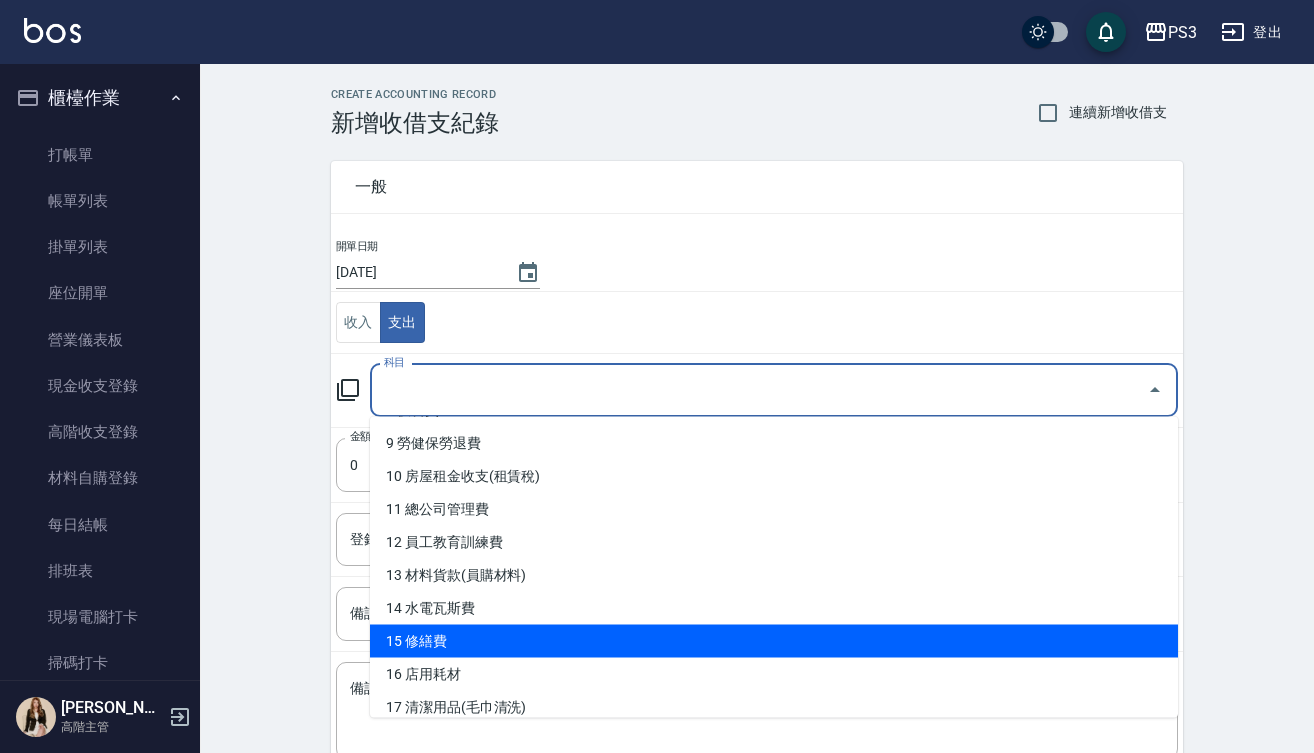 scroll, scrollTop: 398, scrollLeft: 0, axis: vertical 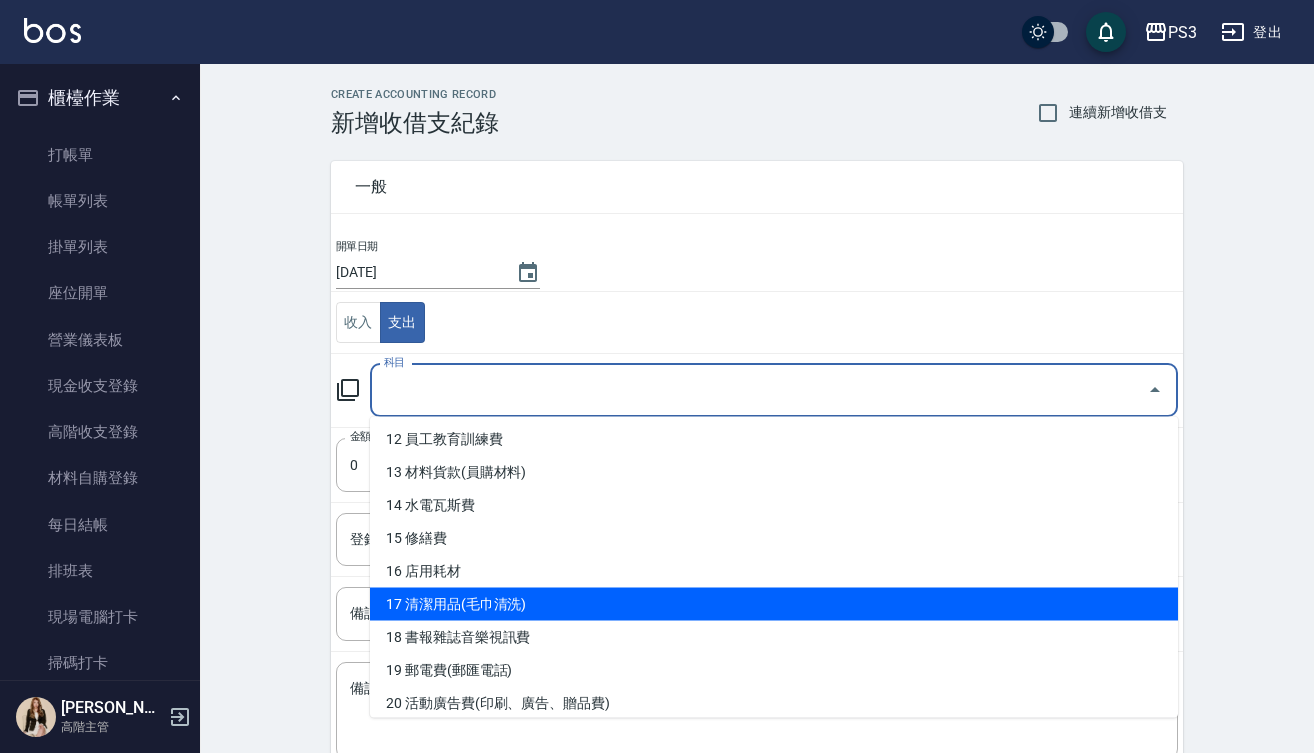 click on "17 清潔用品(毛巾清洗)" at bounding box center (774, 604) 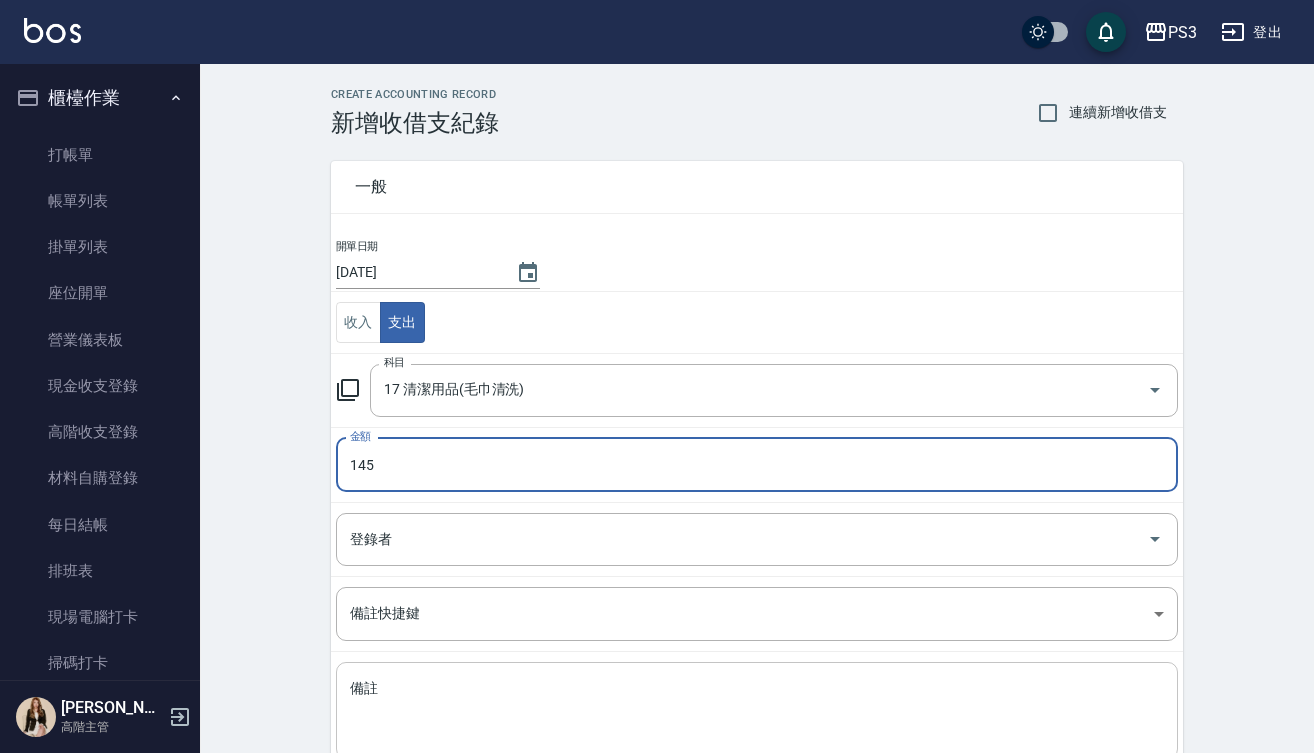 type on "145" 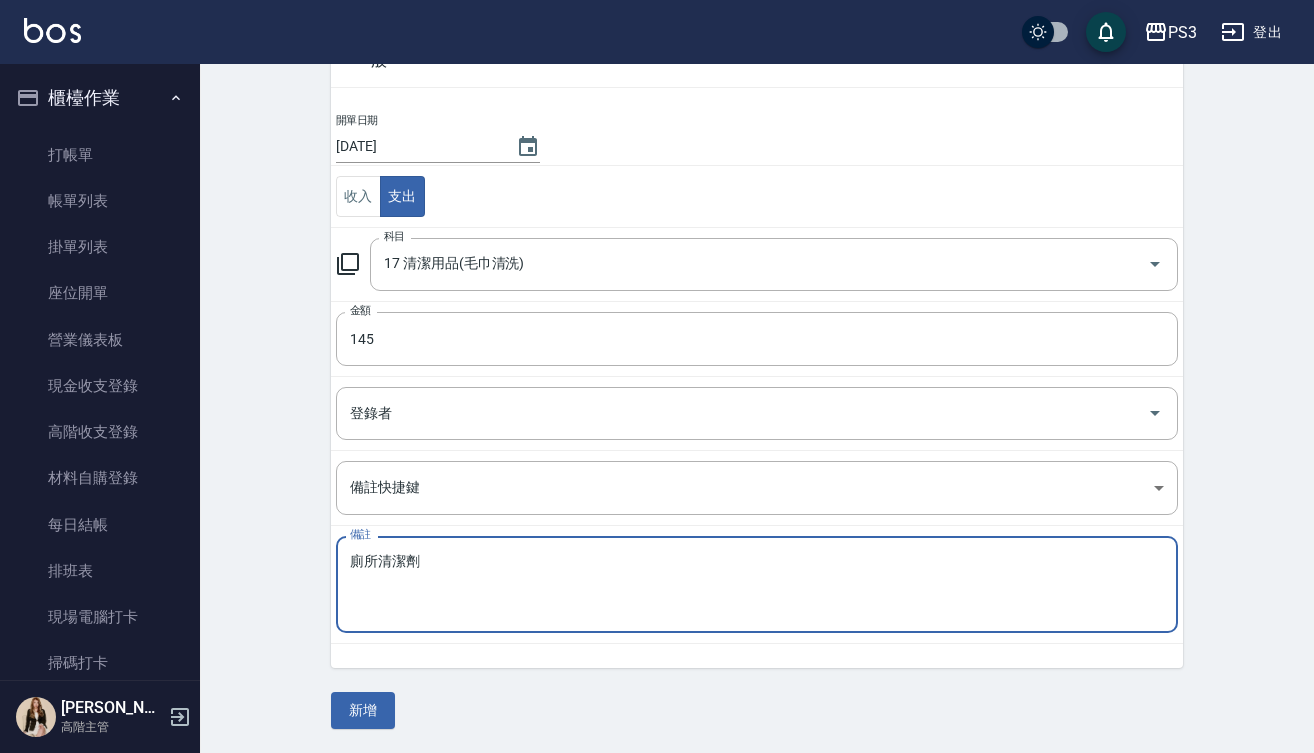 scroll, scrollTop: 125, scrollLeft: 0, axis: vertical 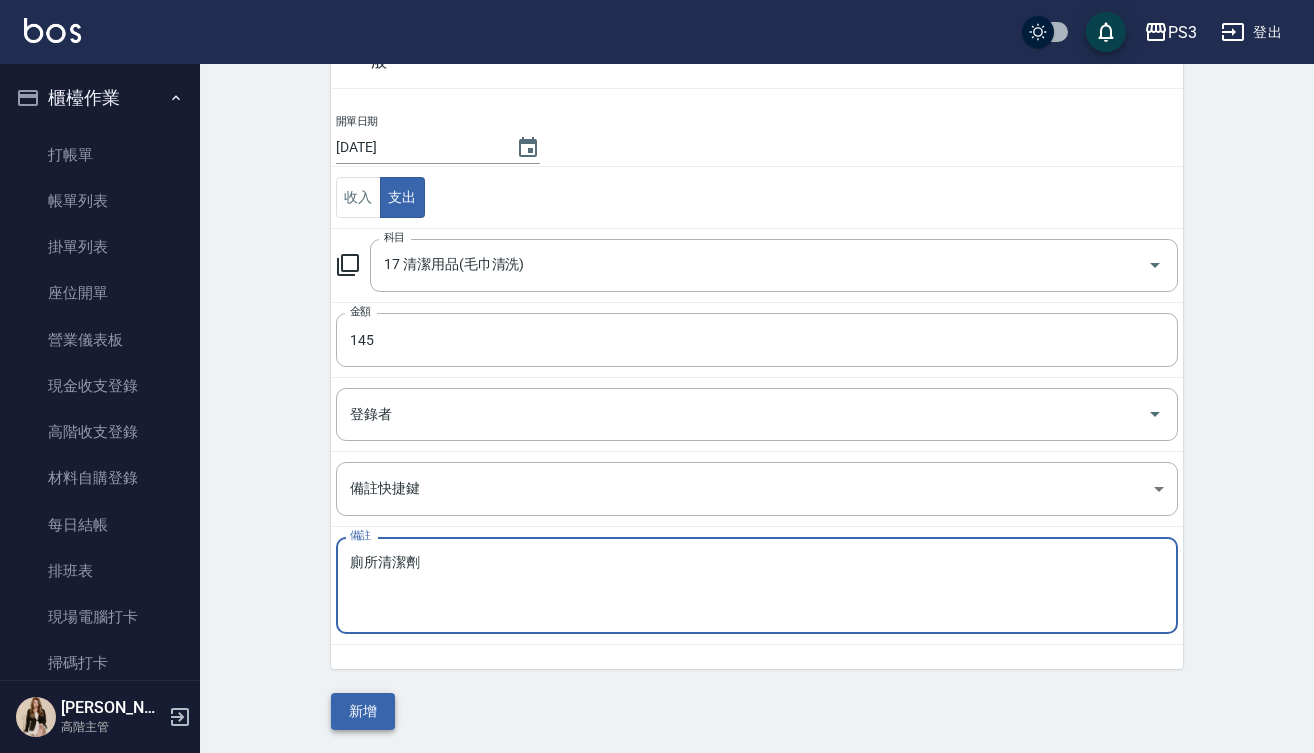 type on "廁所清潔劑" 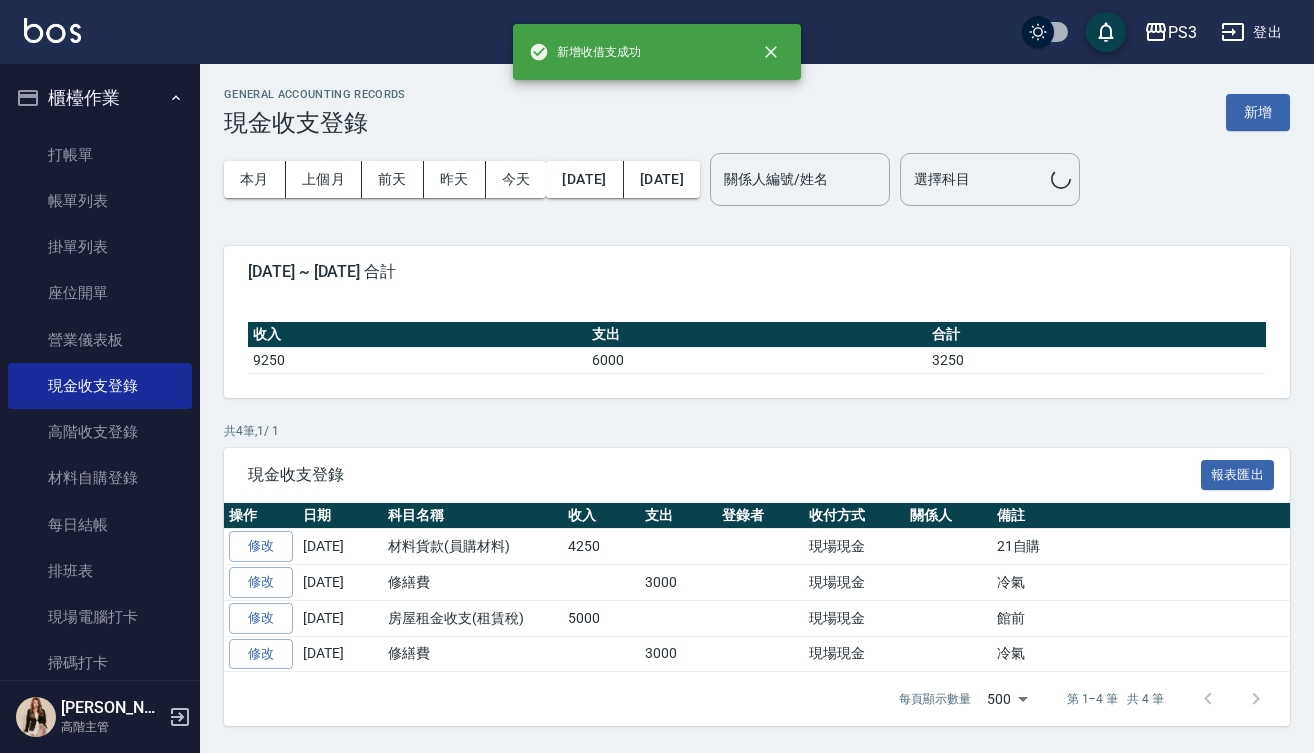 scroll, scrollTop: 0, scrollLeft: 0, axis: both 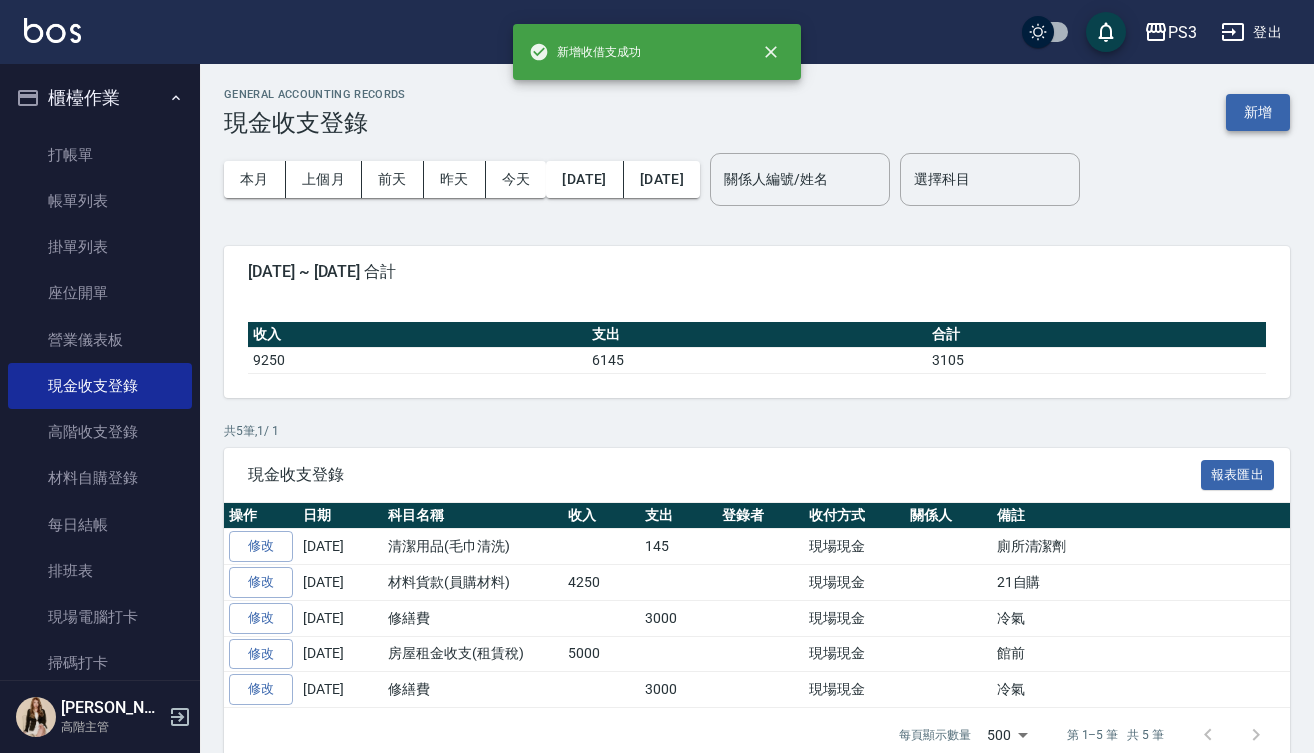 click on "新增" at bounding box center [1258, 112] 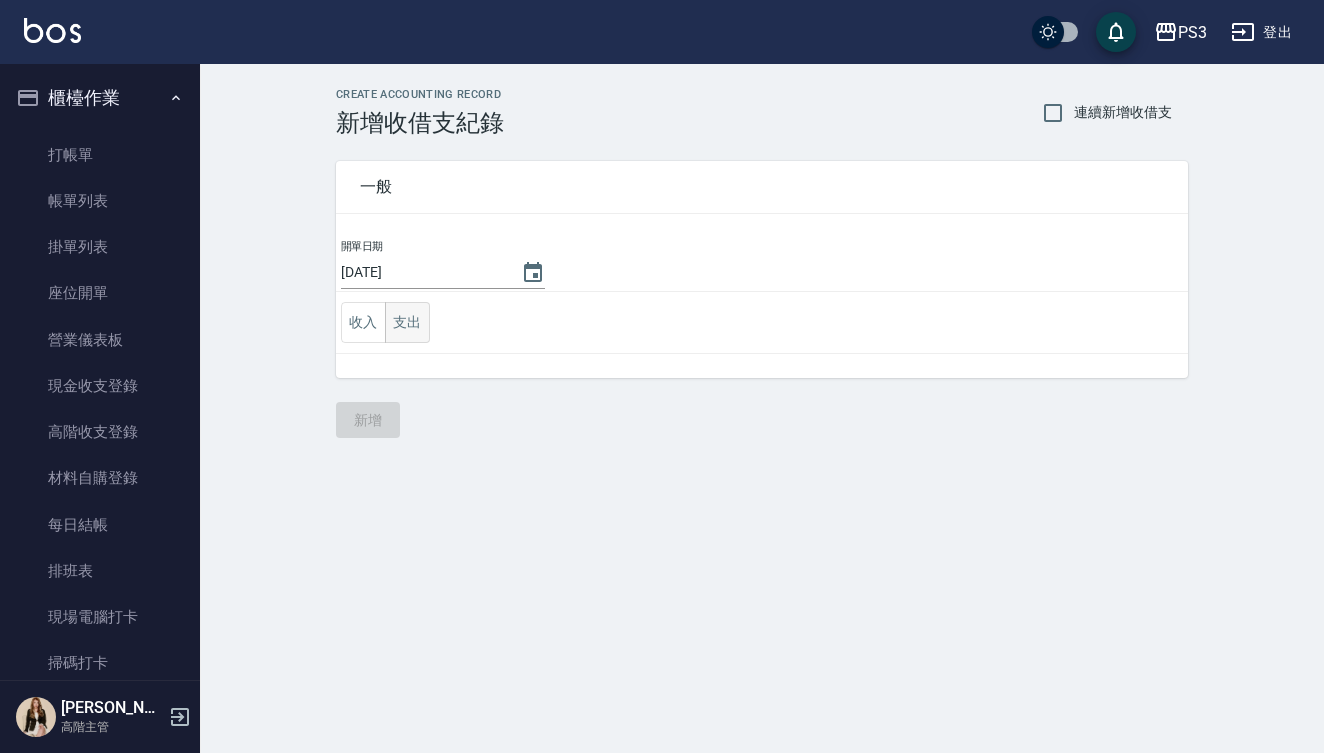 click on "支出" at bounding box center [407, 322] 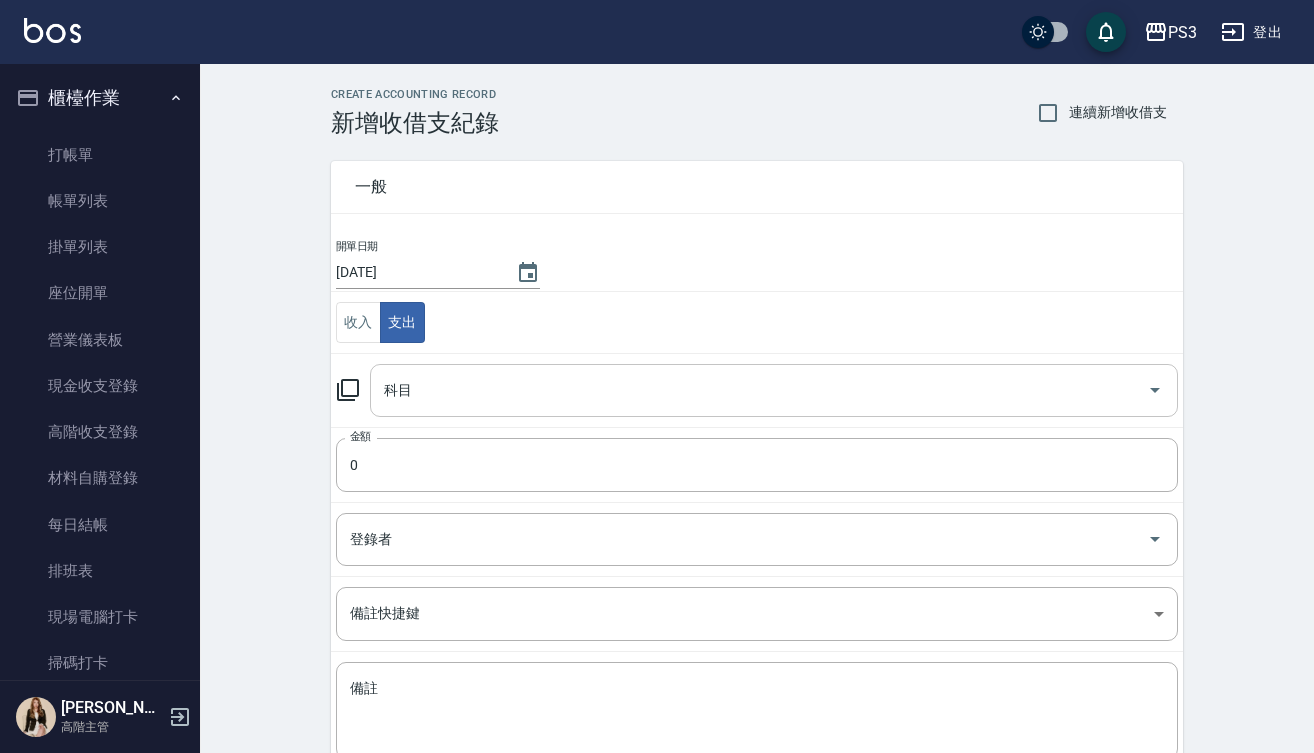 click on "科目" at bounding box center (759, 390) 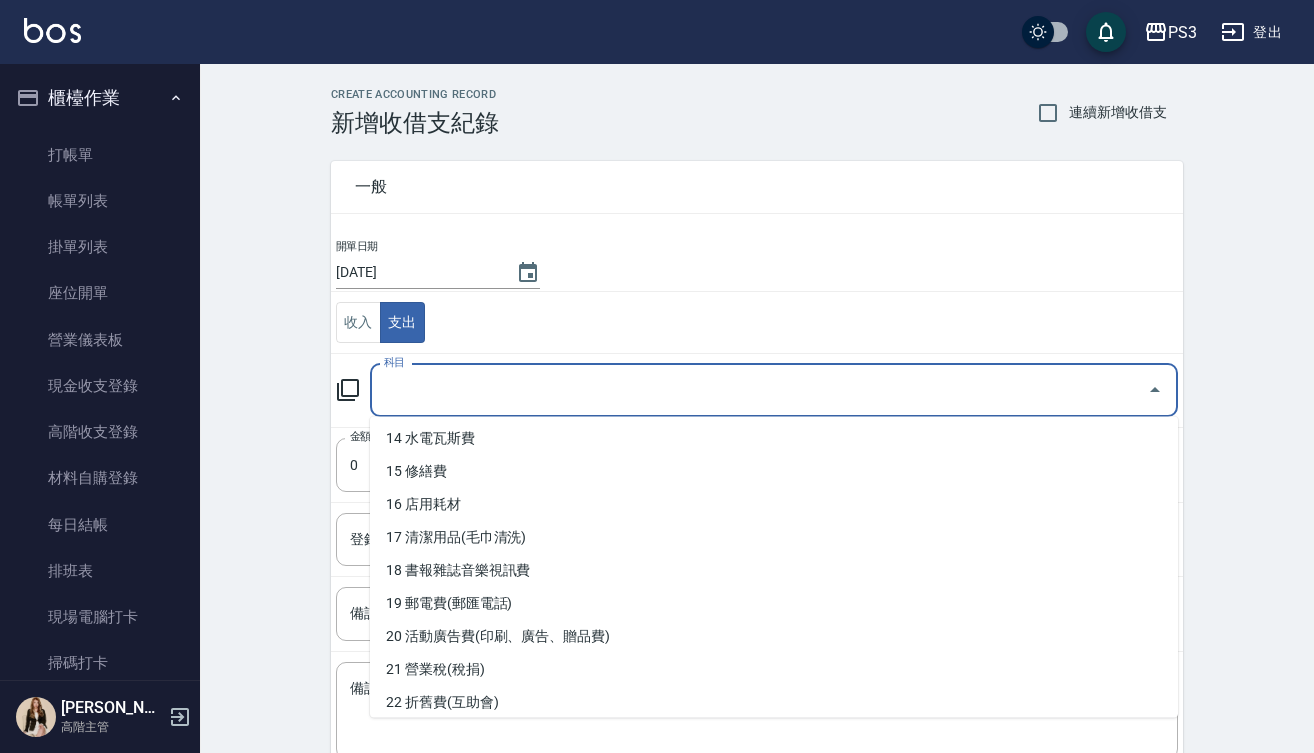scroll, scrollTop: 486, scrollLeft: 0, axis: vertical 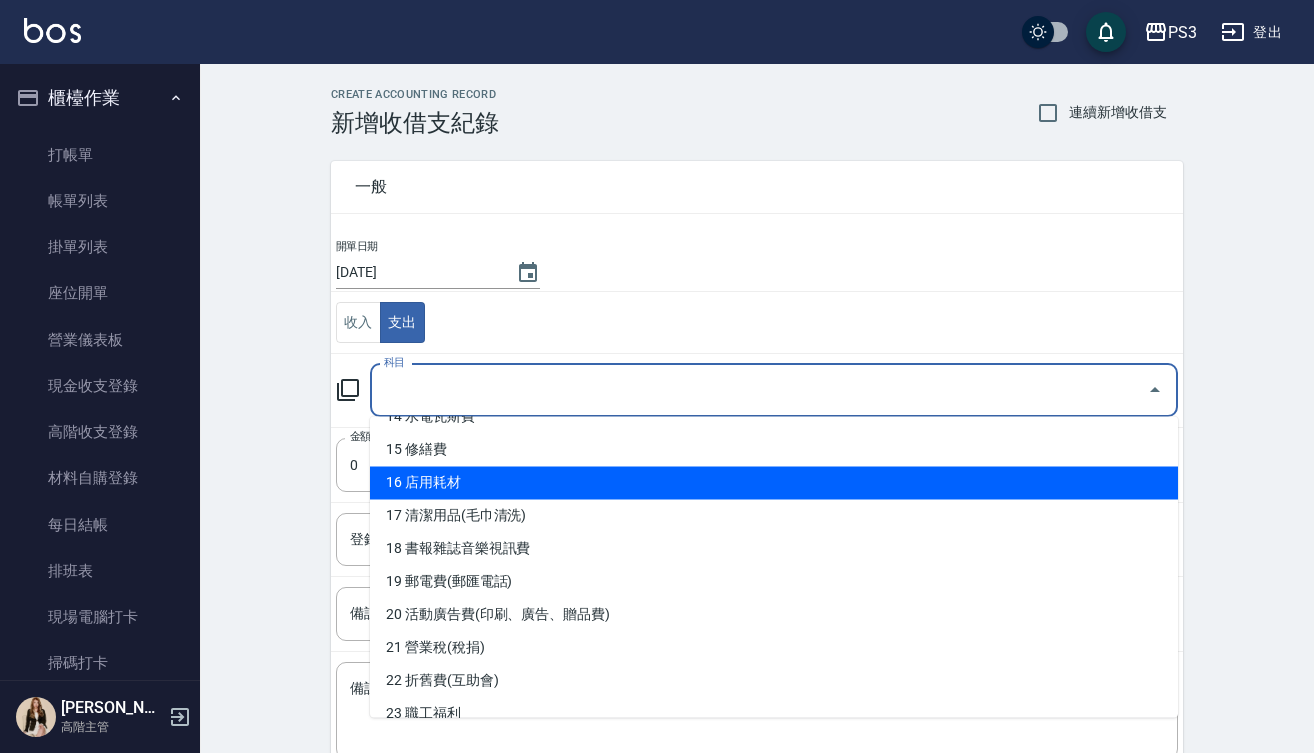 click on "16 店用耗材" at bounding box center [774, 483] 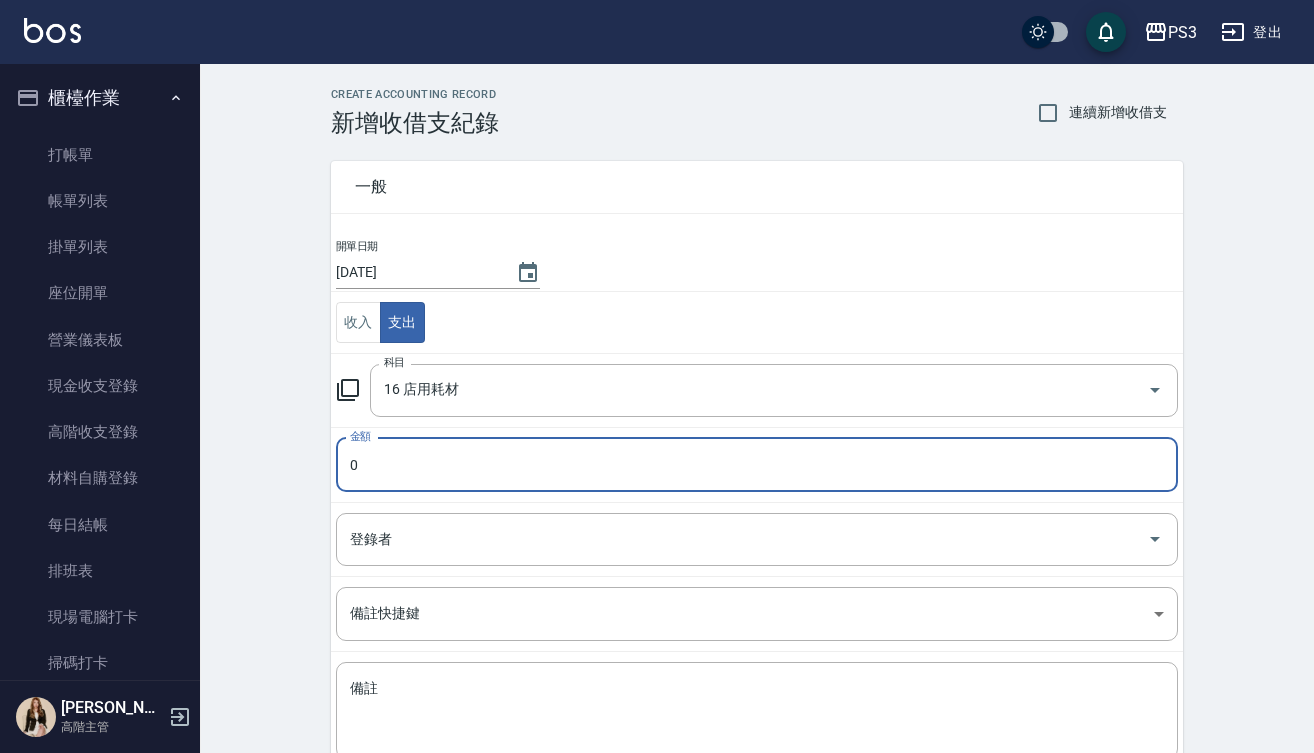 click on "0" at bounding box center (757, 465) 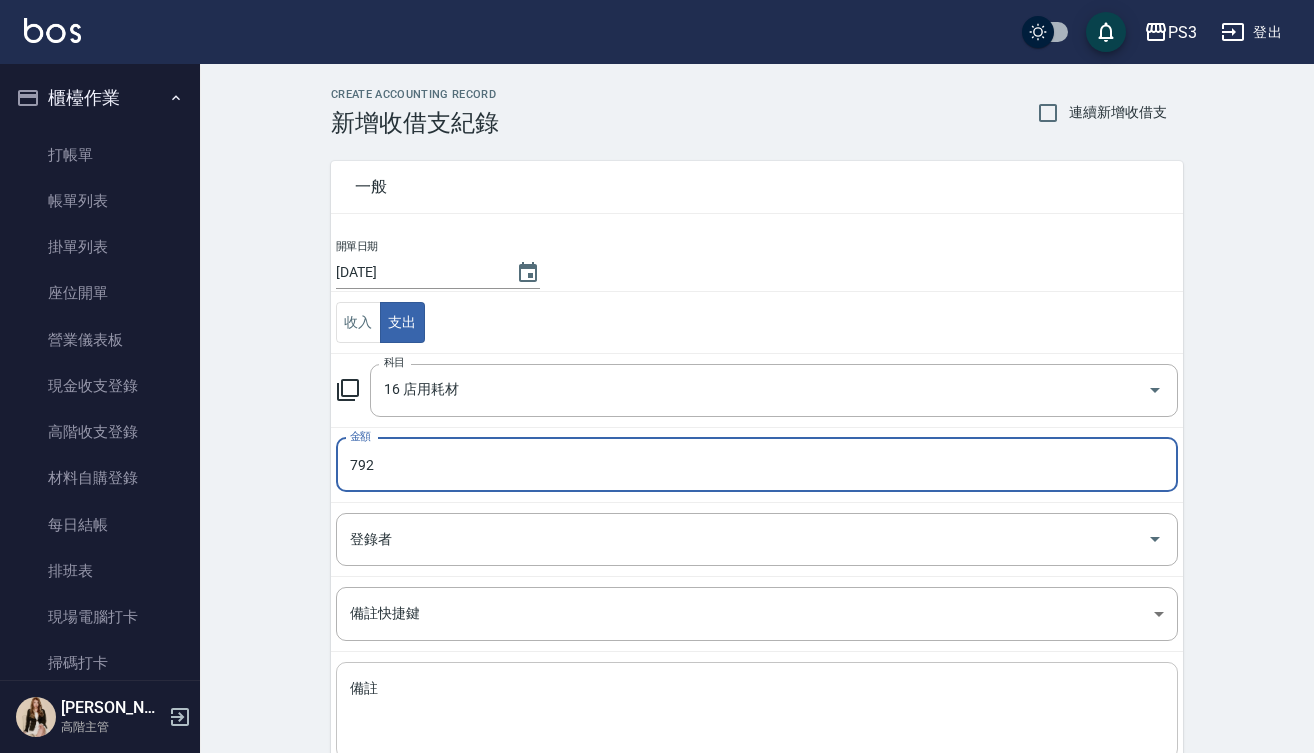 type on "792" 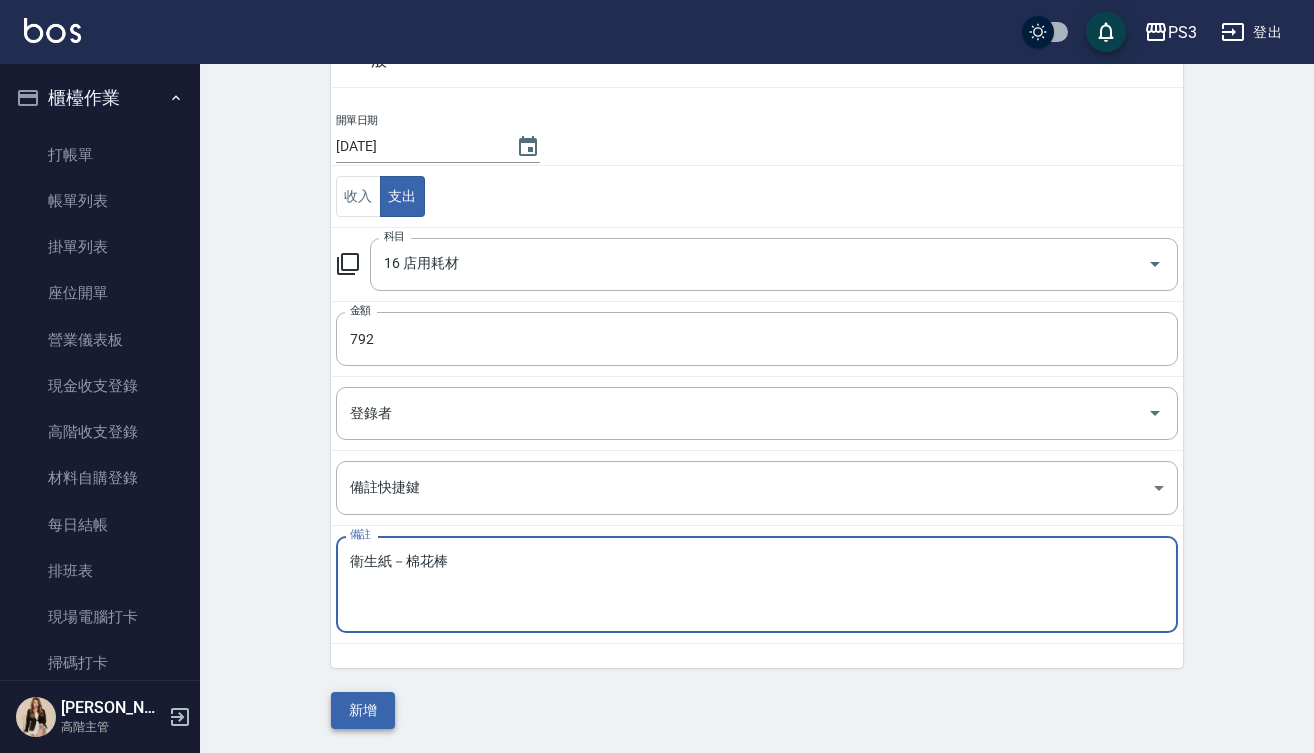 scroll, scrollTop: 125, scrollLeft: 0, axis: vertical 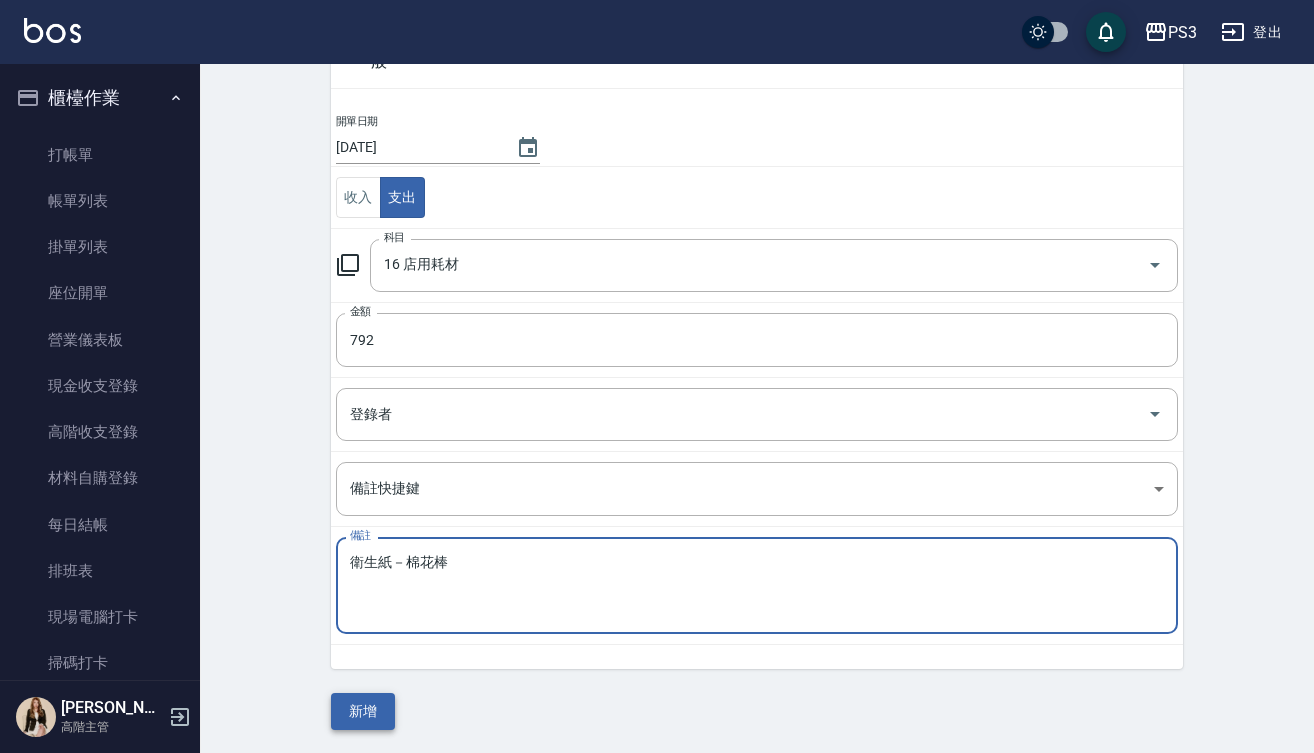 type on "衛生紙－棉花棒" 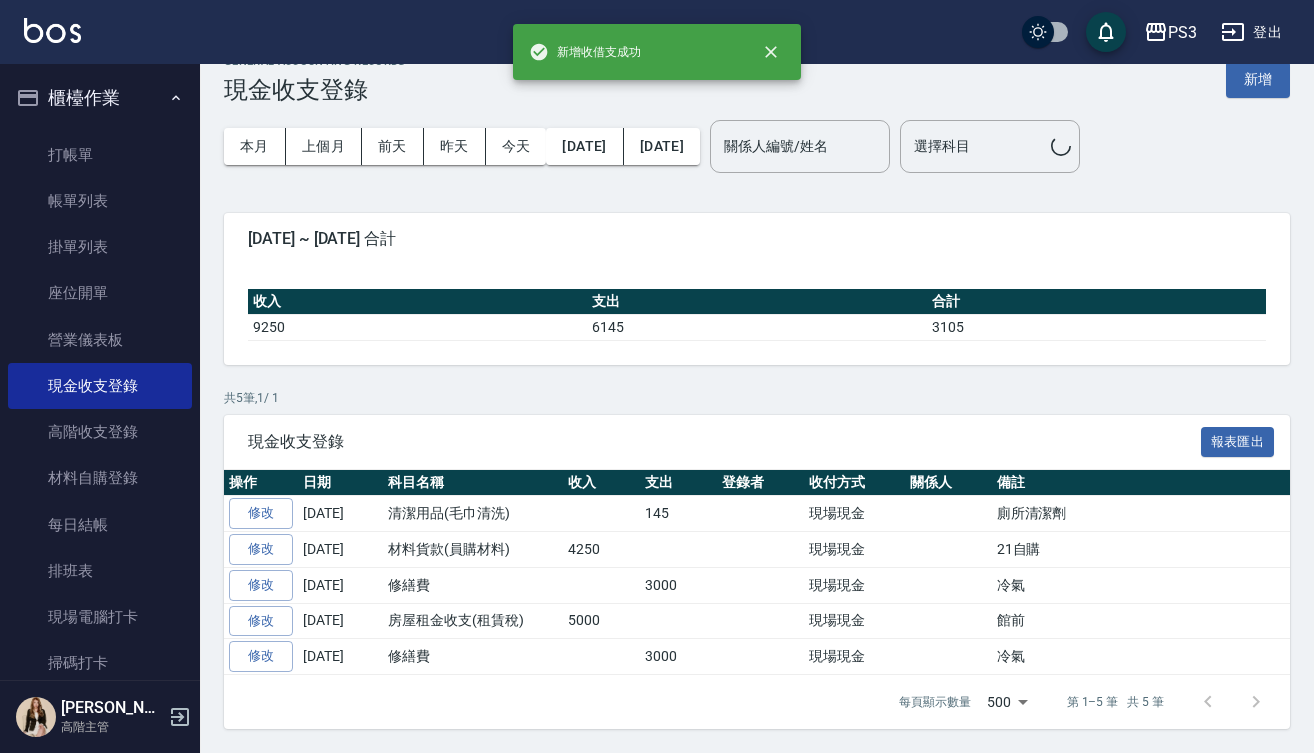 scroll, scrollTop: 0, scrollLeft: 0, axis: both 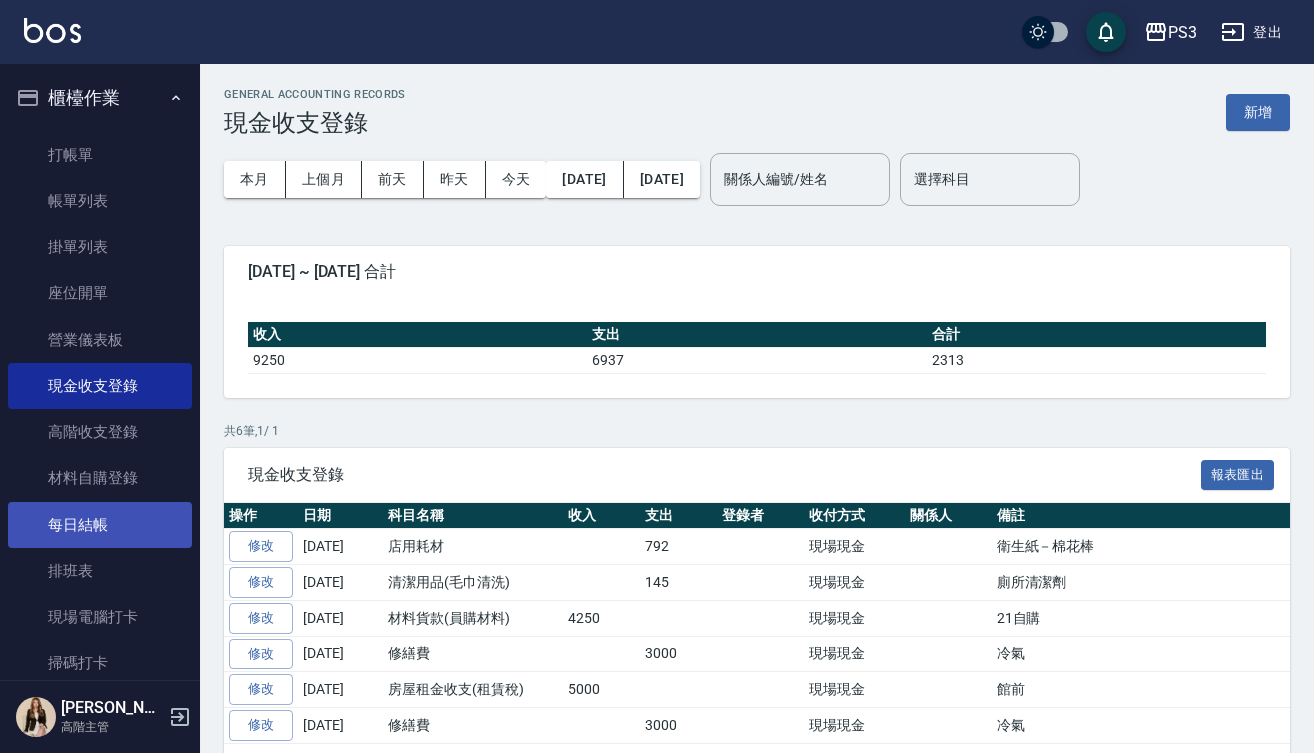 click on "每日結帳" at bounding box center [100, 525] 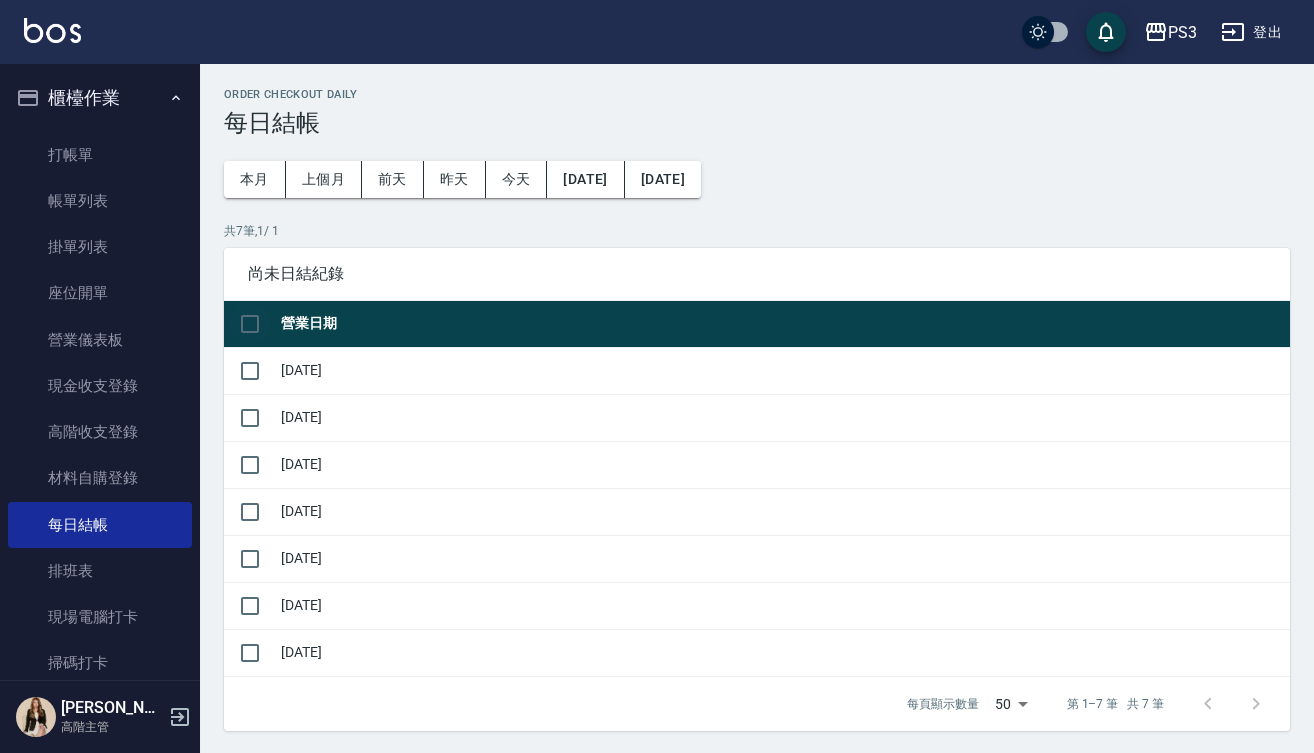 click at bounding box center [250, 324] 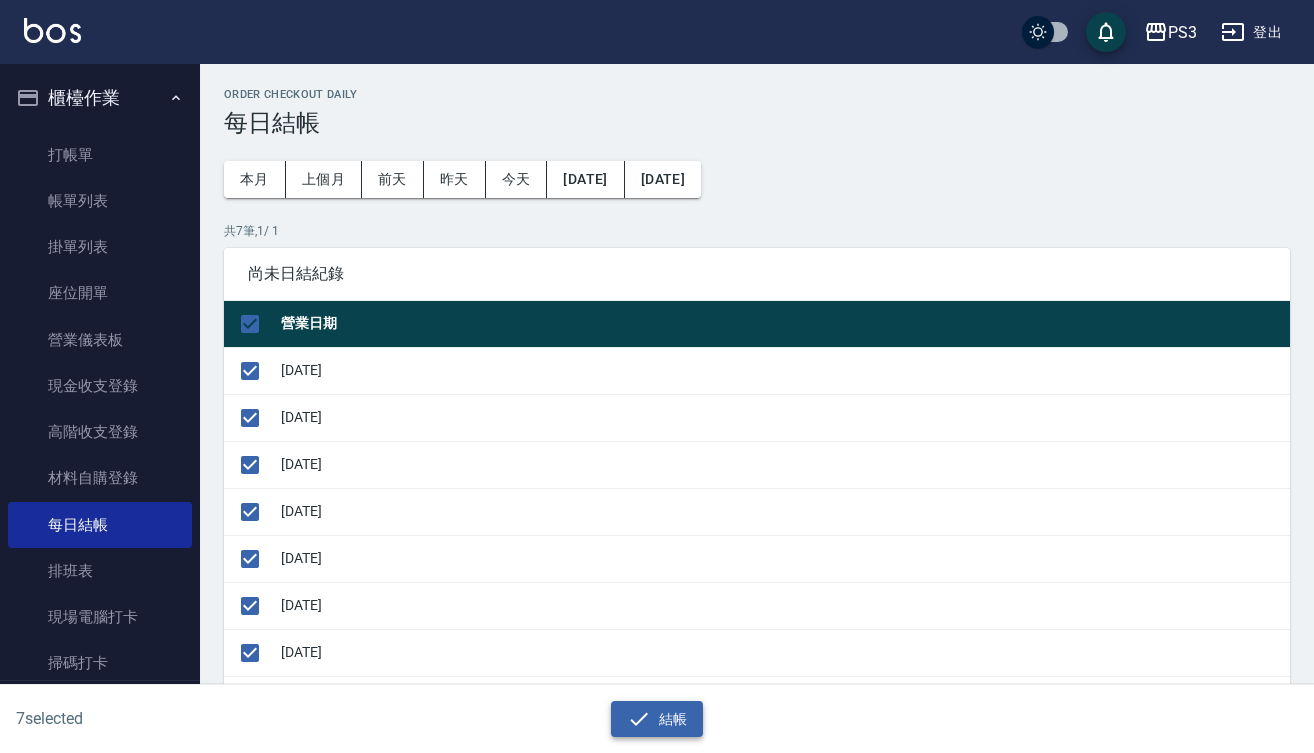 click on "結帳" at bounding box center (657, 719) 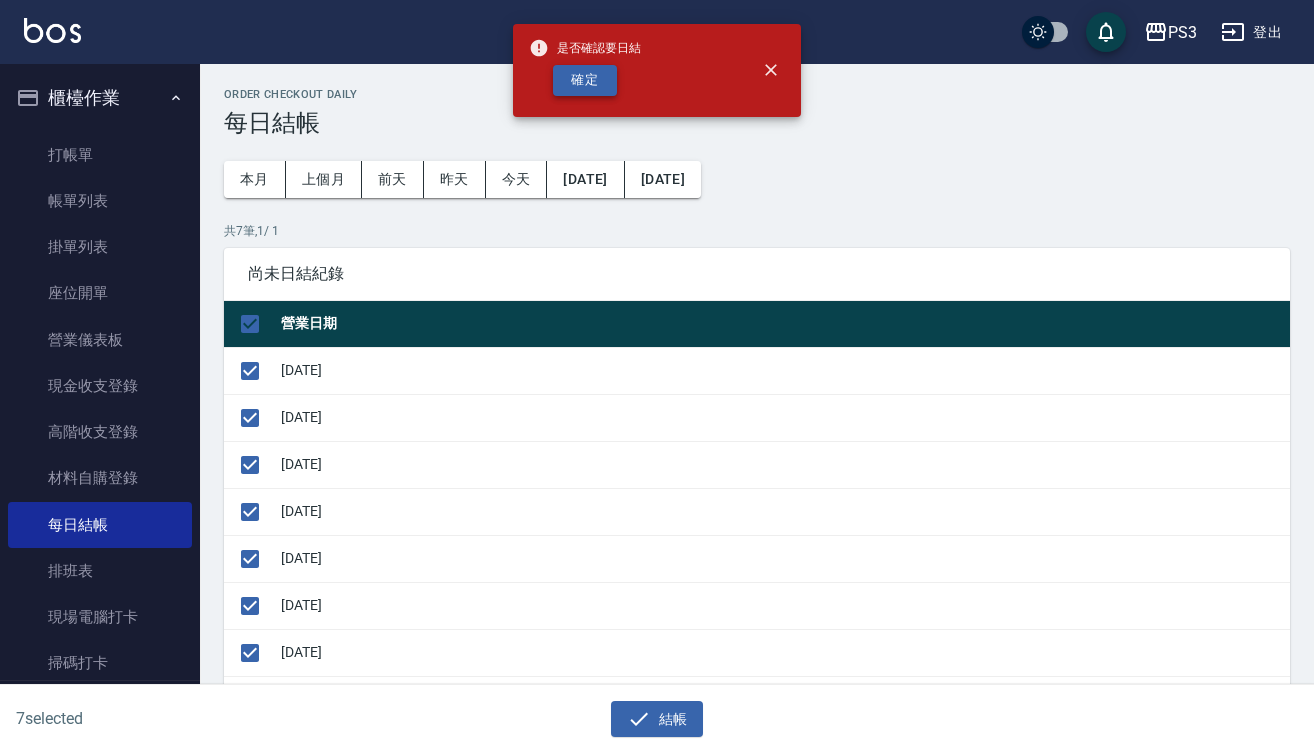 click on "確定" at bounding box center (585, 80) 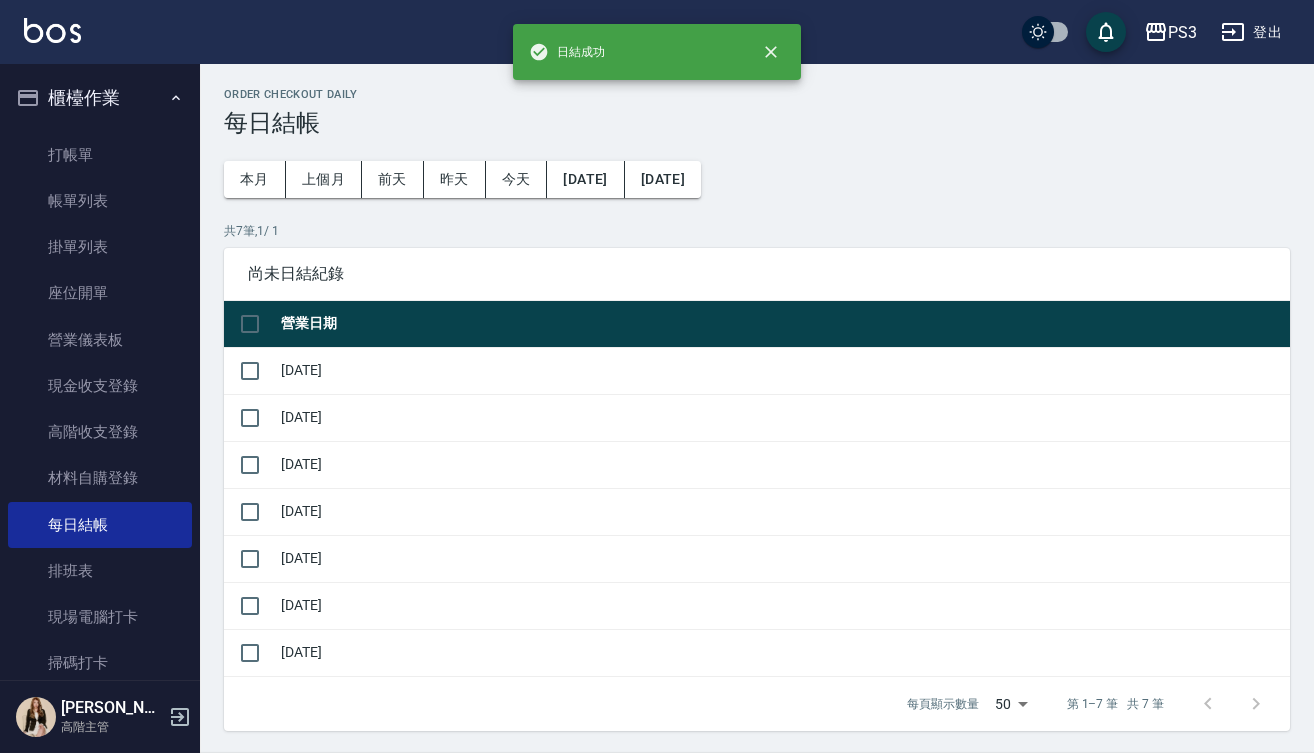 checkbox on "false" 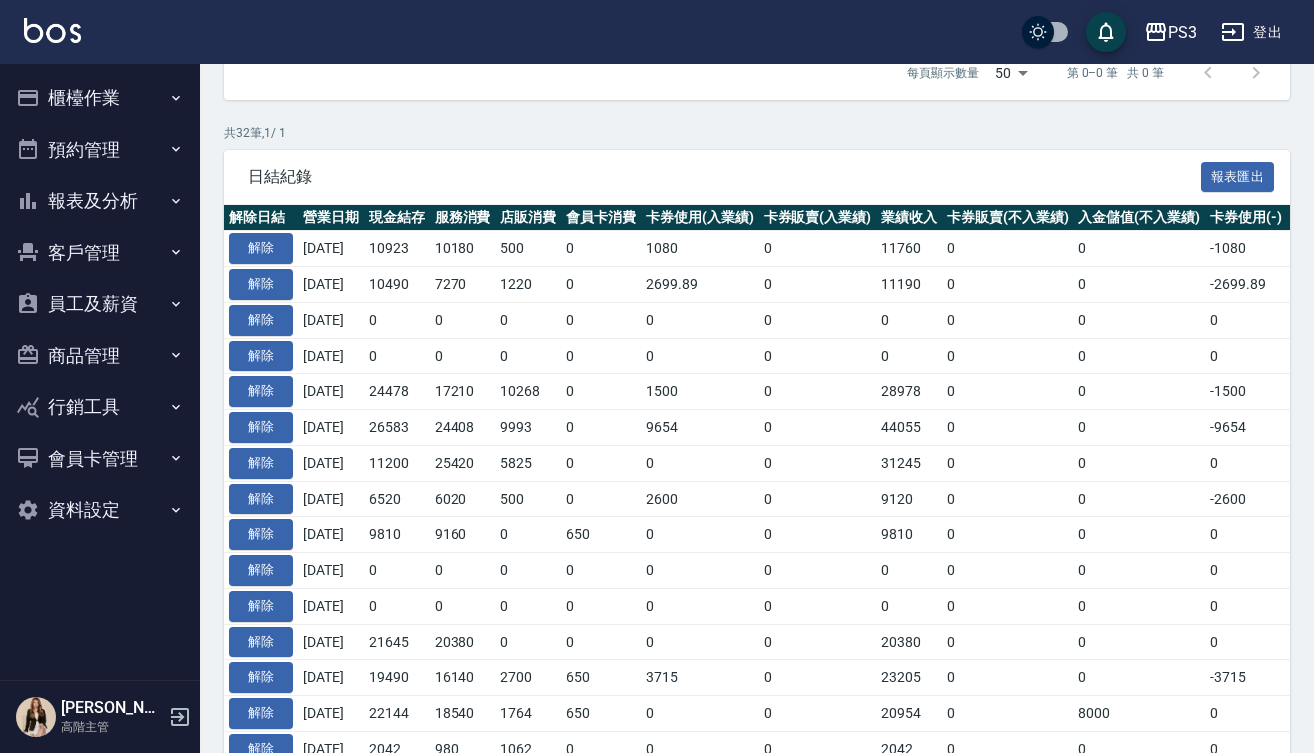scroll, scrollTop: 310, scrollLeft: 0, axis: vertical 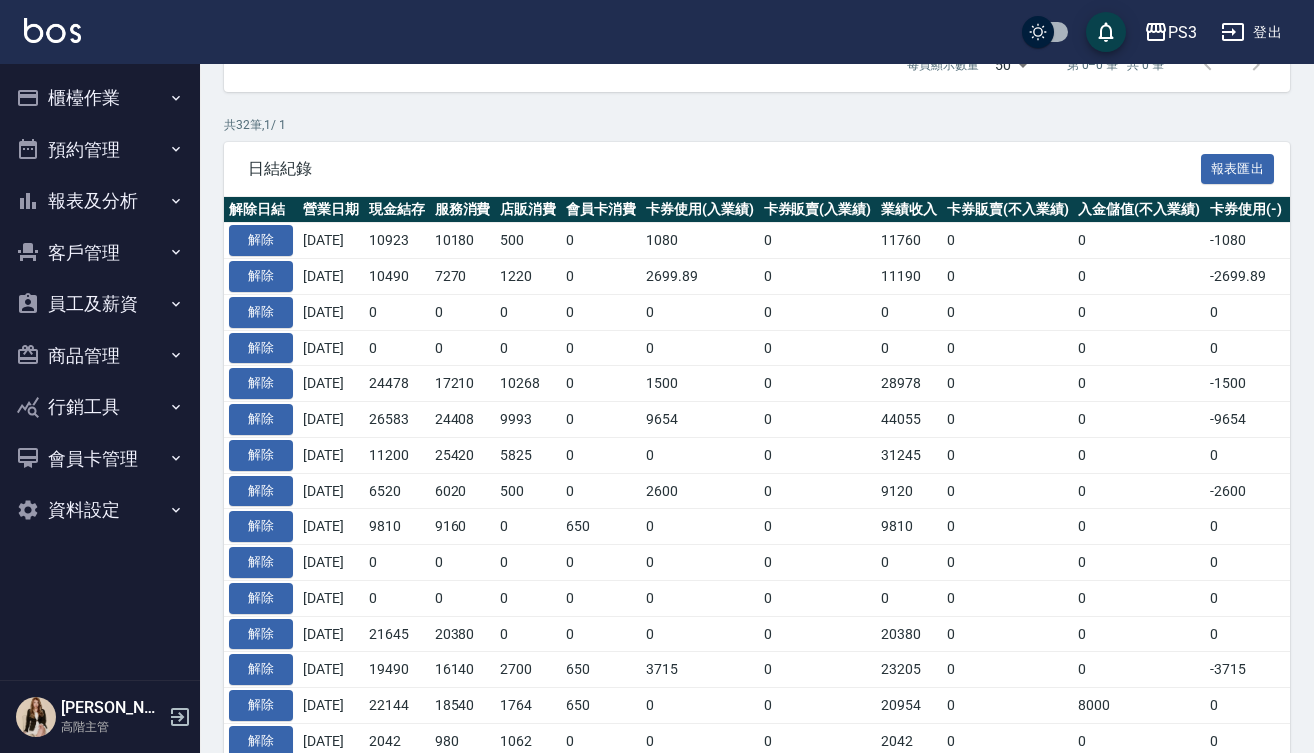click on "24478" at bounding box center (397, 384) 